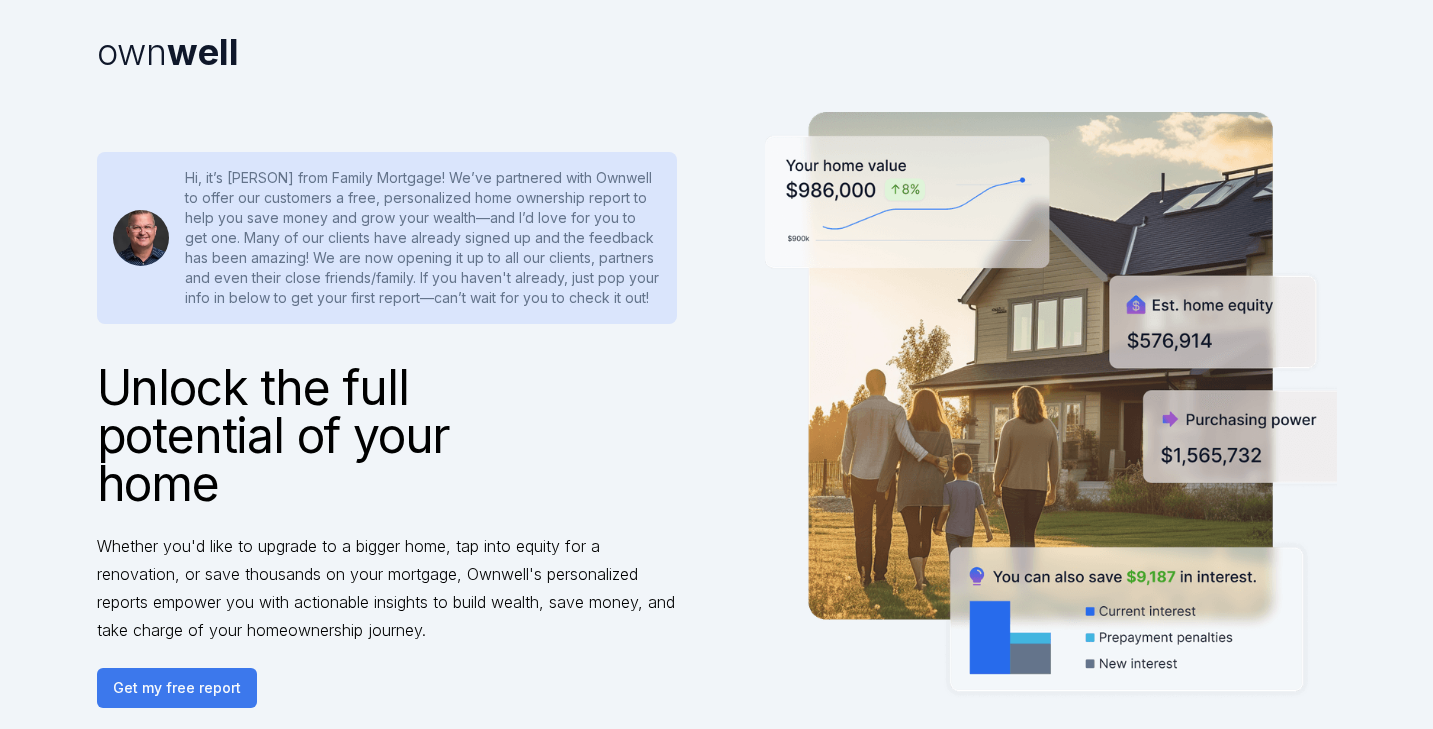 scroll, scrollTop: 241, scrollLeft: 0, axis: vertical 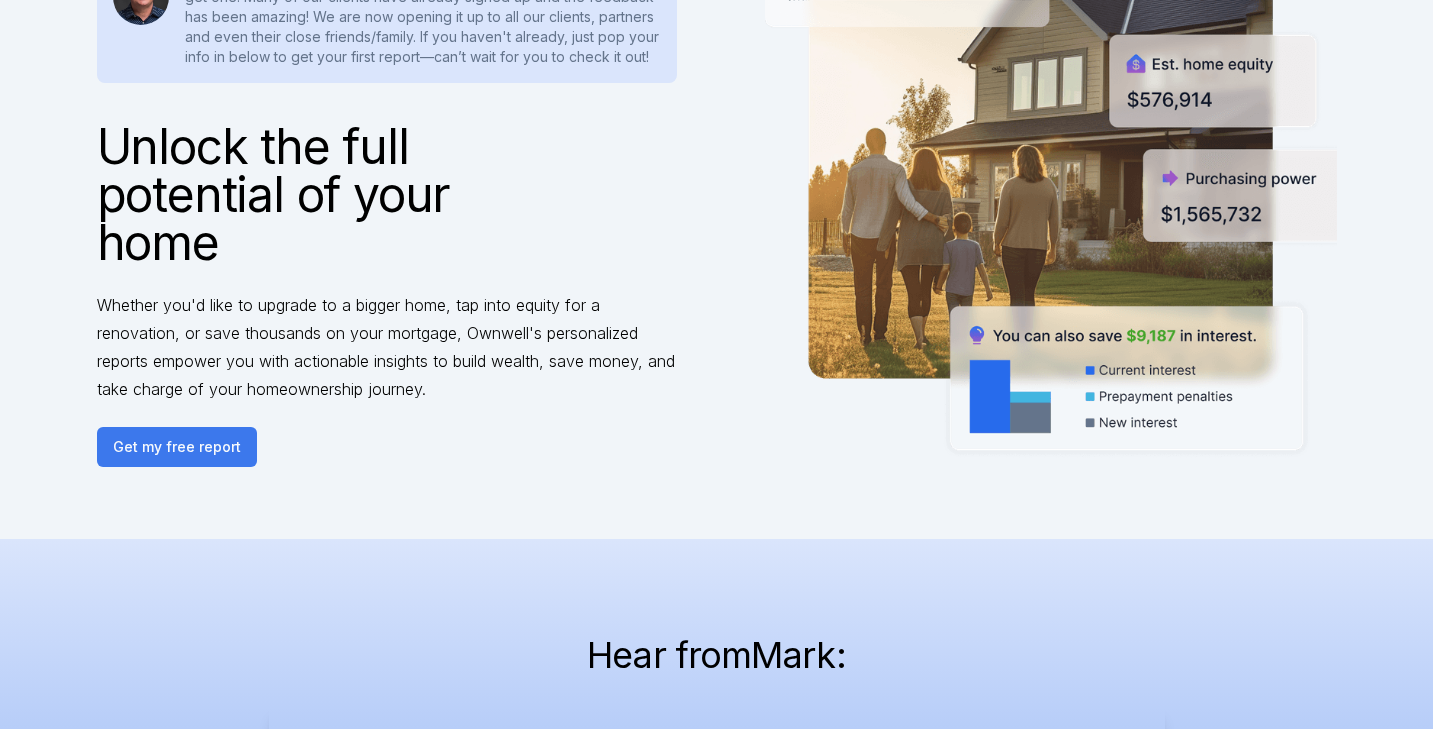 click on "Get my free report" at bounding box center [177, 447] 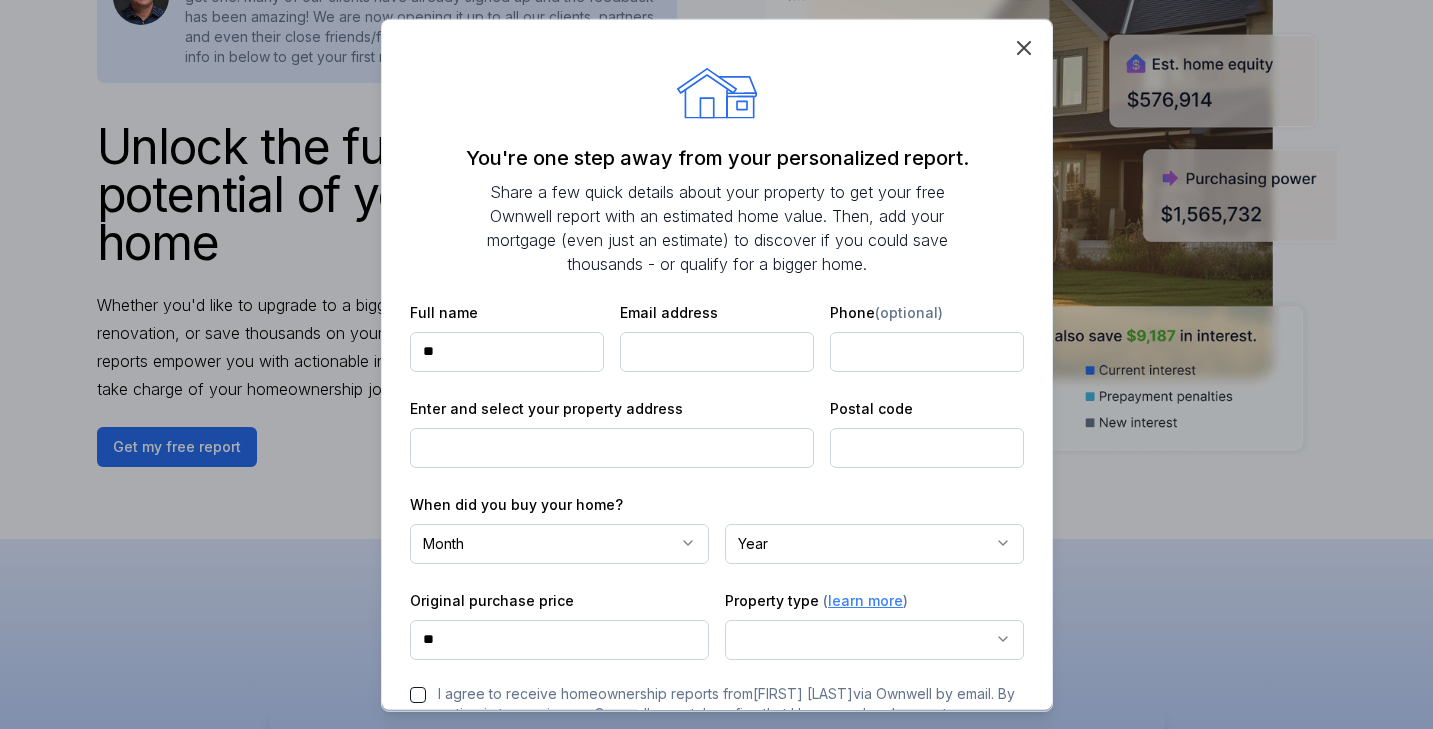 type on "**********" 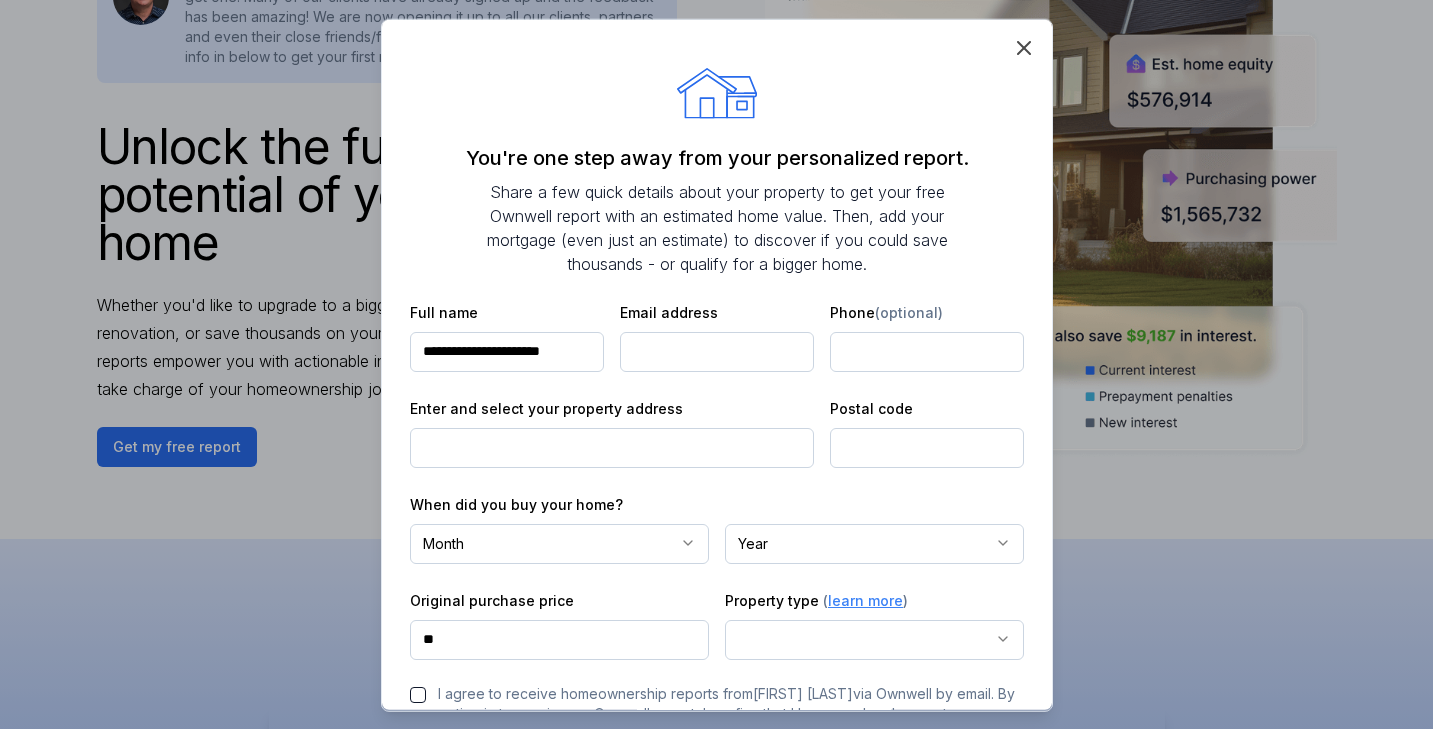 type on "**********" 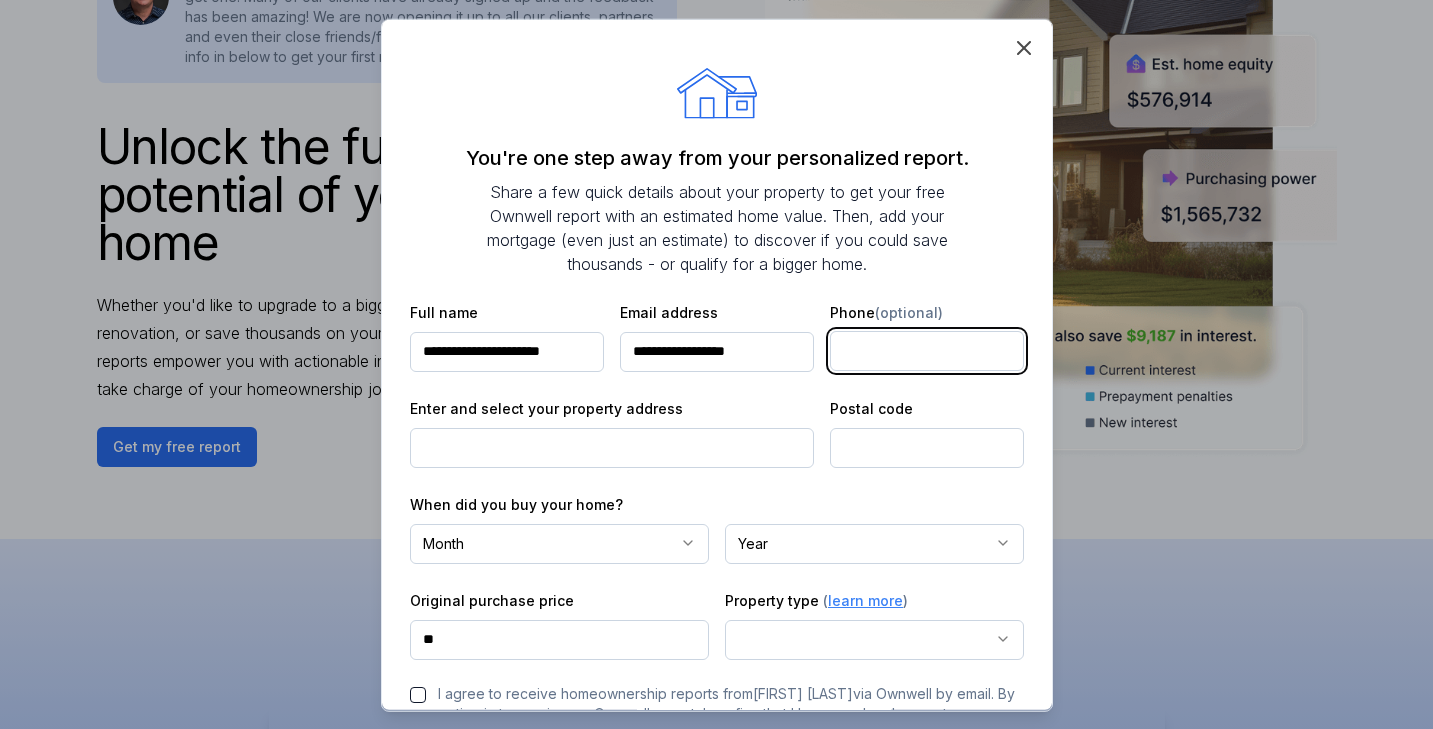 type on "**********" 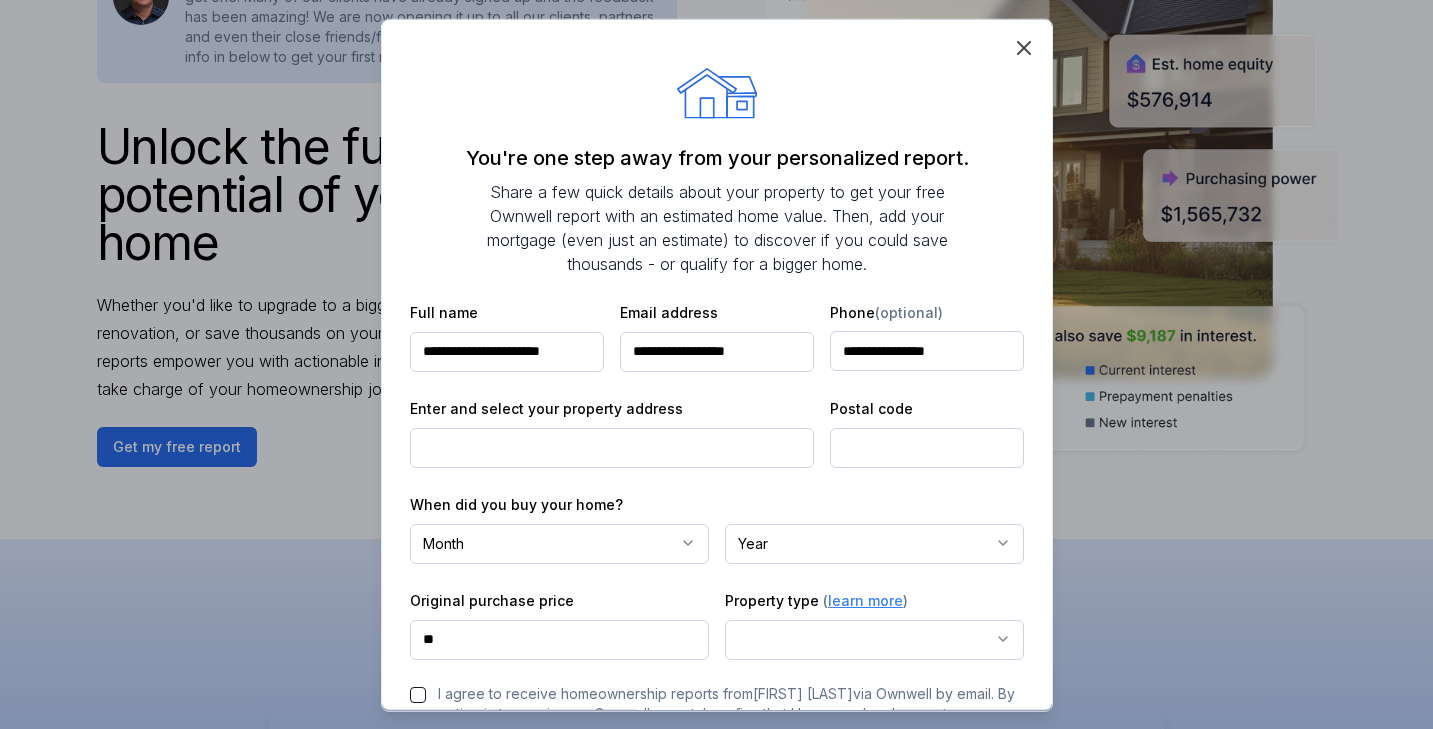 type on "******" 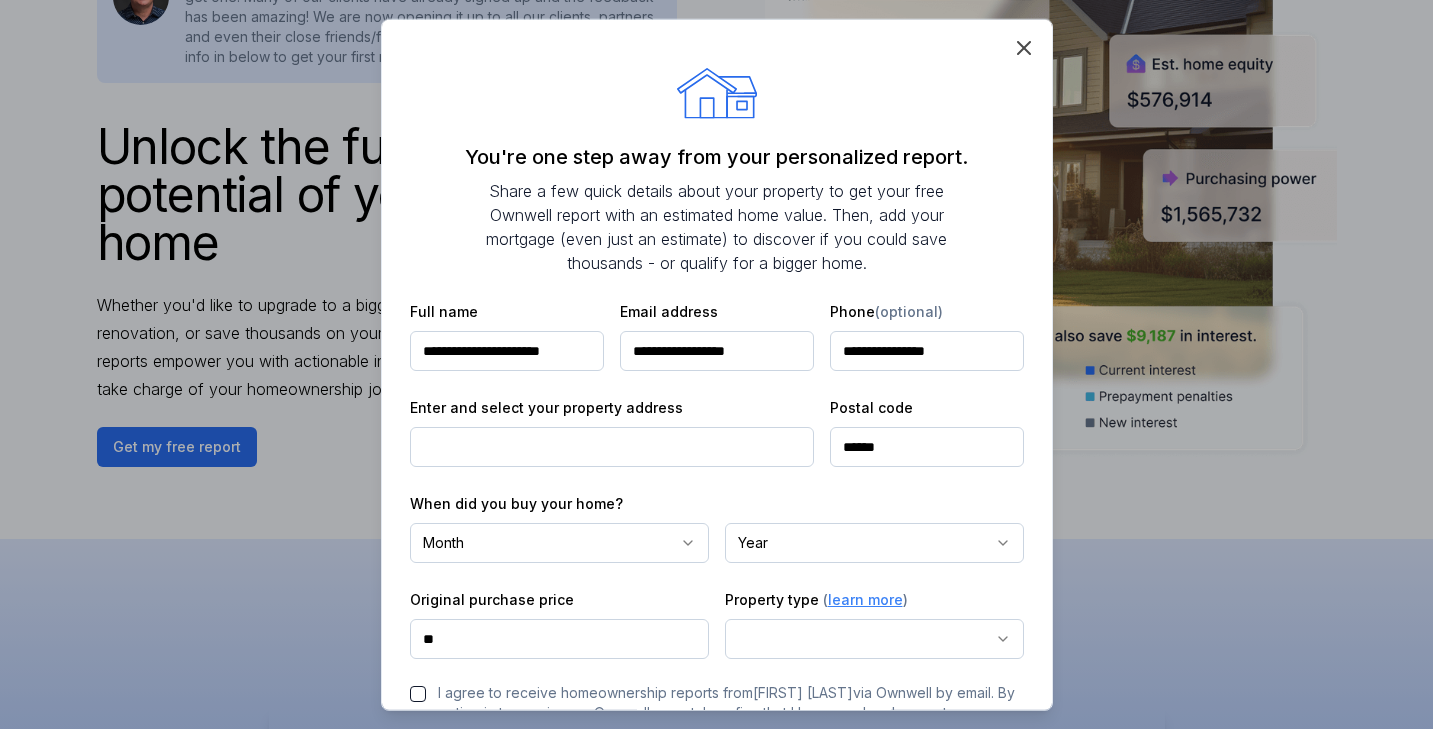 click at bounding box center [612, 447] 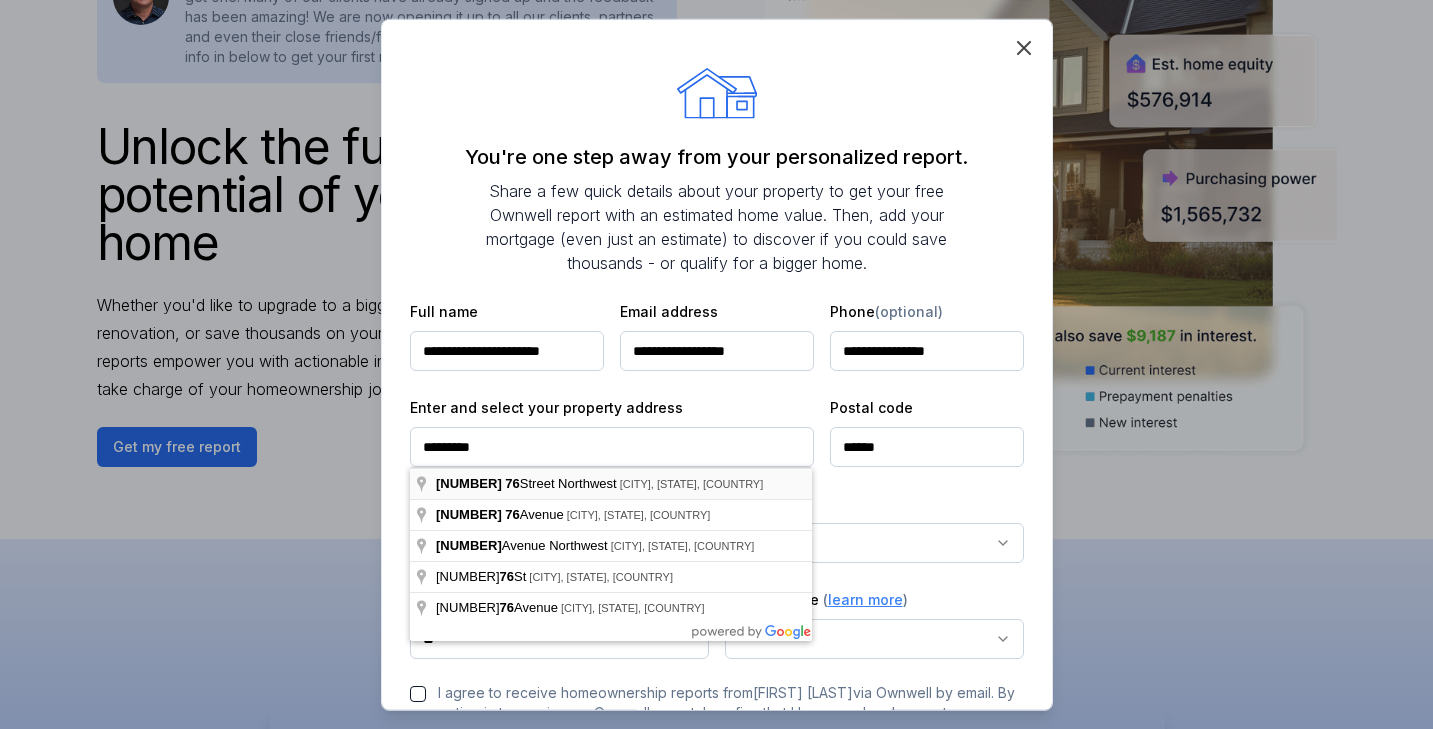 type on "**********" 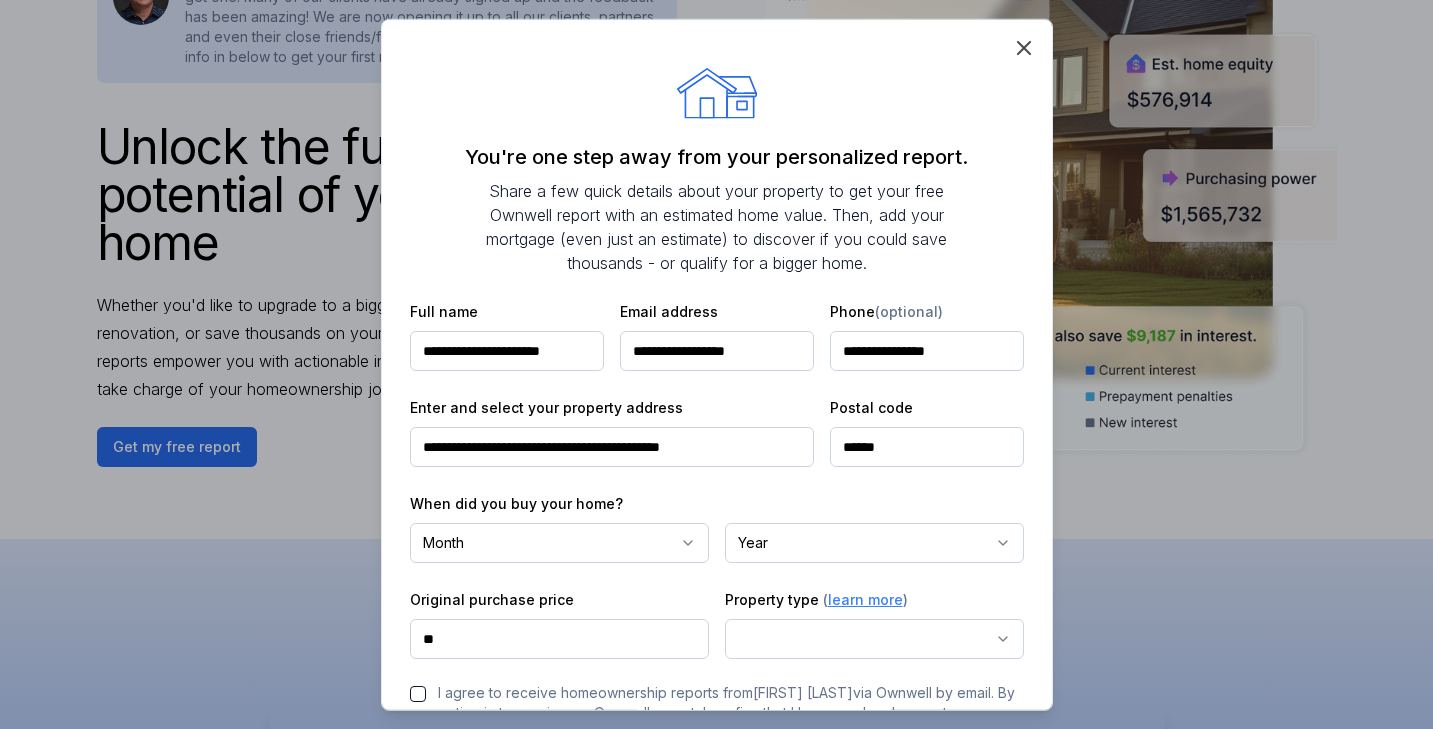 scroll, scrollTop: 99, scrollLeft: 0, axis: vertical 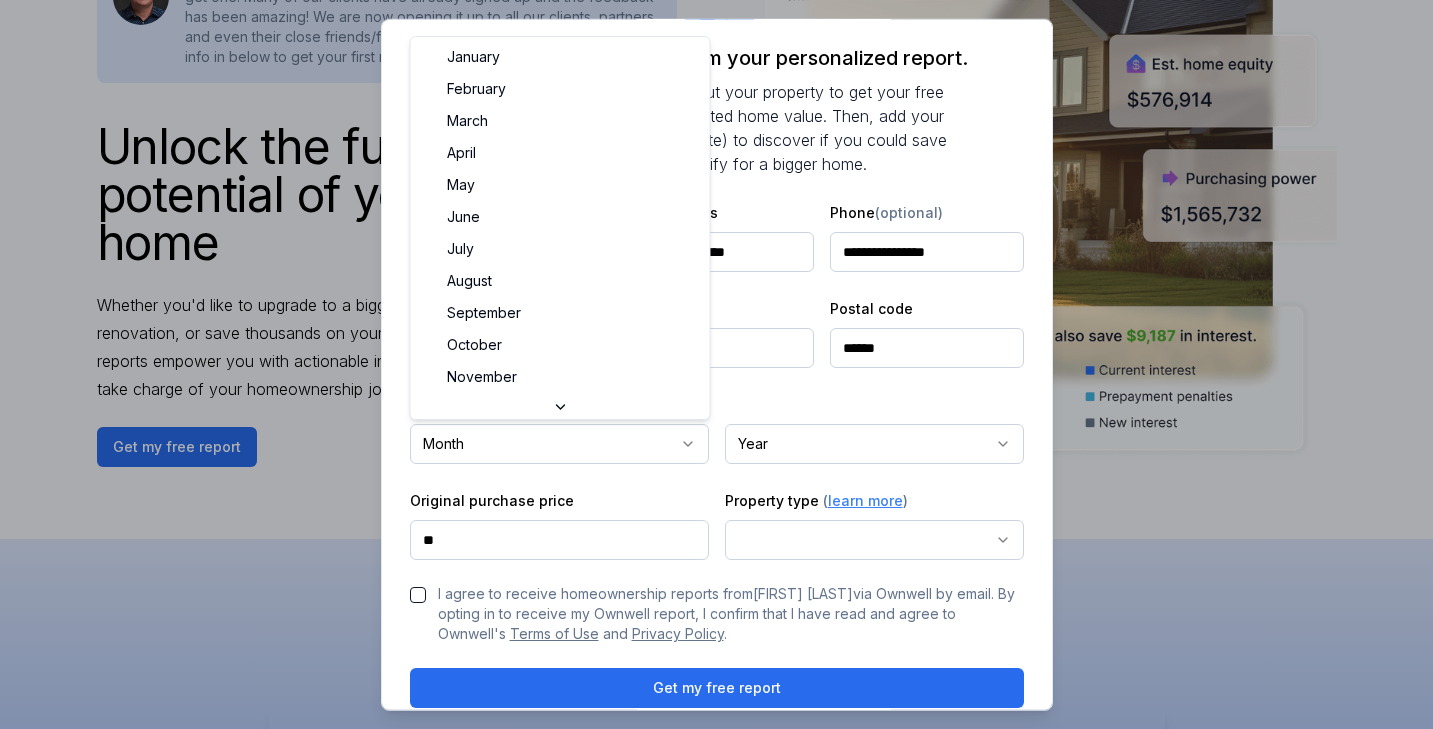 click on "own well Unlock the full potential of your home Whether you'd like to upgrade to a bigger home, tap into equity for a renovation, or save thousands on your mortgage, Ownwell's personalized reports empower you with actionable insights to build wealth, save money, and take charge of your homeownership journey. Hi, it’s [PERSON] from Family Mortgage! We’ve partnered with Ownwell to offer our customers a free, personalized home ownership report to help you save money and grow your wealth—and I’d love for you to get one. Many of our clients have already signed up and the feedback has been amazing! We are now opening it up to all our clients, partners and even their close friends/family. If you haven't already, just pop your info in below to get your first report—can’t wait for you to check it out! Get my free report Hear from  [PERSON] : See How the Ownwell Report Helps You Save Money and Build Wealth Price Estimate Monitor Your Home's Value Stay updated with monthly home price estimates. Home Equity" at bounding box center (716, 1977) 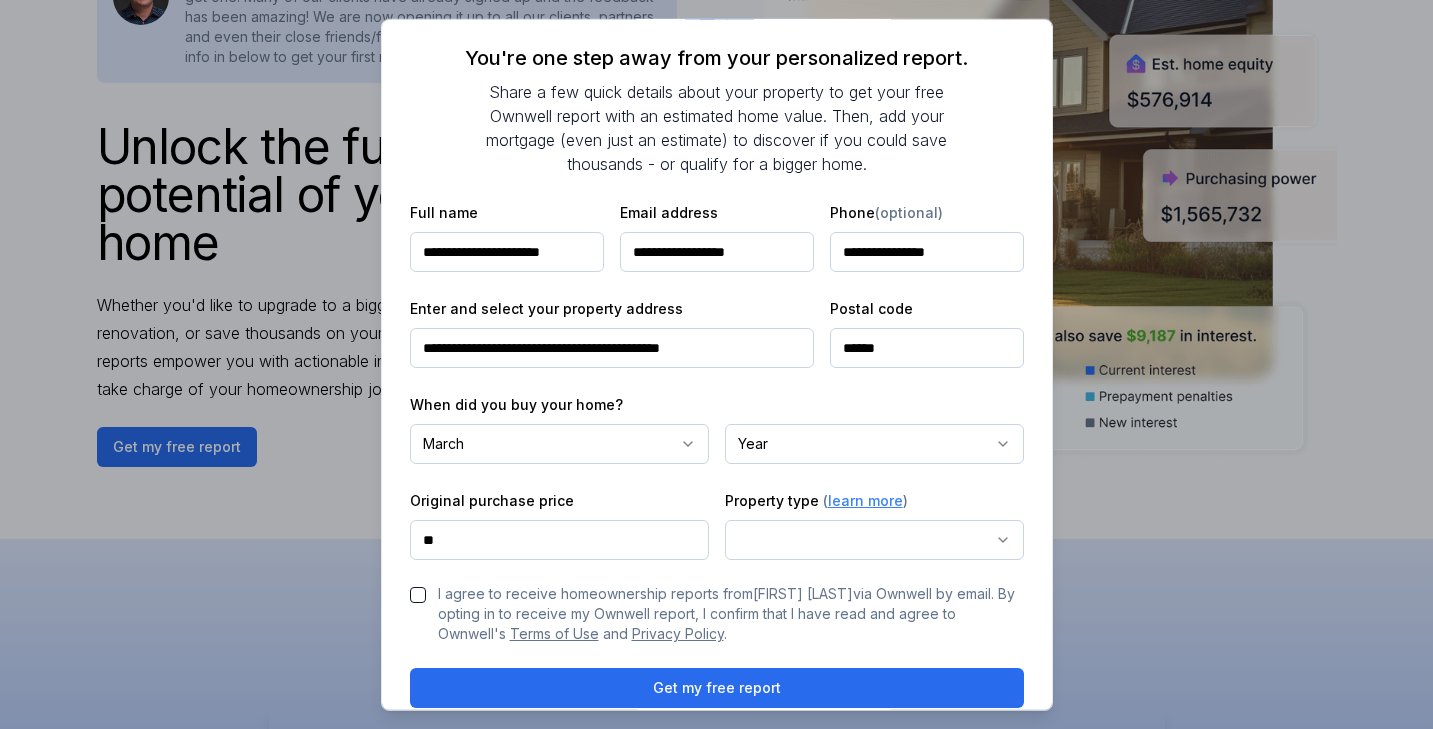 click on "own well Unlock the full potential of your home Whether you'd like to upgrade to a bigger home, tap into equity for a renovation, or save thousands on your mortgage, Ownwell's personalized reports empower you with actionable insights to build wealth, save money, and take charge of your homeownership journey. Hi, it’s Mark Kostelyk from Family Mortgage! We’ve partnered with Ownwell to offer our customers a free, personalized home ownership report to help you save money and grow your wealth—and I’d love for you to get one. Many of our clients have already signed up and the feedback has been amazing! We are now opening it up to all our clients, partners and even their close friends/family. If you haven't already, just pop your info in below to get your first report—can’t wait for you to check it out! Get my free report Hear from  Mark : See How the Ownwell Report Helps You Save Money and Build Wealth Price Estimate Monitor Your Home's Value Stay updated with monthly home price estimates. Home Equity" at bounding box center (716, 1977) 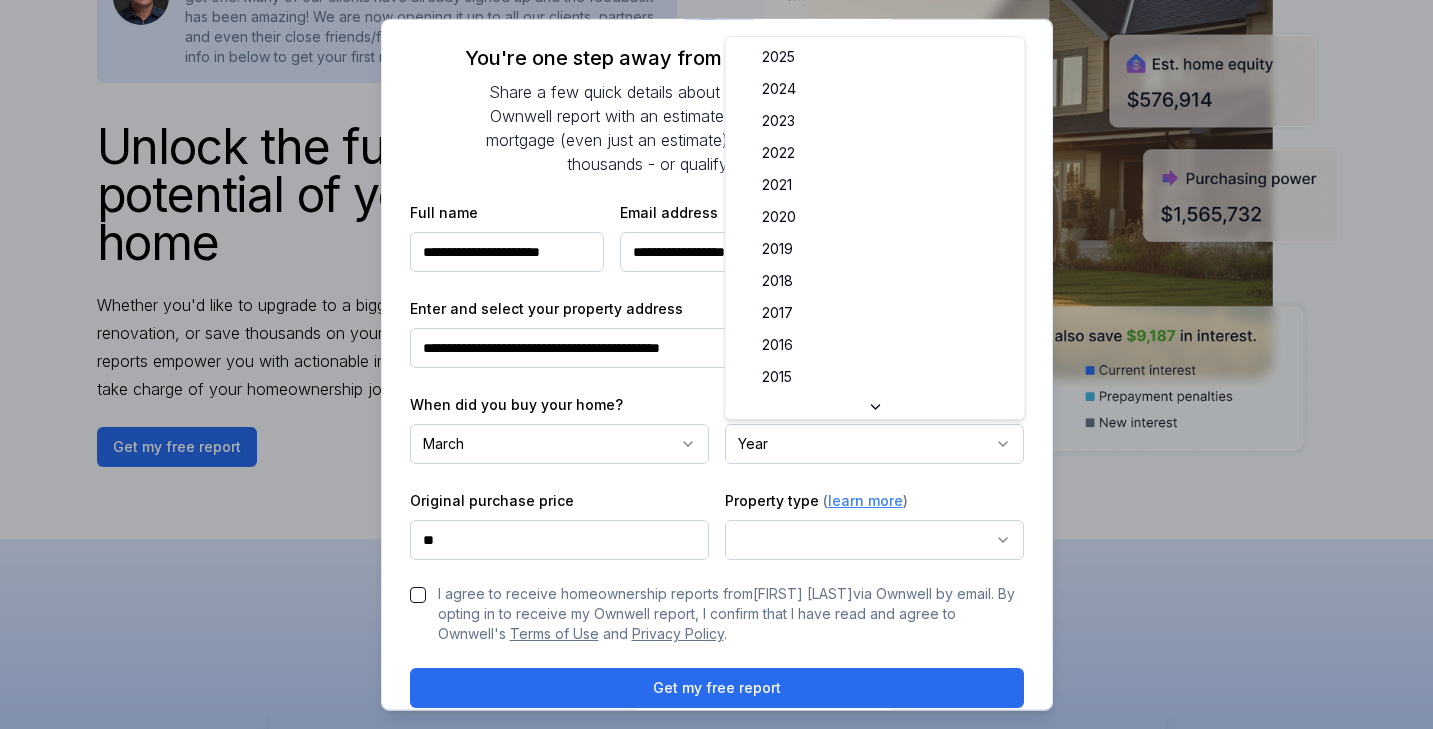 select on "****" 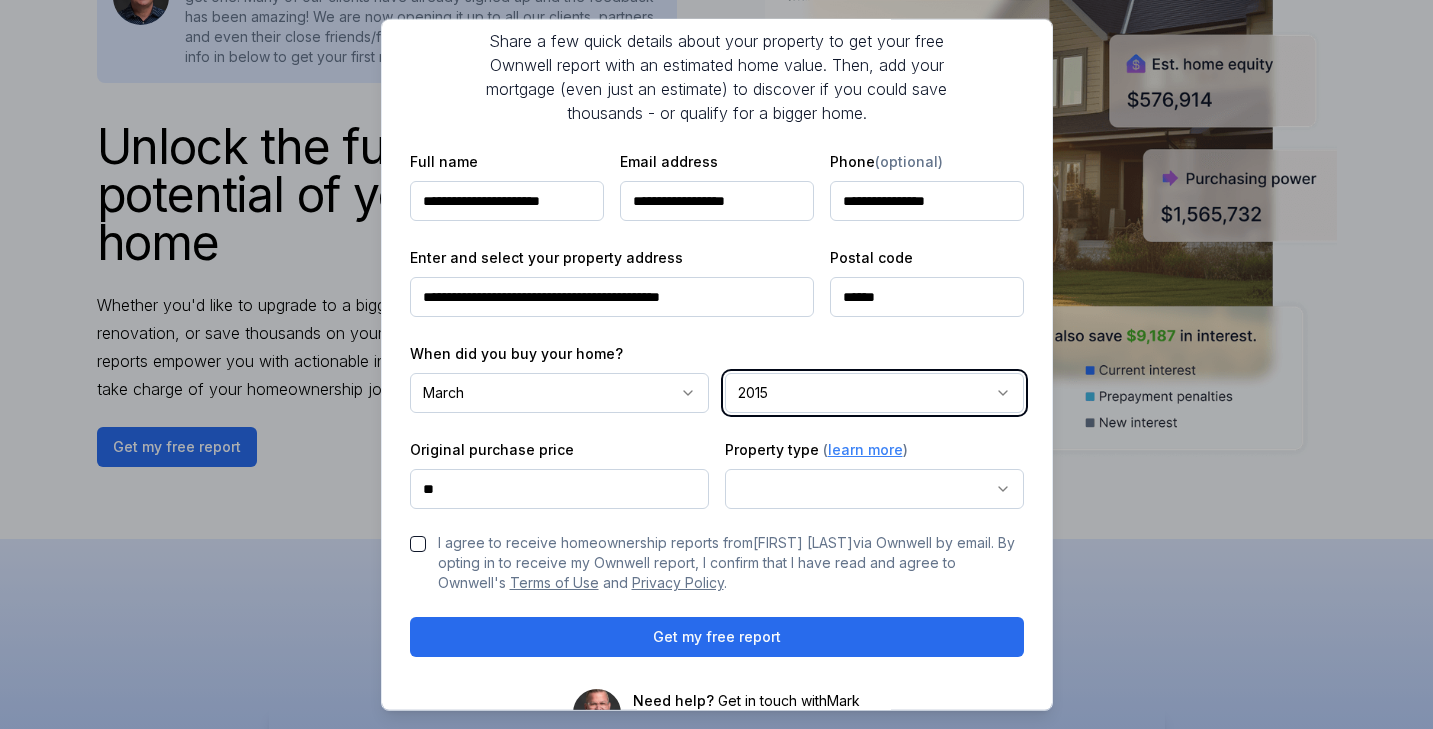 scroll, scrollTop: 153, scrollLeft: 0, axis: vertical 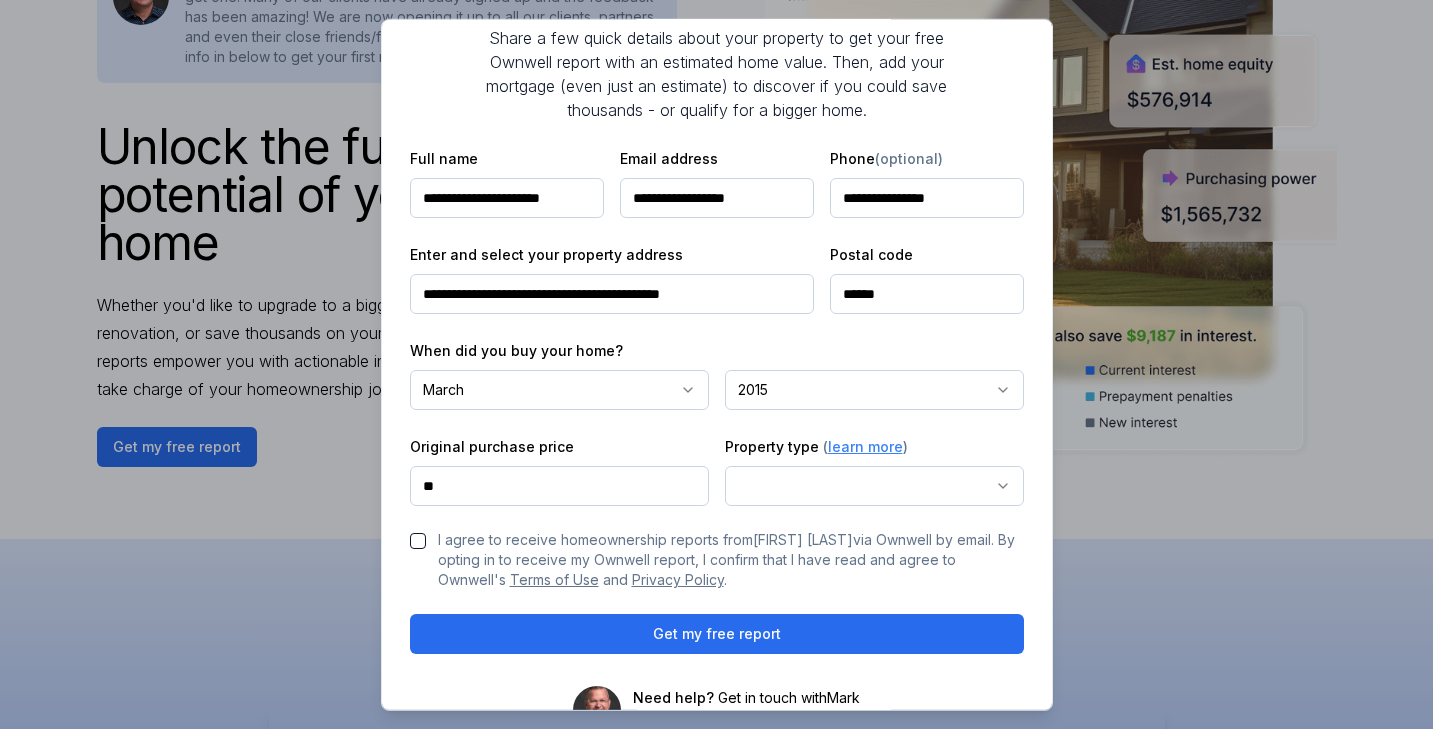 drag, startPoint x: 467, startPoint y: 495, endPoint x: 403, endPoint y: 495, distance: 64 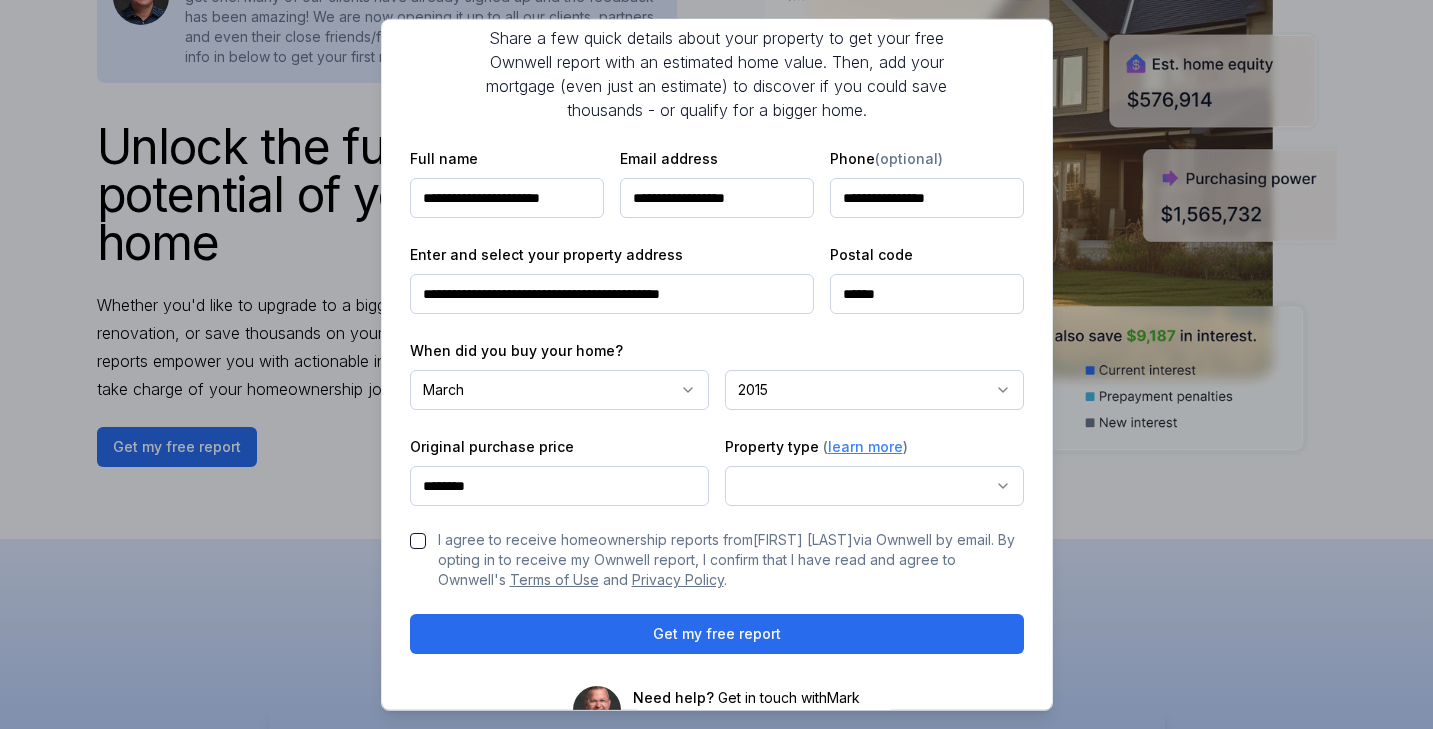 type on "********" 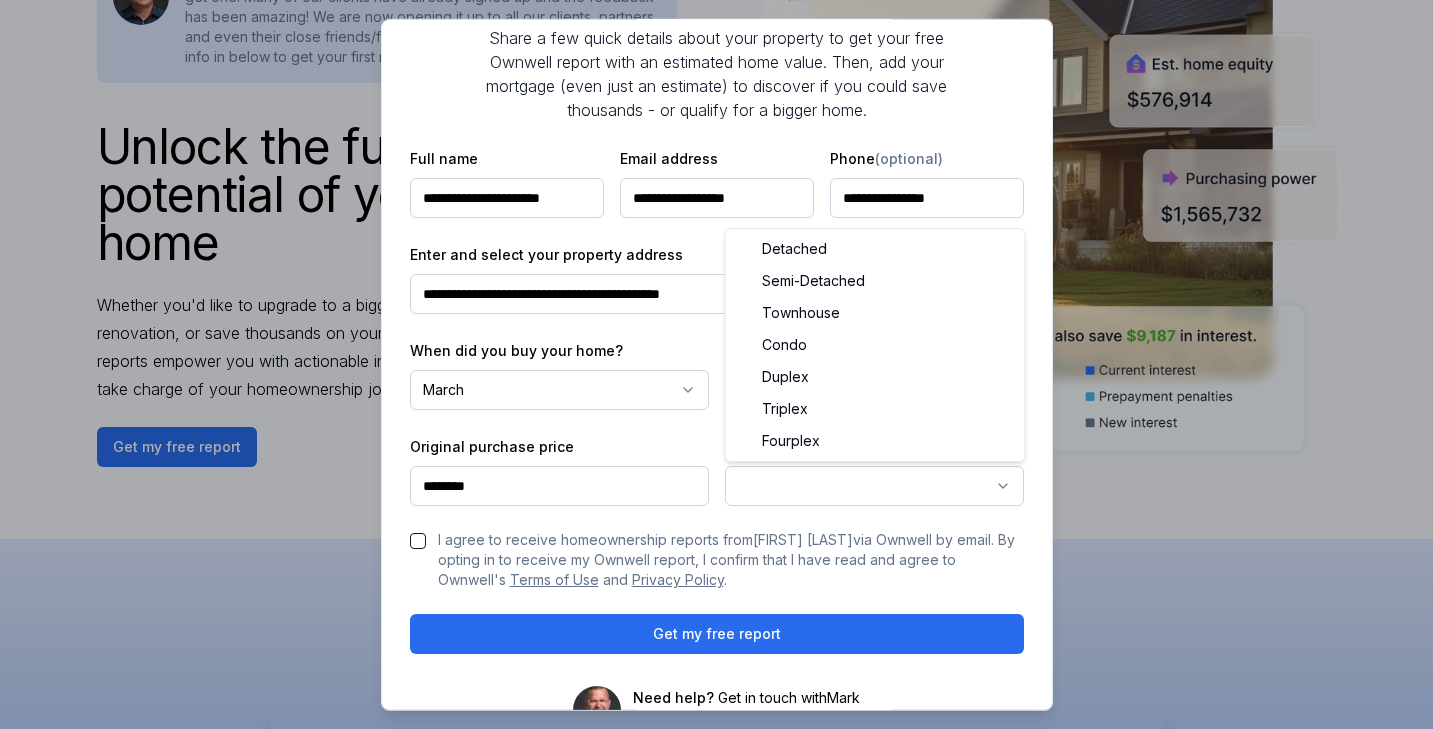 click on "own well Unlock the full potential of your home Whether you'd like to upgrade to a bigger home, tap into equity for a renovation, or save thousands on your mortgage, Ownwell's personalized reports empower you with actionable insights to build wealth, save money, and take charge of your homeownership journey. Hi, it’s Mark Kostelyk from Family Mortgage! We’ve partnered with Ownwell to offer our customers a free, personalized home ownership report to help you save money and grow your wealth—and I’d love for you to get one. Many of our clients have already signed up and the feedback has been amazing! We are now opening it up to all our clients, partners and even their close friends/family. If you haven't already, just pop your info in below to get your first report—can’t wait for you to check it out! Get my free report Hear from  Mark : See How the Ownwell Report Helps You Save Money and Build Wealth Price Estimate Monitor Your Home's Value Stay updated with monthly home price estimates. Home Equity" at bounding box center (716, 1977) 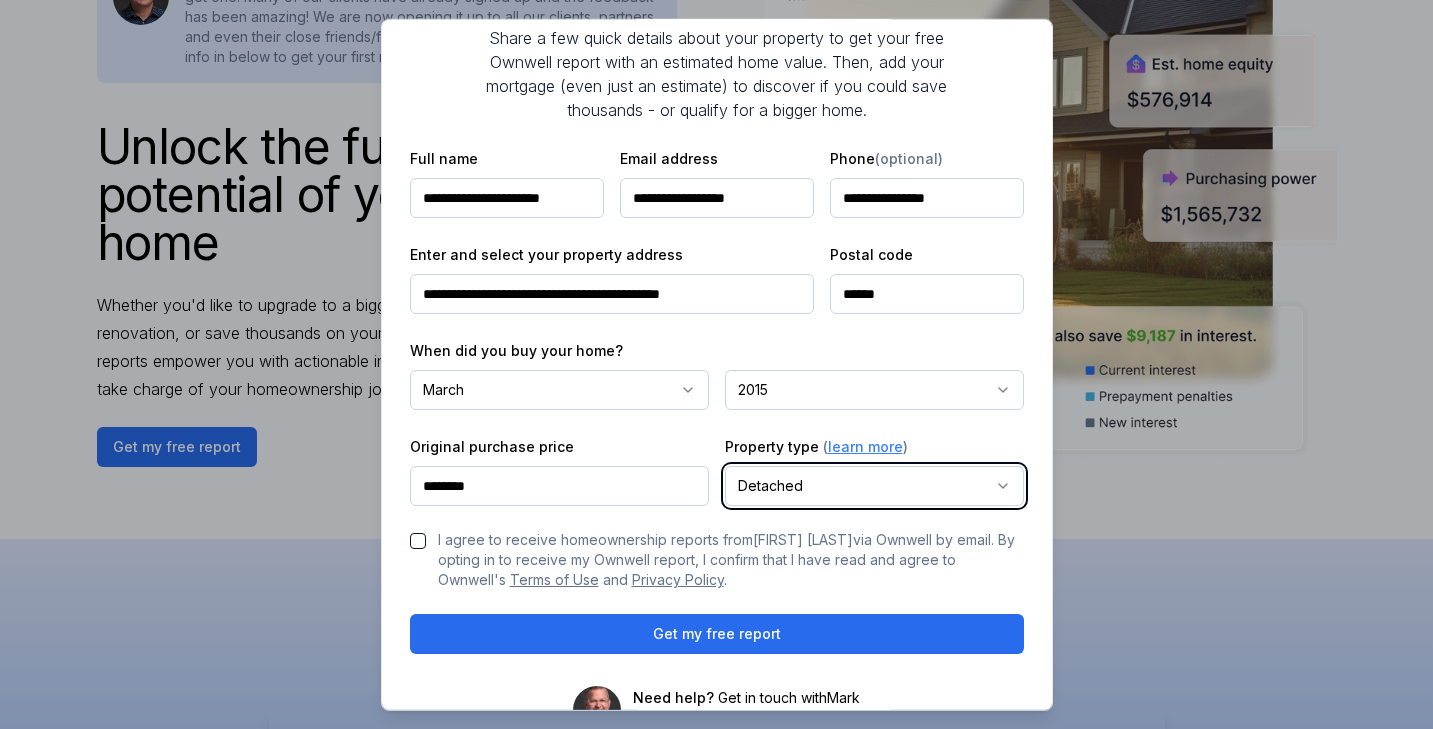 scroll, scrollTop: 201, scrollLeft: 0, axis: vertical 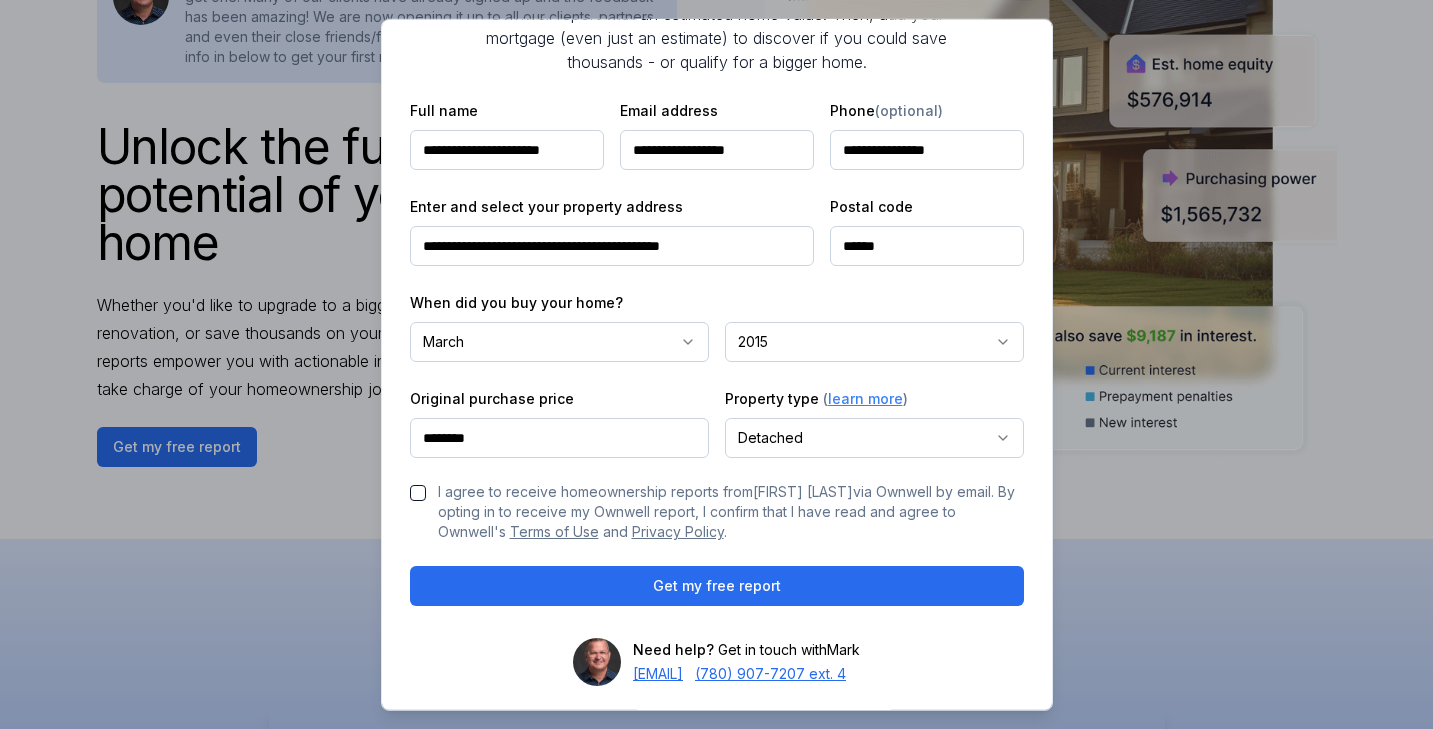 click on "I agree to receive homeownership reports from  Mark Kostelyk  via Ownwell by email. By opting in to receive my Ownwell report, I confirm that I have read and agree to Ownwell's   Terms of Use   and   Privacy Policy ." at bounding box center (418, 493) 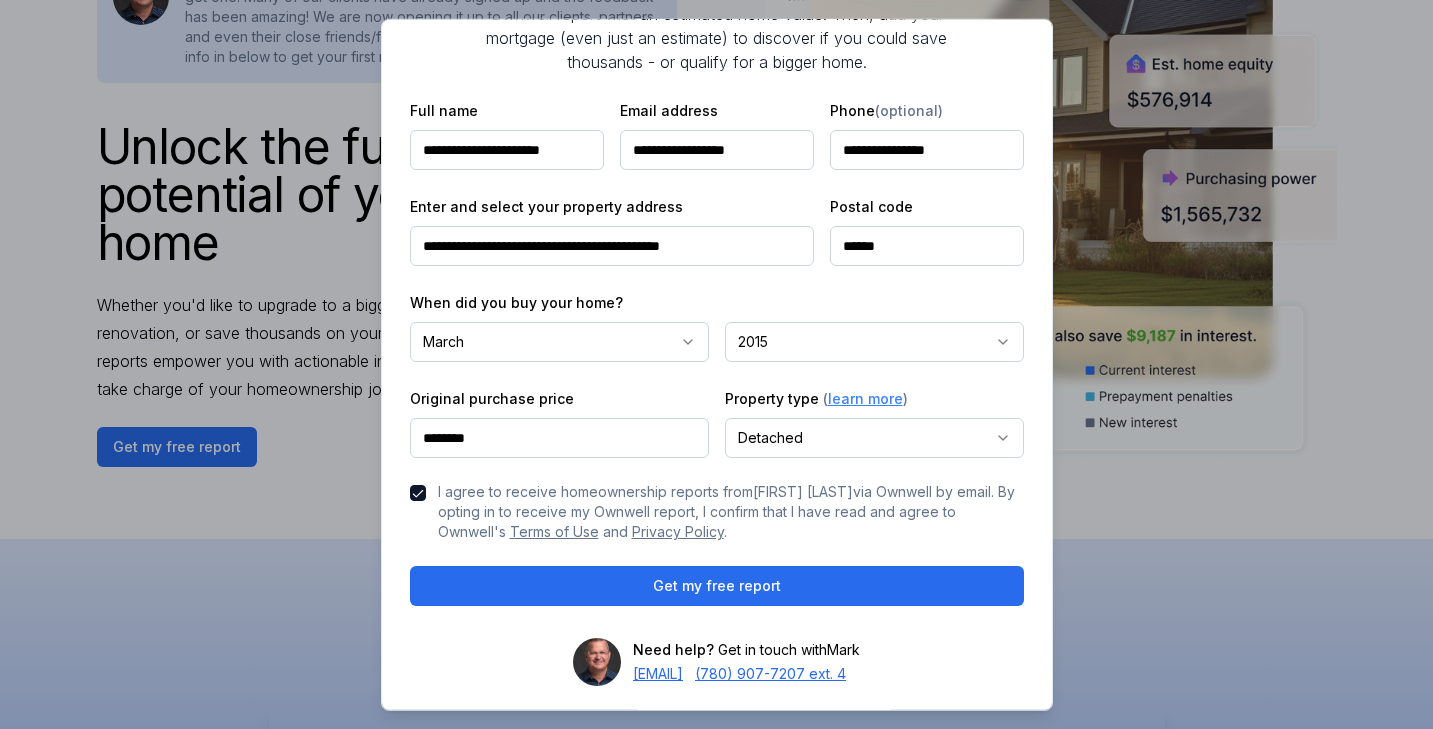 scroll, scrollTop: 225, scrollLeft: 0, axis: vertical 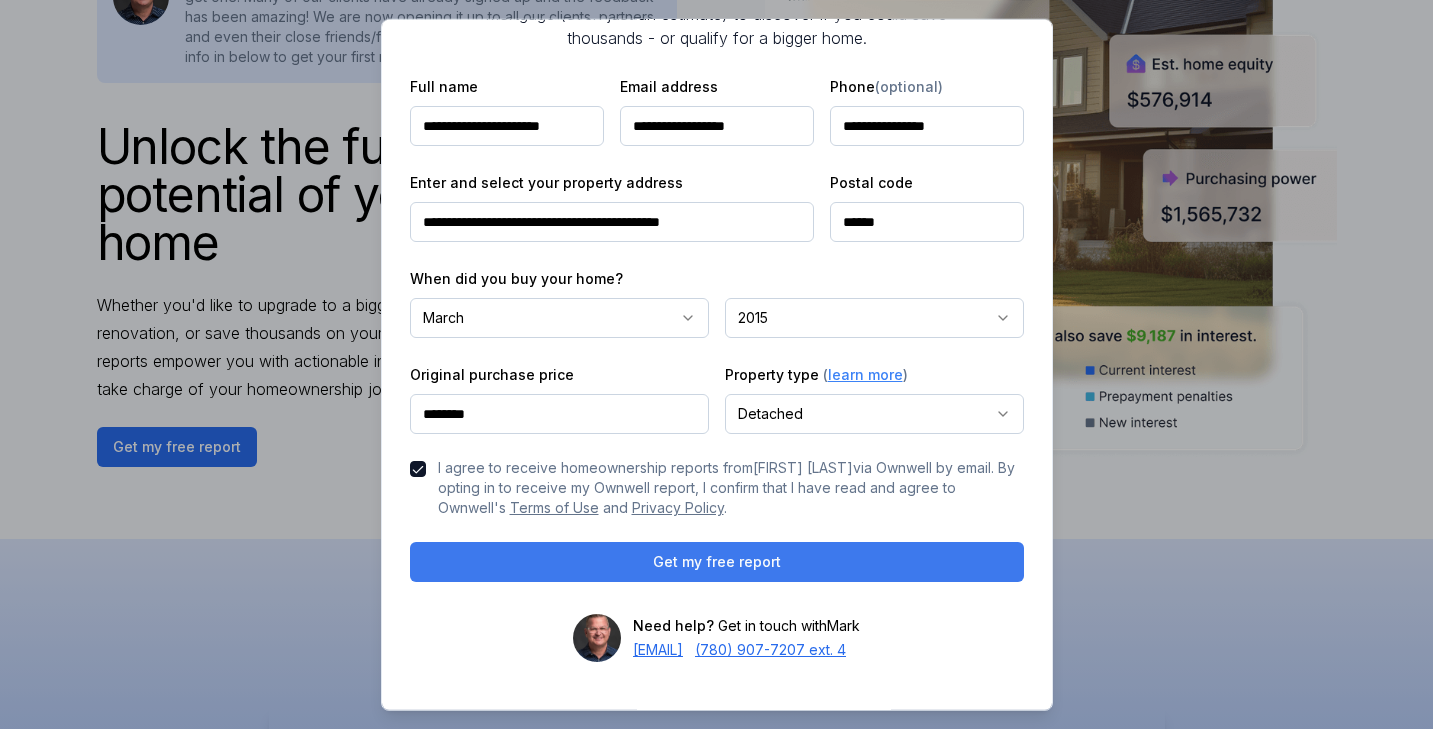click on "Get my free report" at bounding box center [717, 562] 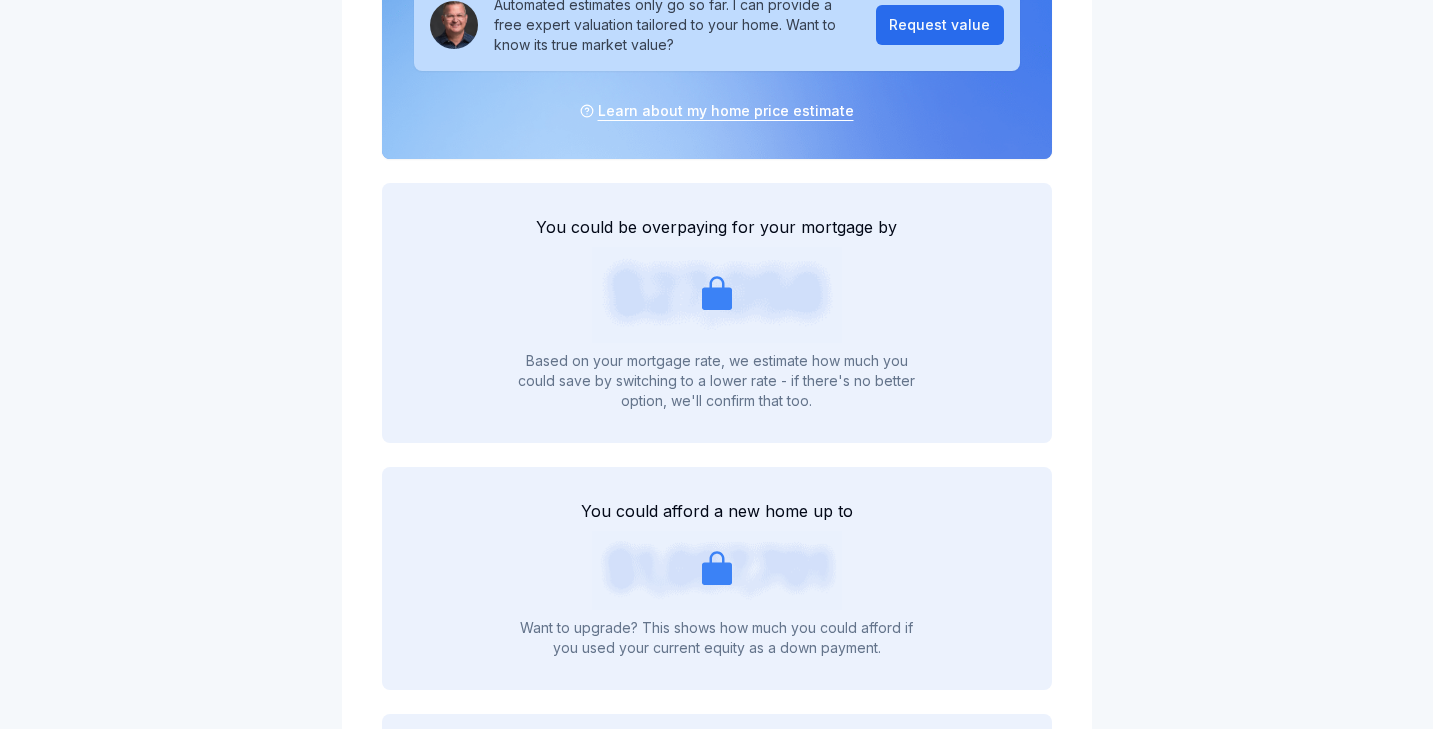 scroll, scrollTop: 1215, scrollLeft: 0, axis: vertical 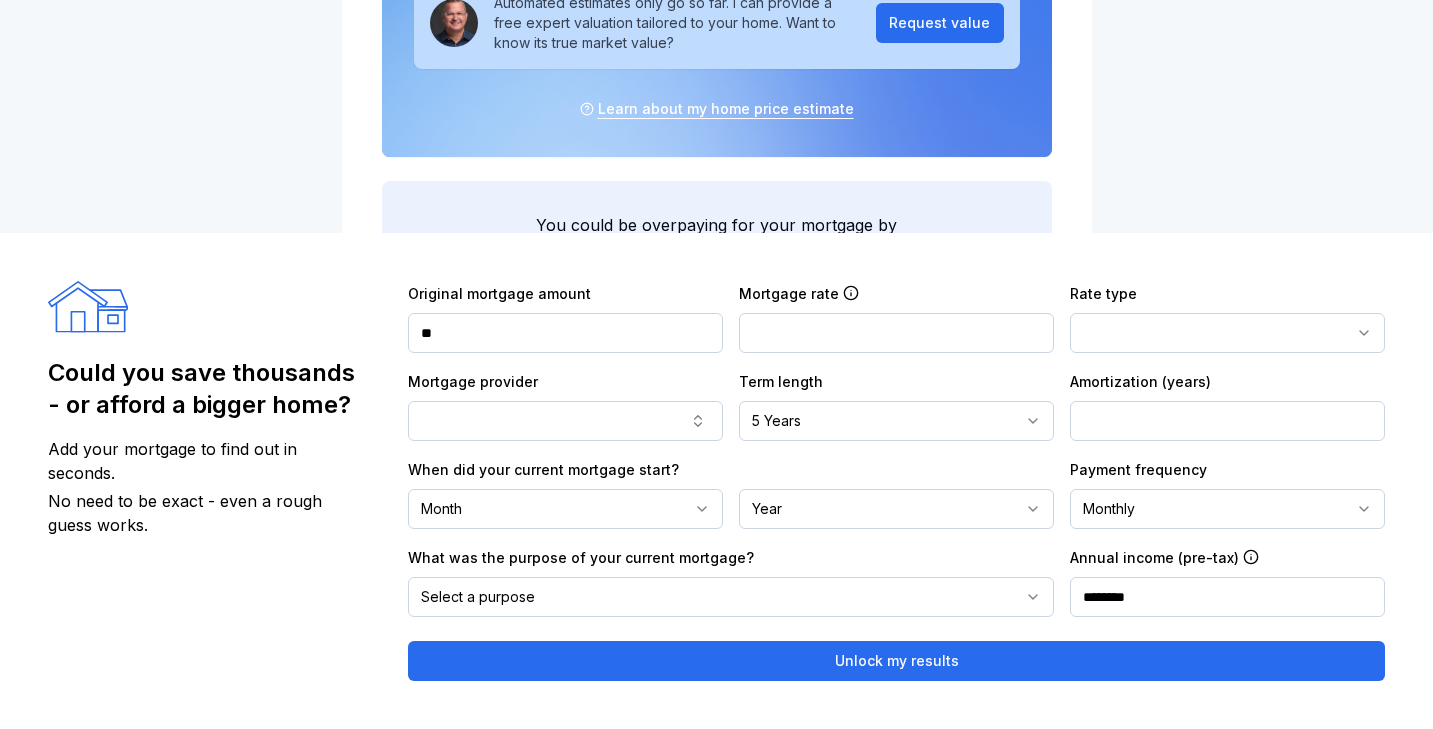 click 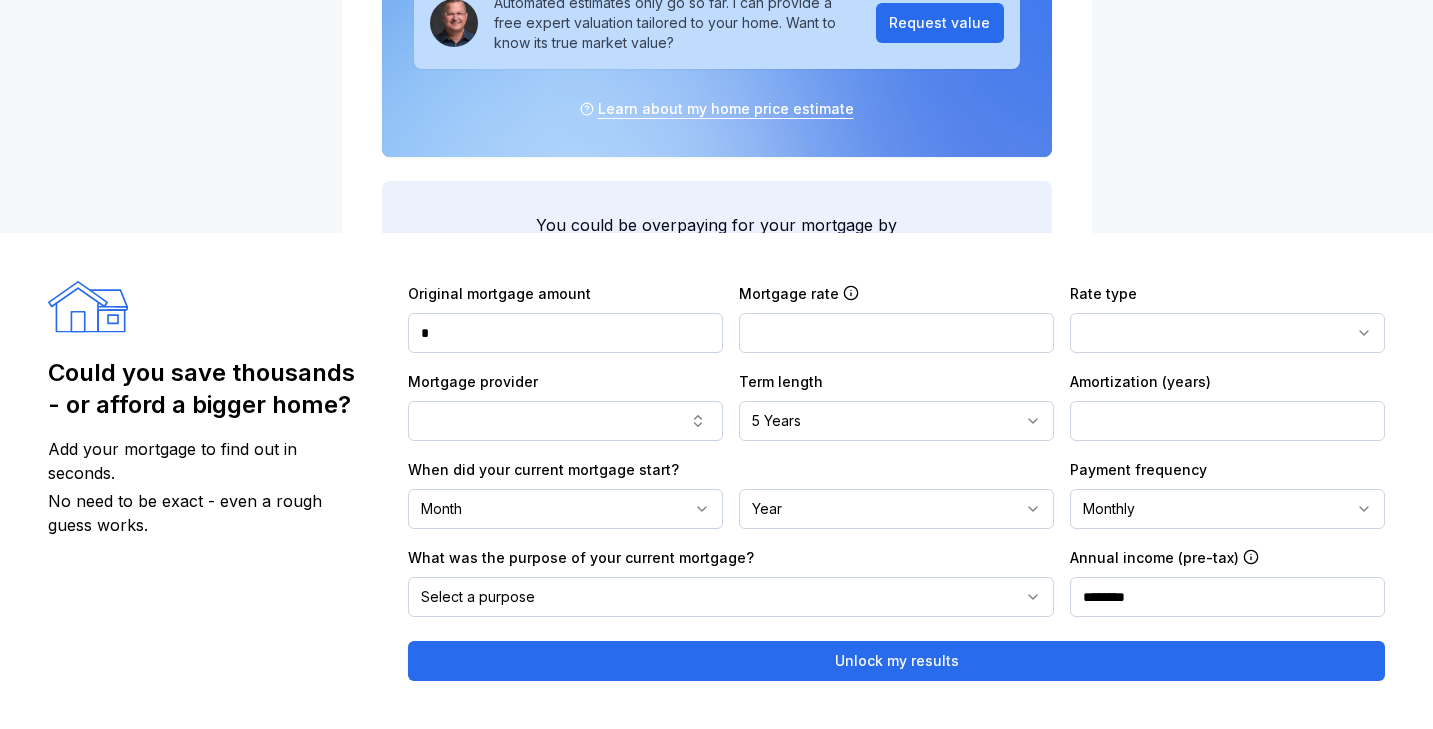 type on "*" 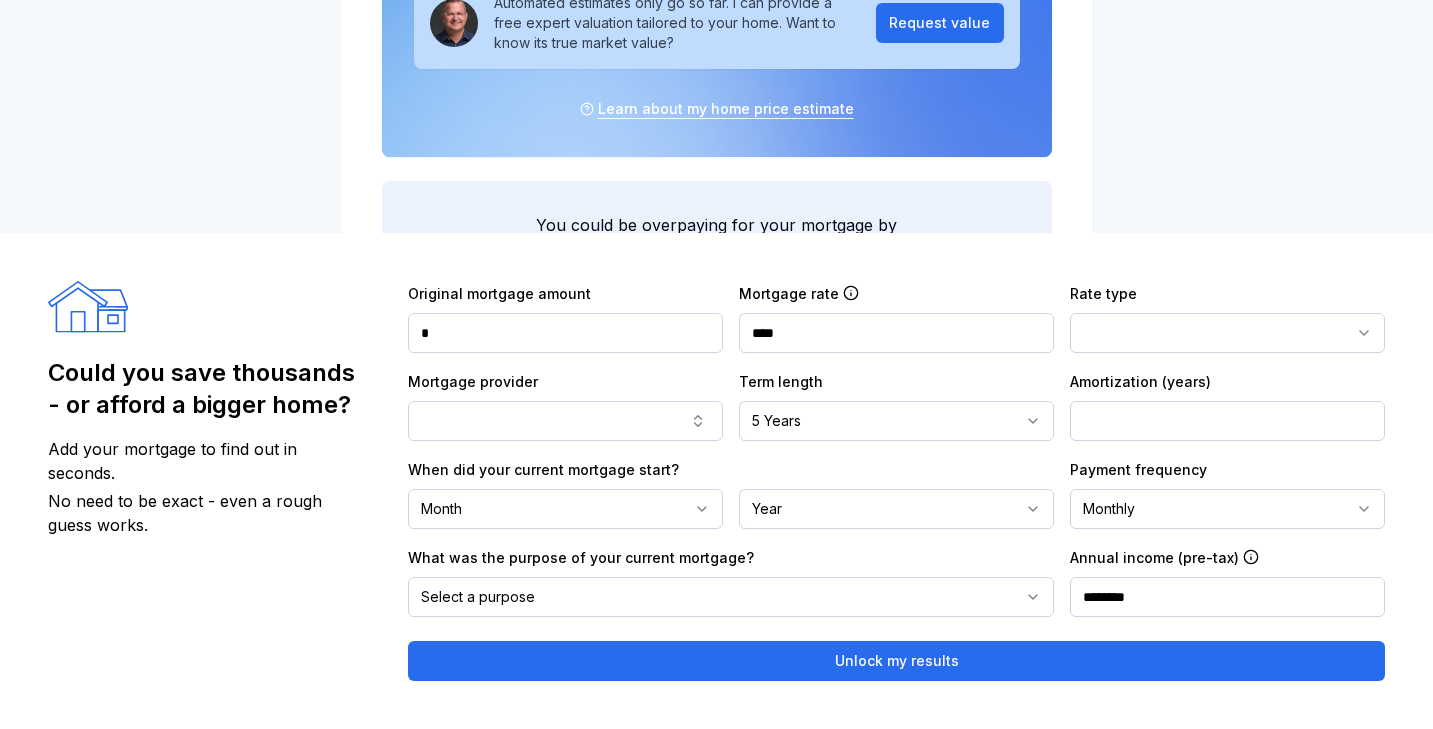 type on "****" 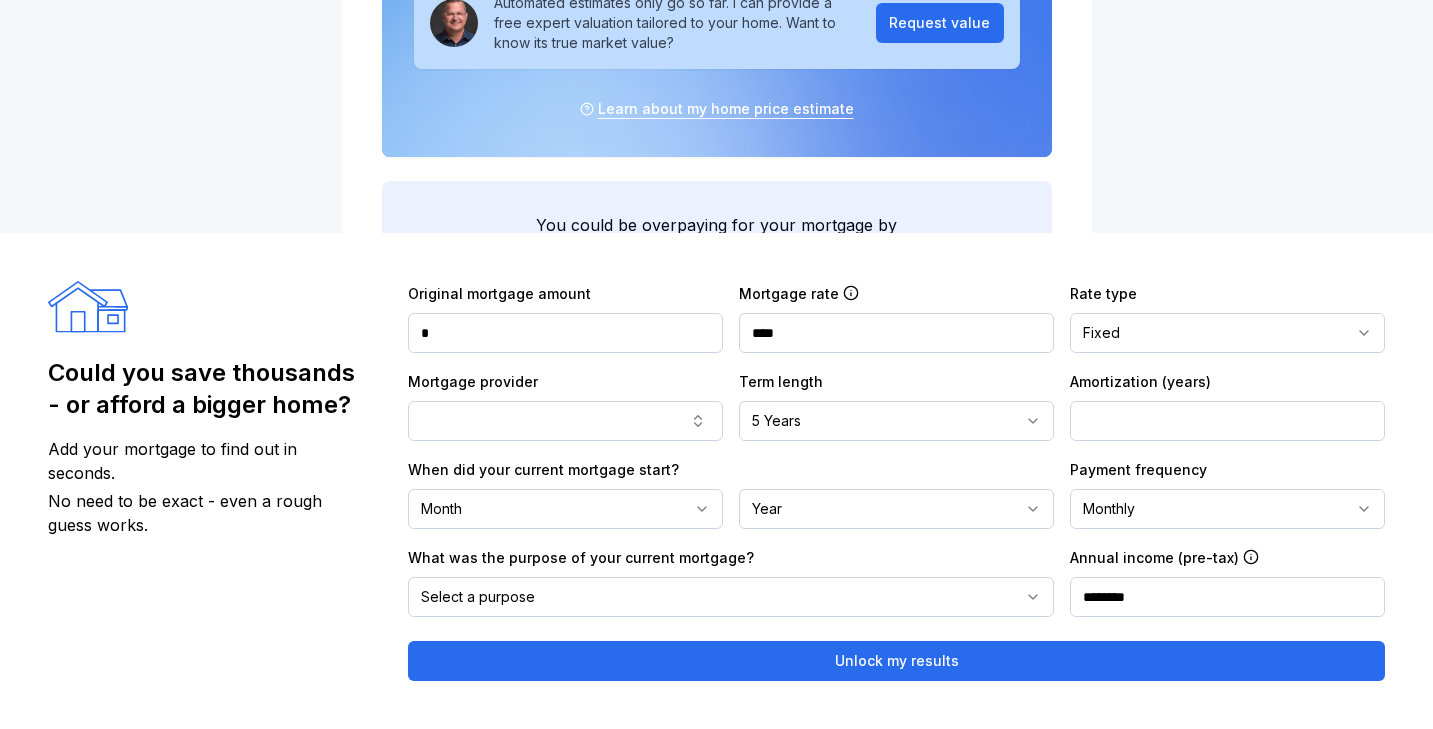 click on "**********" at bounding box center (896, 449) 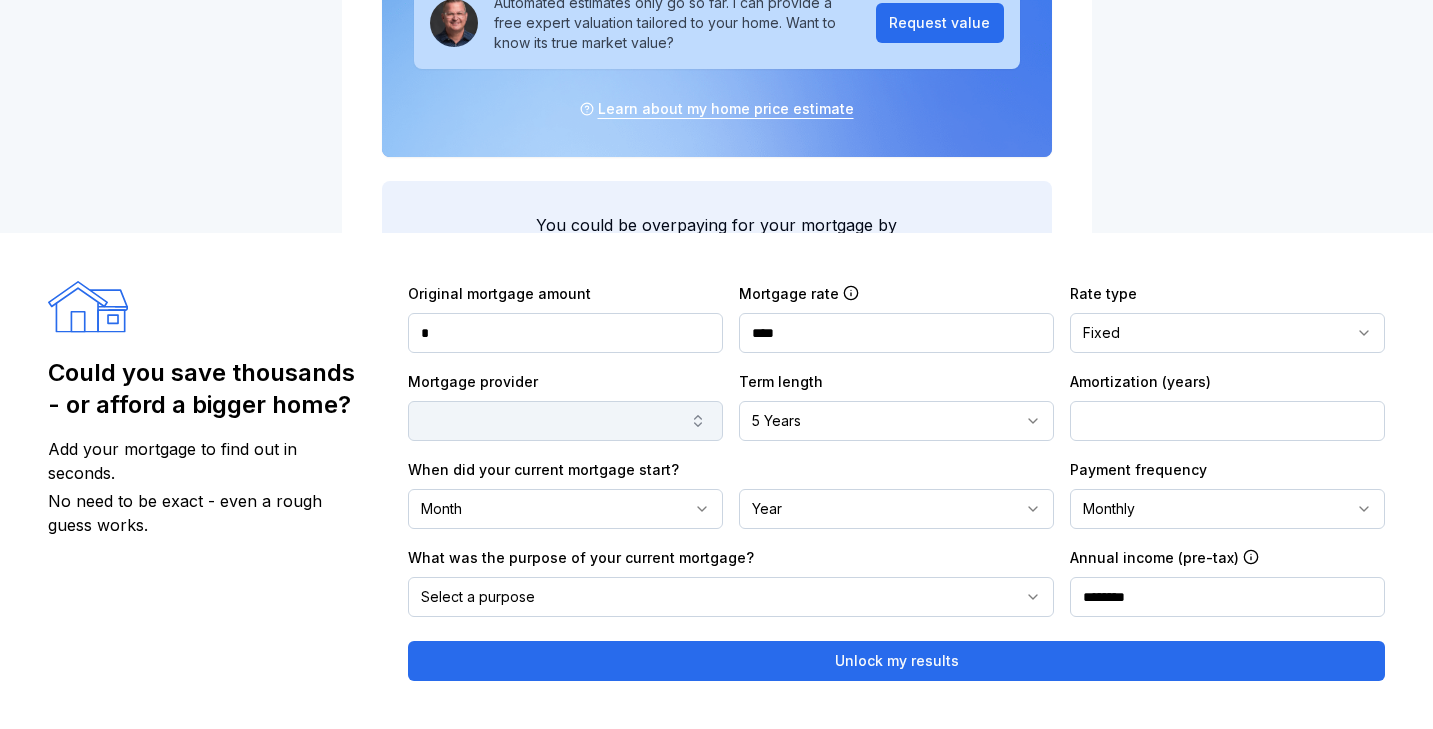 click at bounding box center (565, 421) 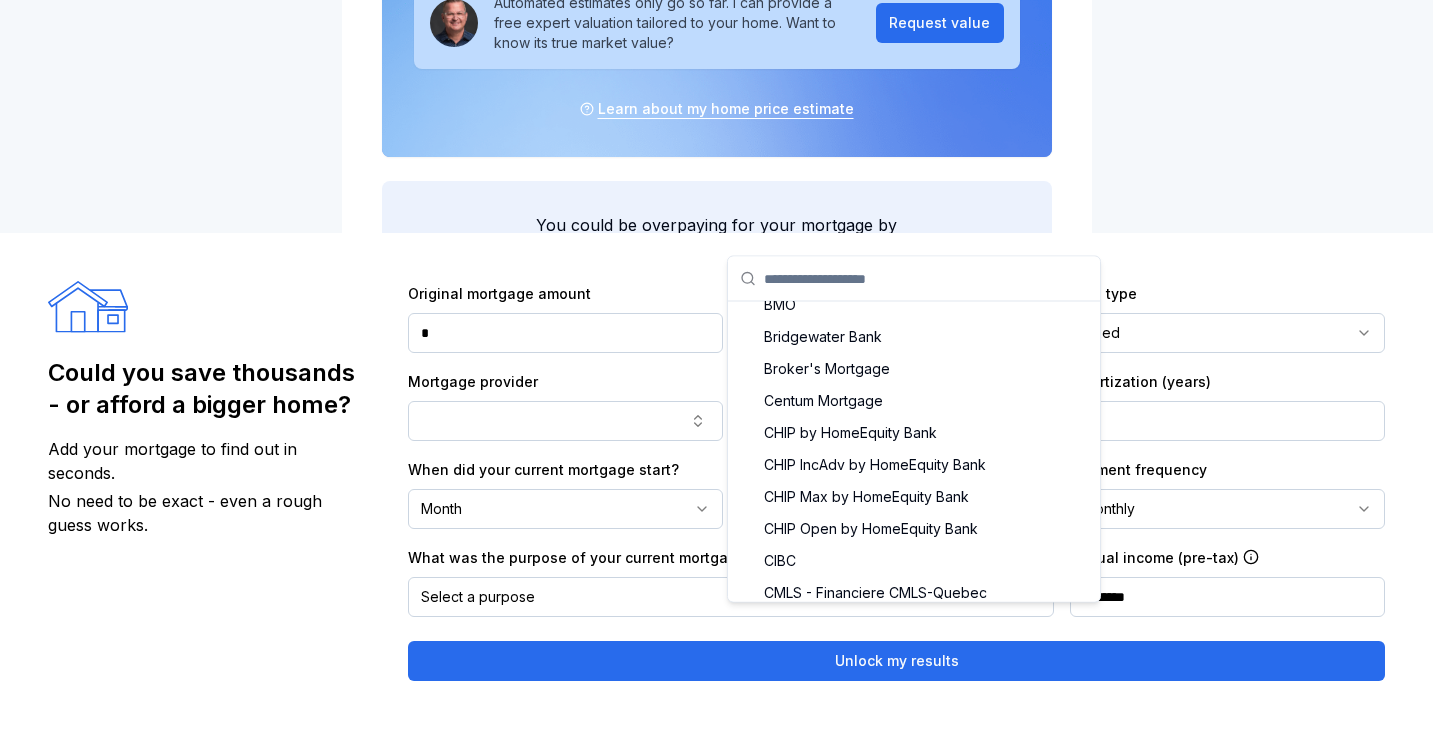 scroll, scrollTop: 279, scrollLeft: 0, axis: vertical 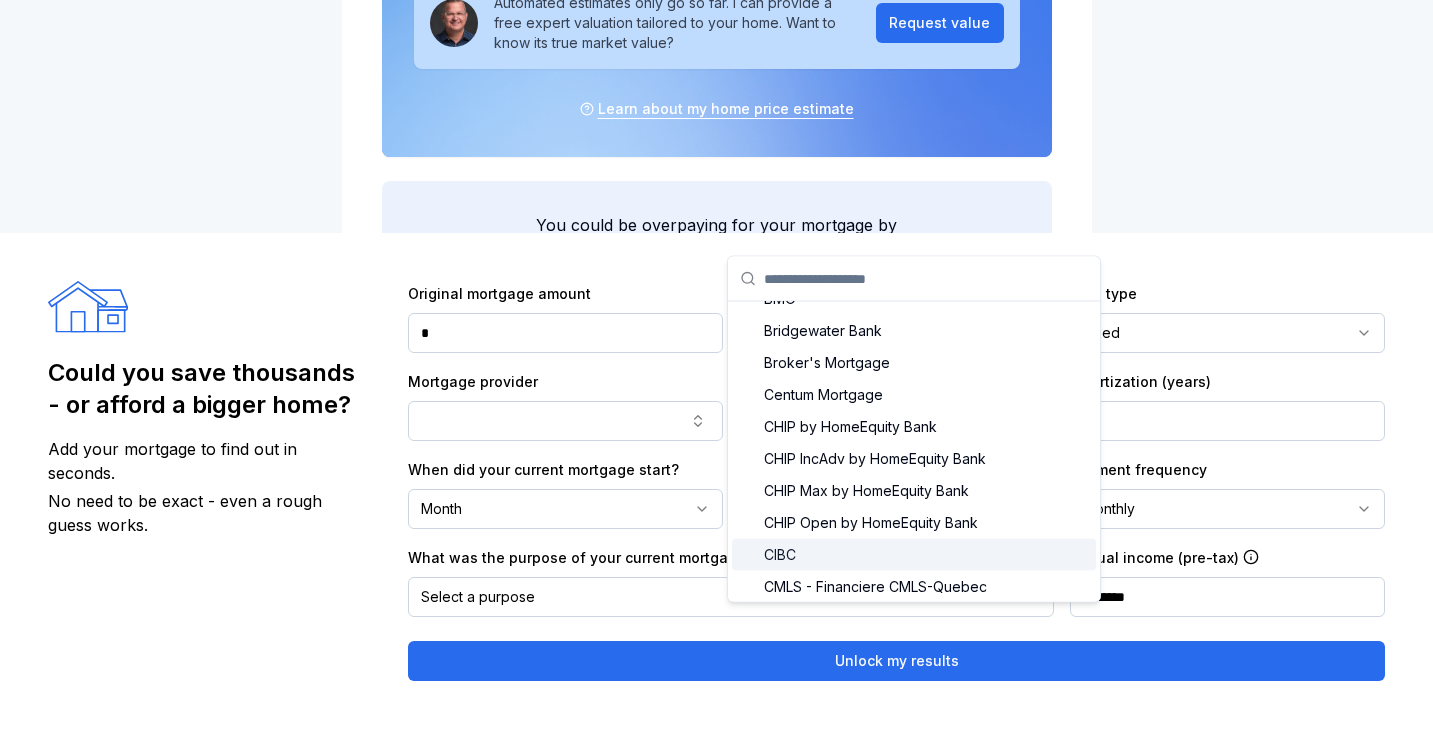 click on "CIBC" at bounding box center [914, 555] 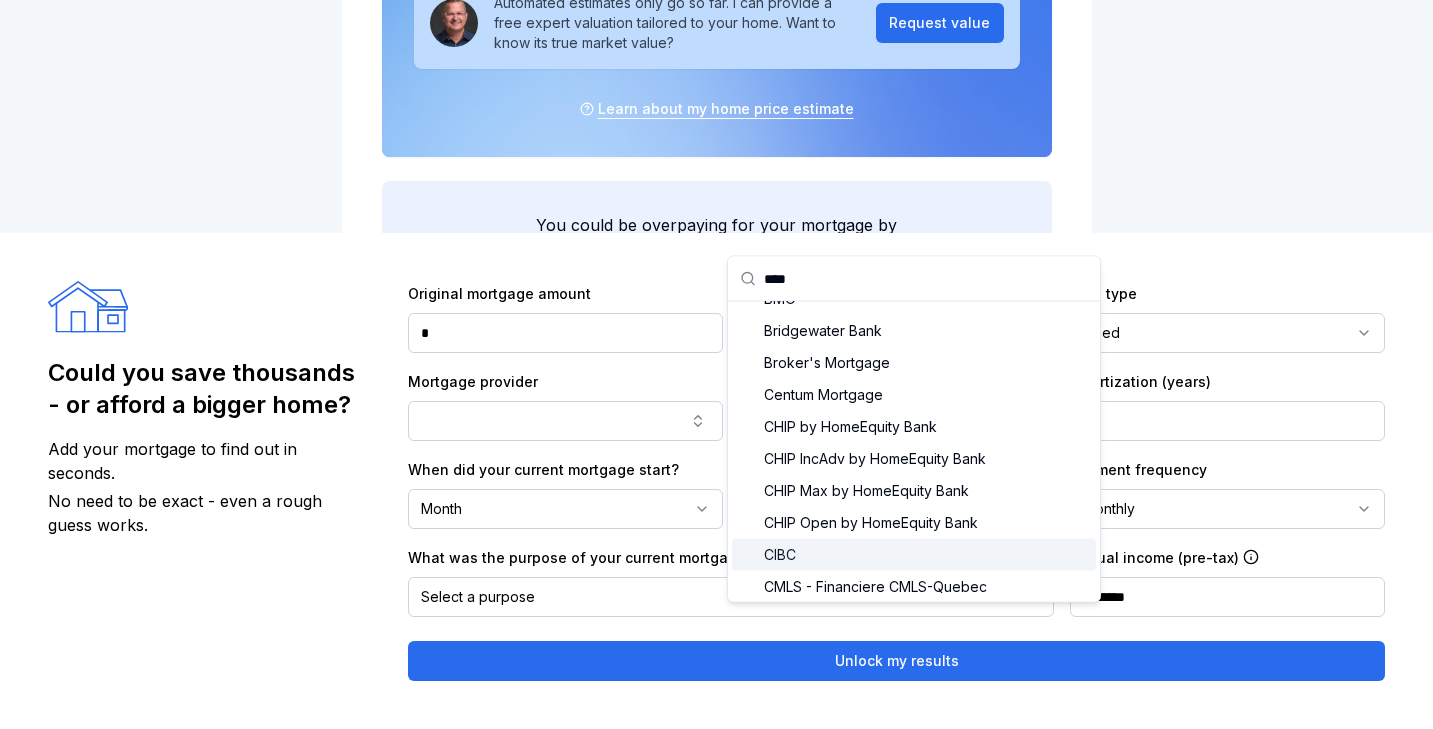 scroll, scrollTop: 0, scrollLeft: 0, axis: both 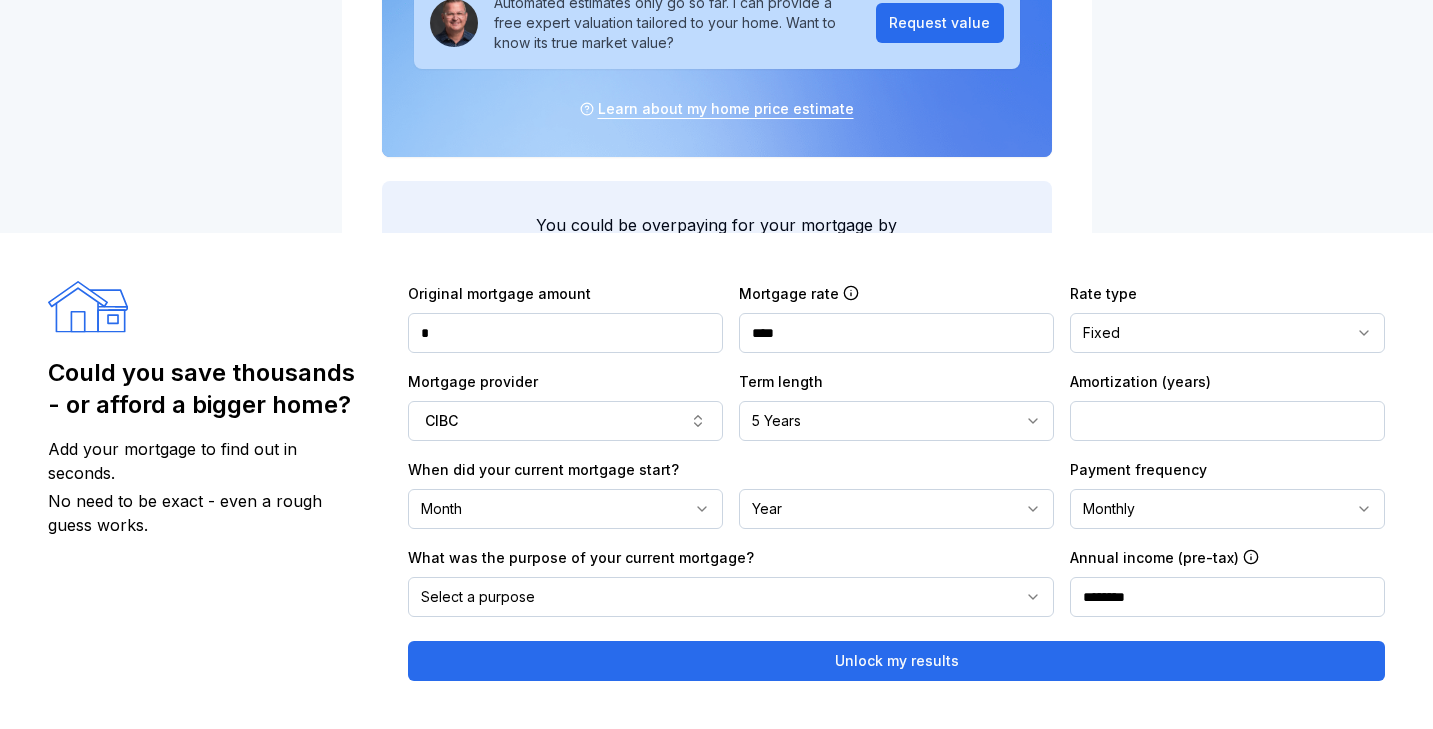 click on "5 Years" at bounding box center (896, 421) 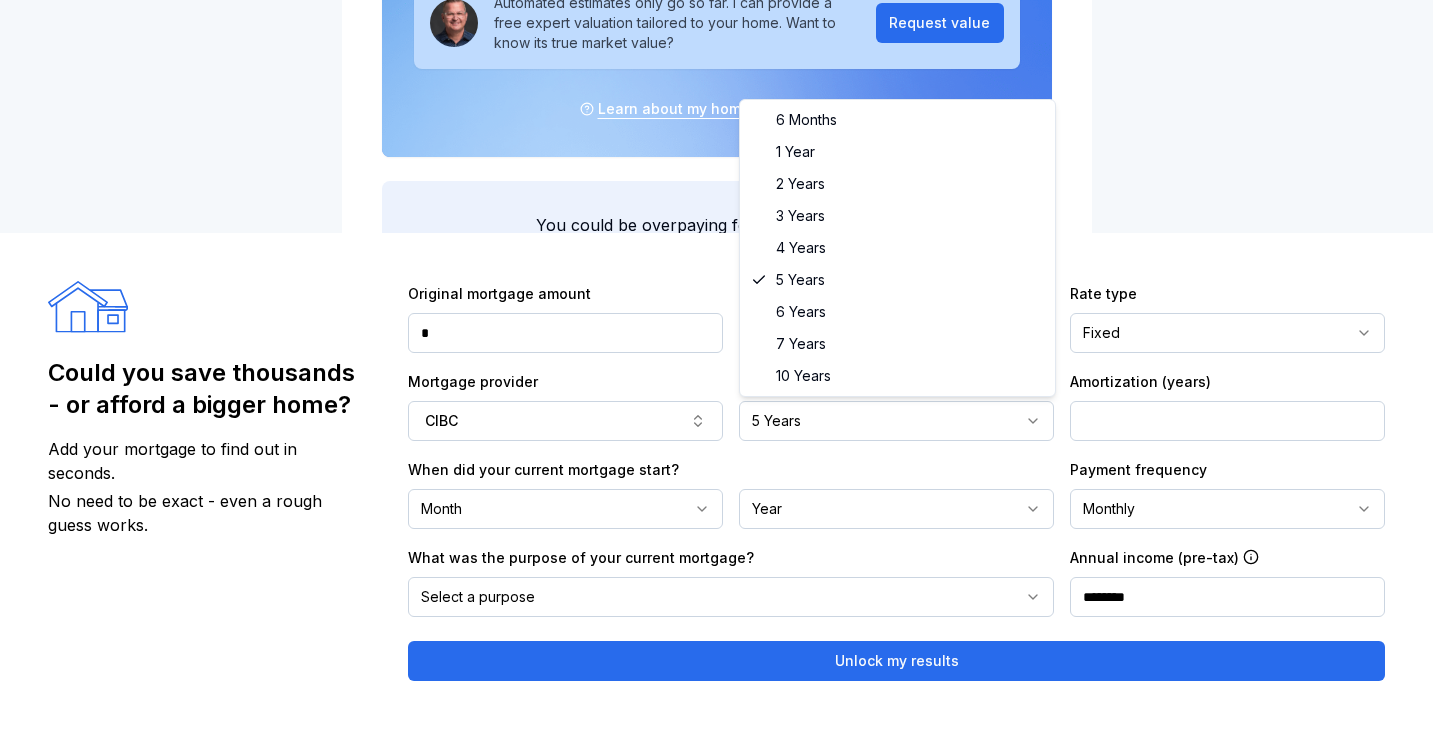 select on "**" 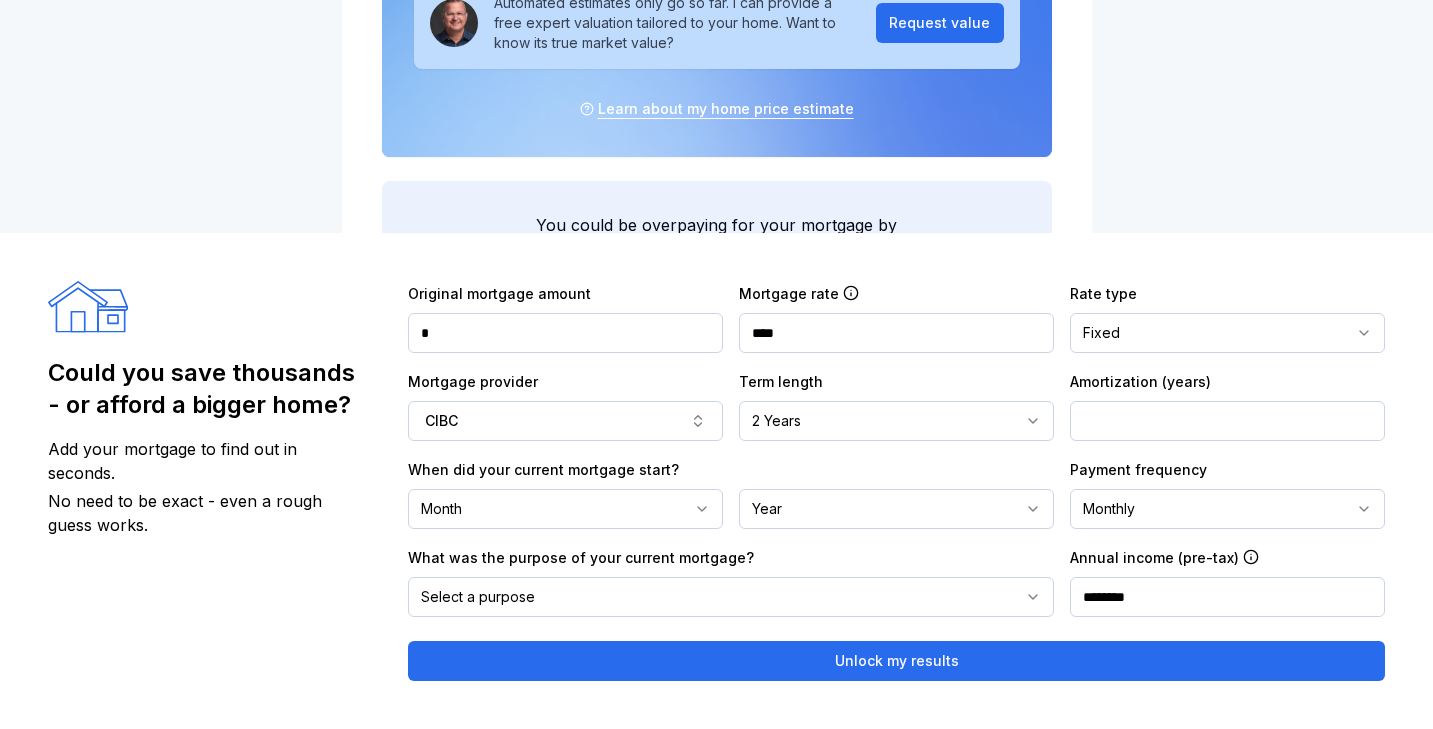 click on "Month" at bounding box center (565, 509) 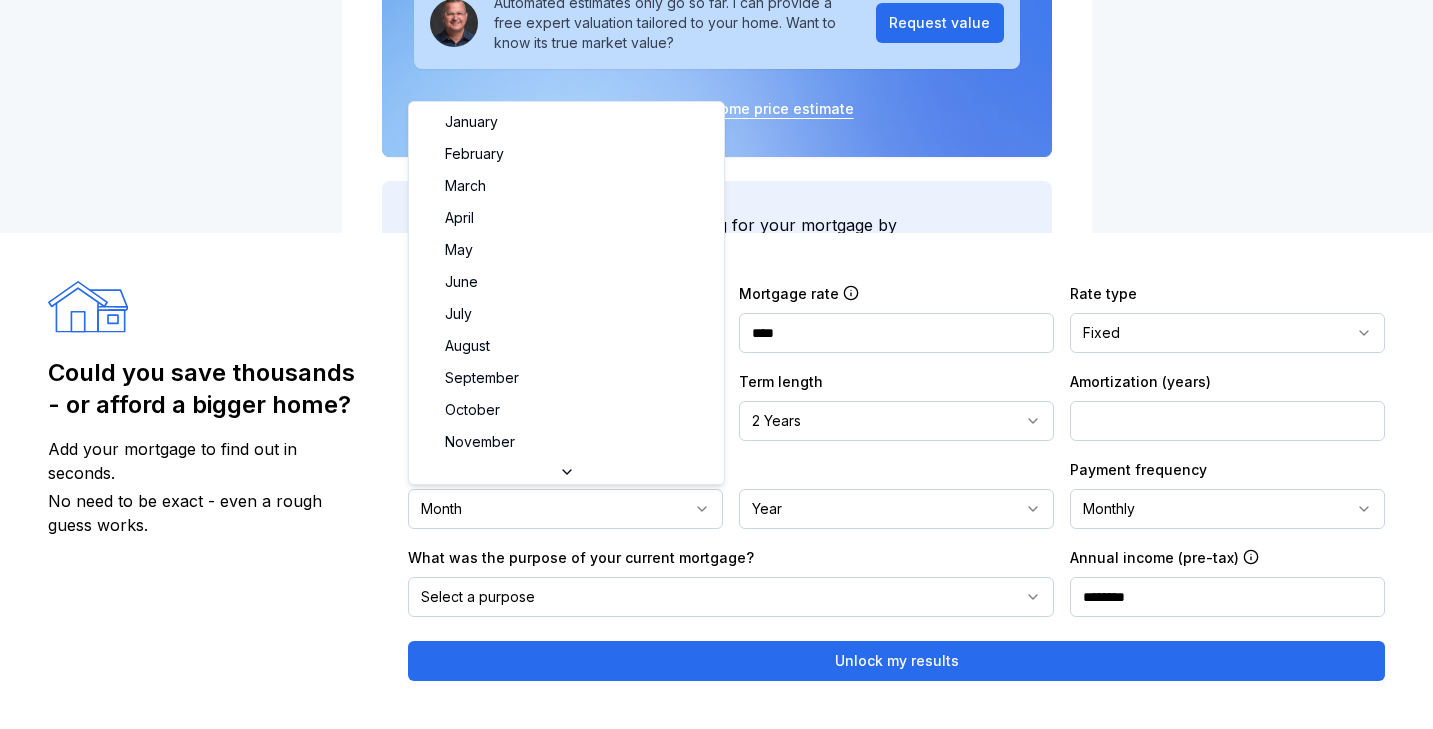 select on "*" 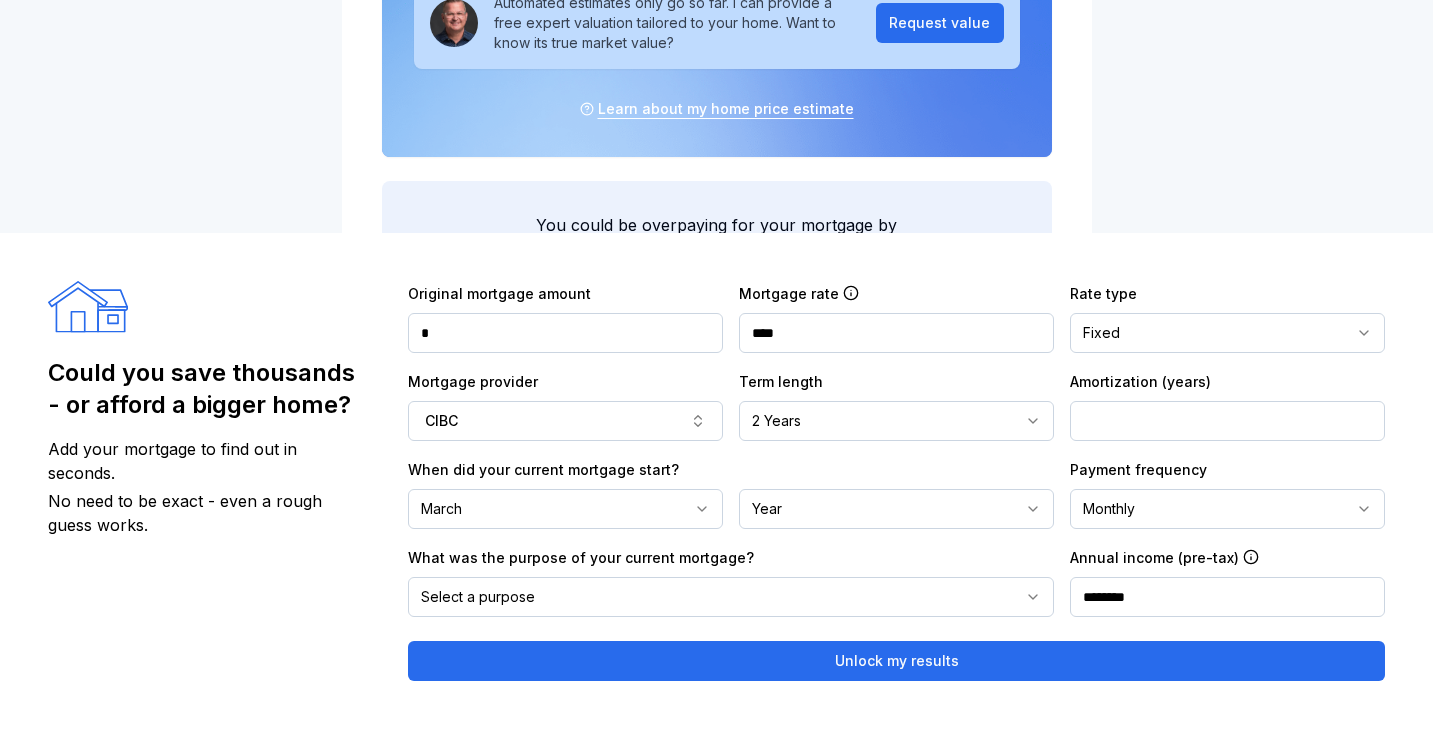 click on "Year" at bounding box center [896, 509] 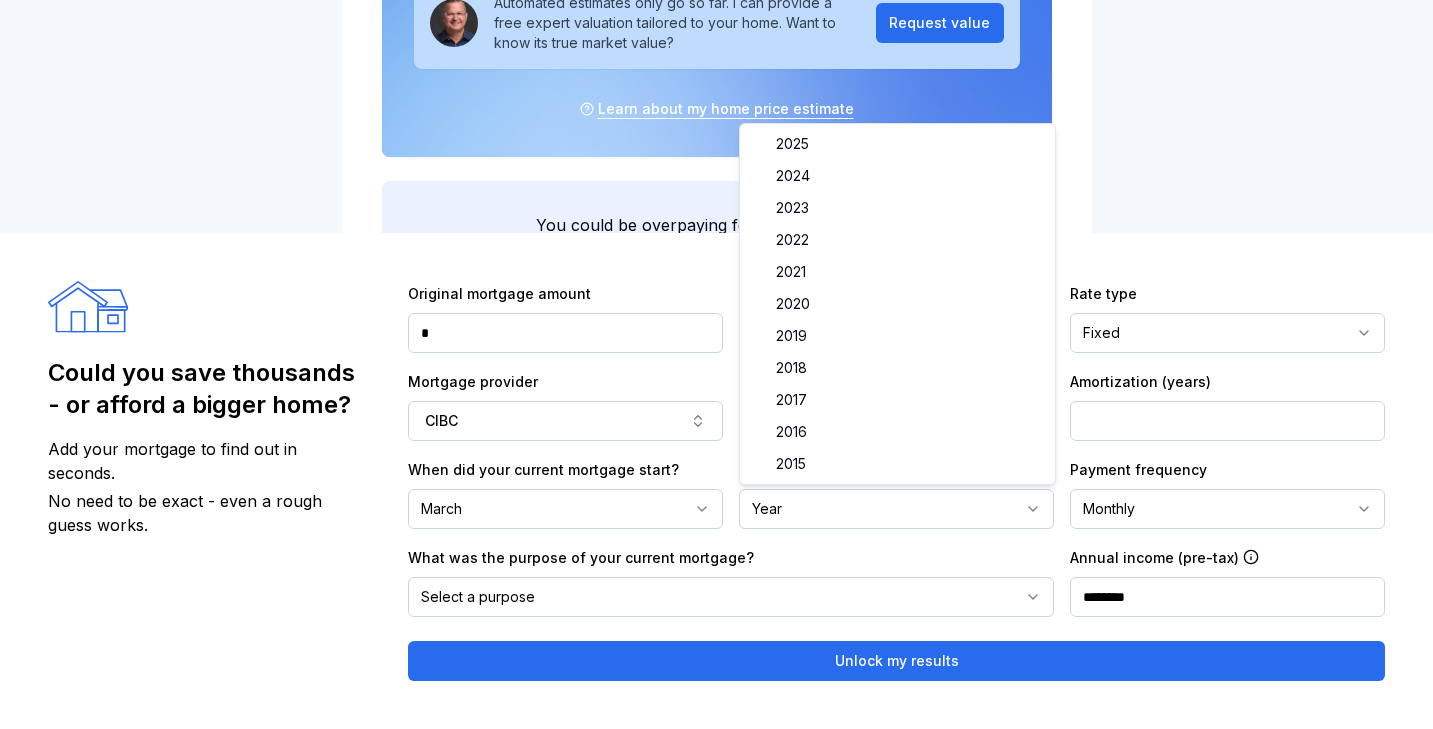 select on "****" 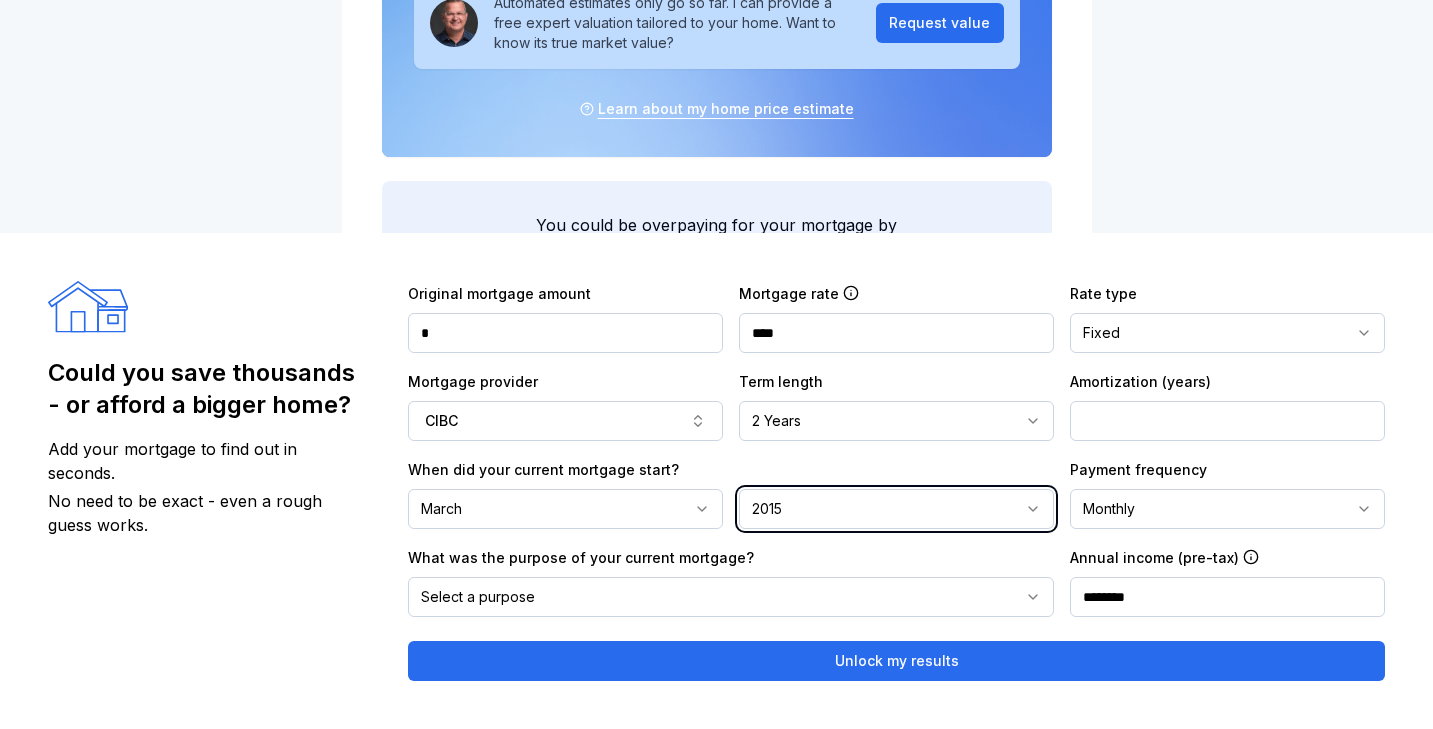 scroll, scrollTop: 1297, scrollLeft: 0, axis: vertical 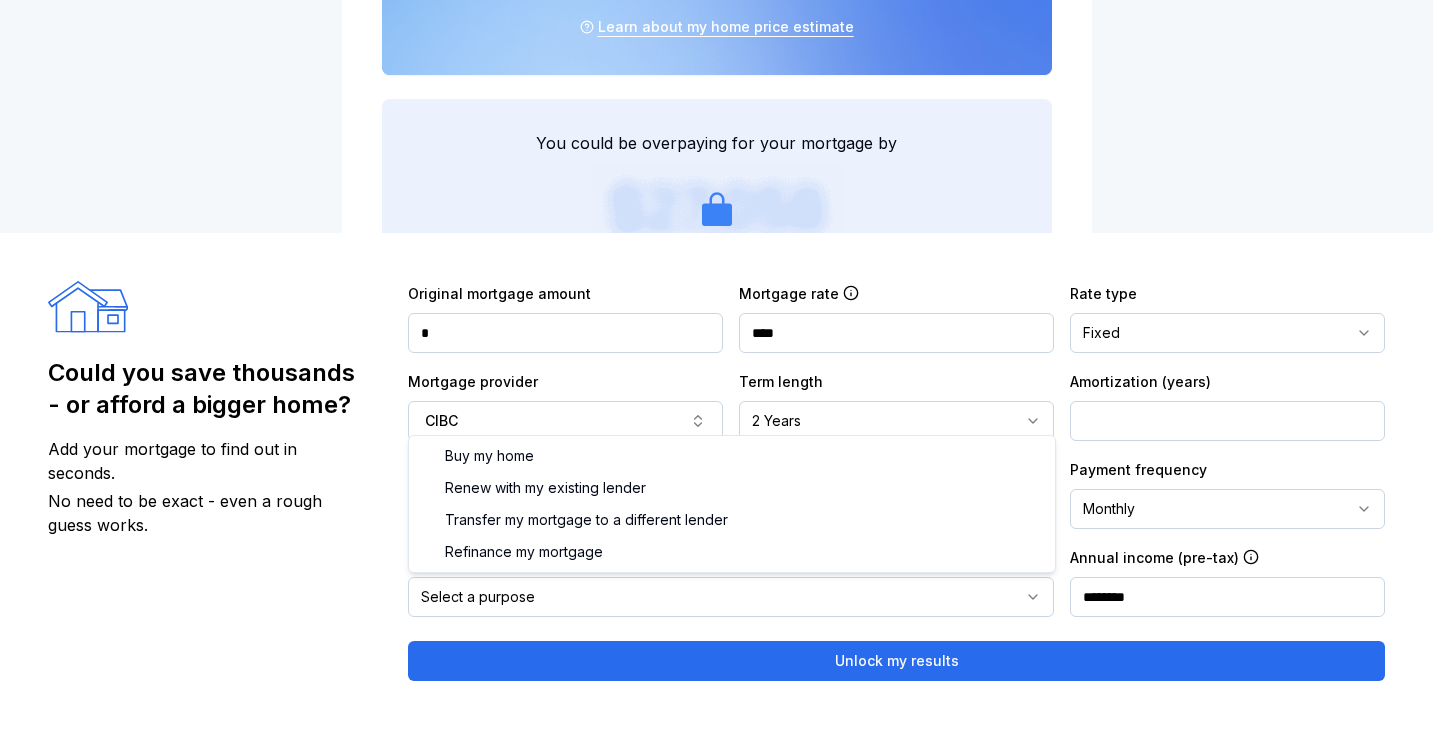 click on "Select a purpose" at bounding box center (731, 597) 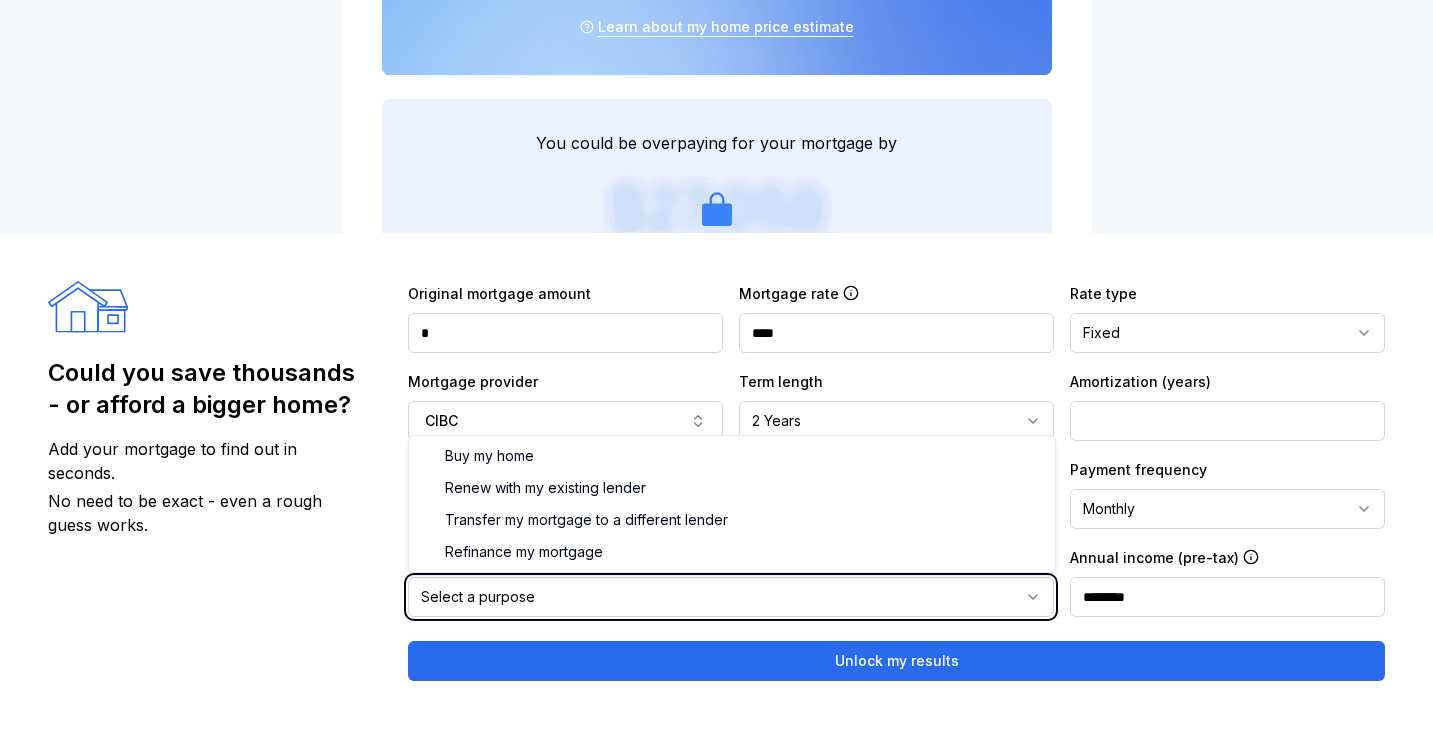 click on "Could you save thousands - or afford a bigger home? Add your mortgage to find out in seconds. No need to be exact - even a rough guess works." at bounding box center [208, 481] 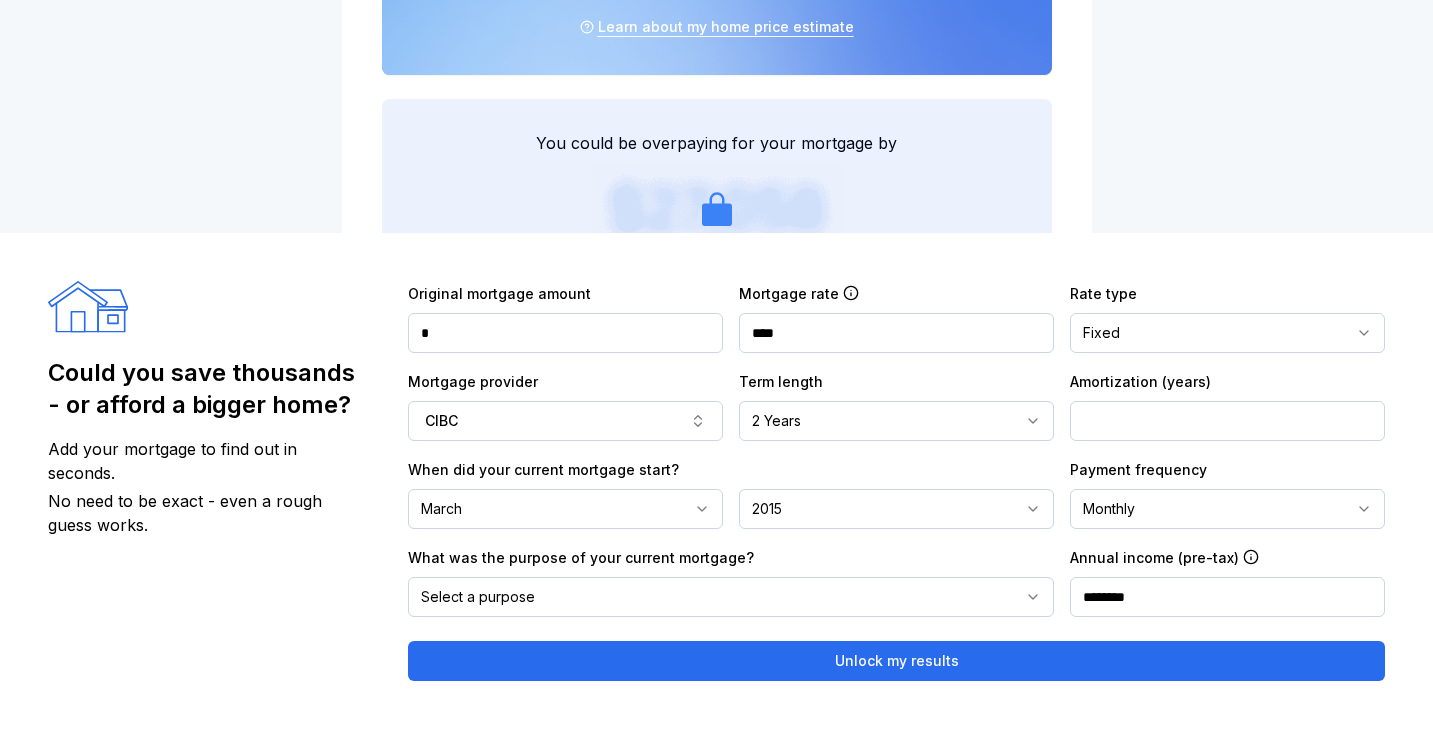 click on "Select a purpose" at bounding box center (731, 597) 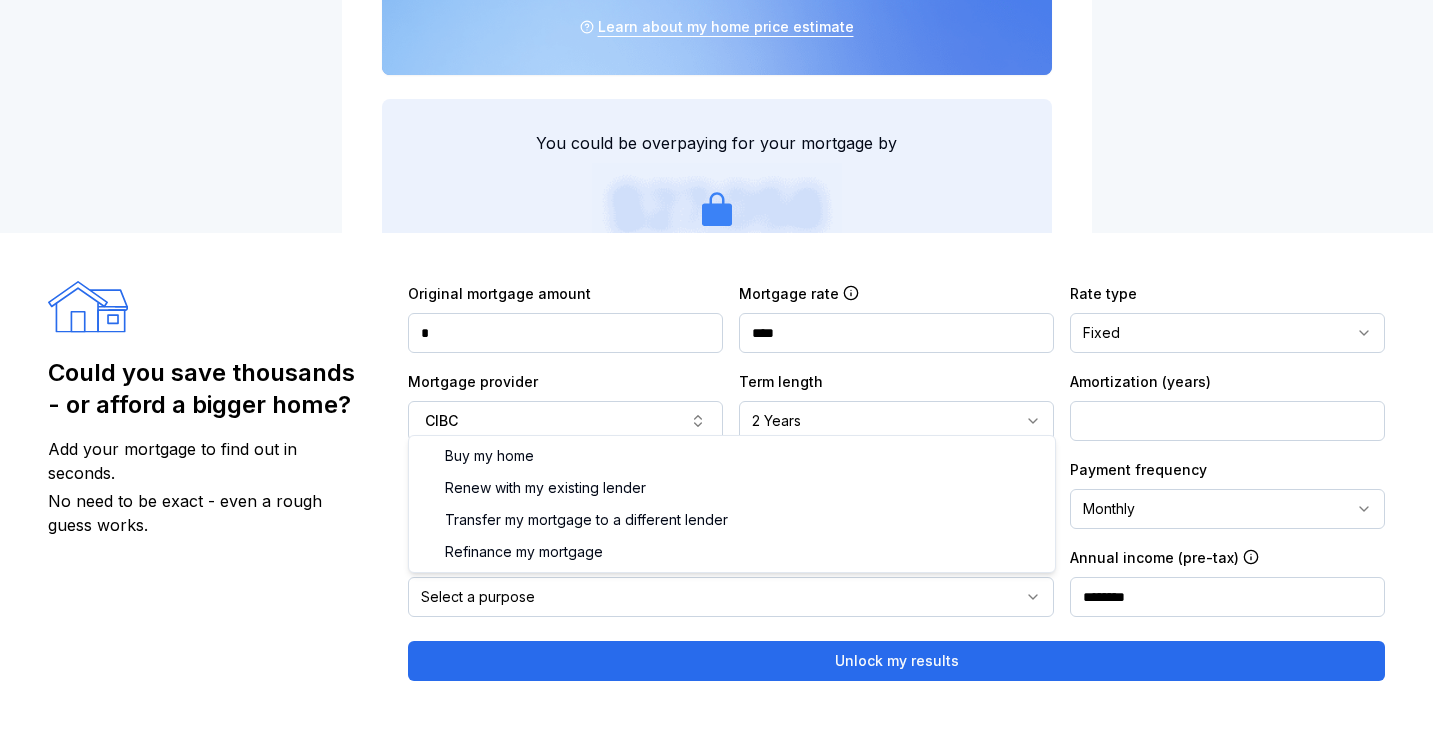 select on "********" 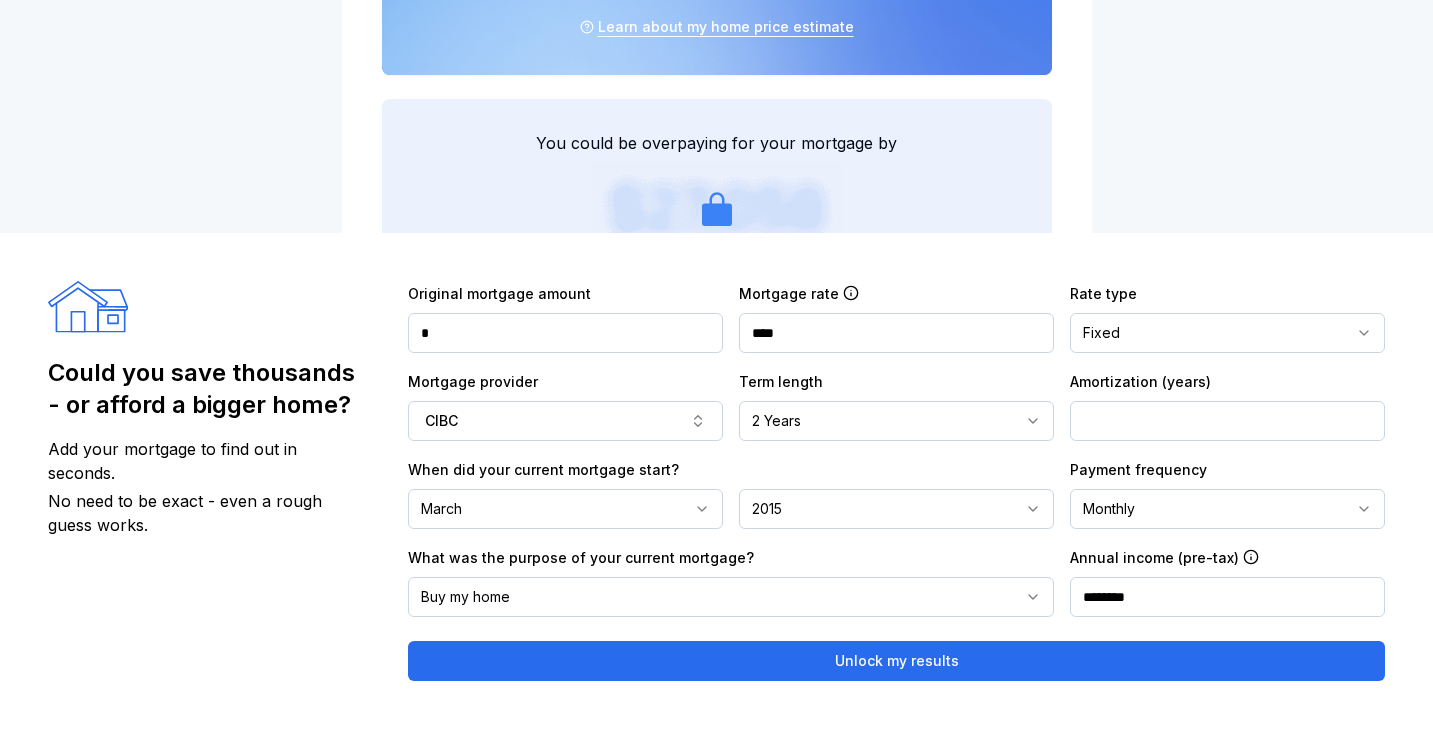 drag, startPoint x: 1182, startPoint y: 595, endPoint x: 967, endPoint y: 596, distance: 215.00232 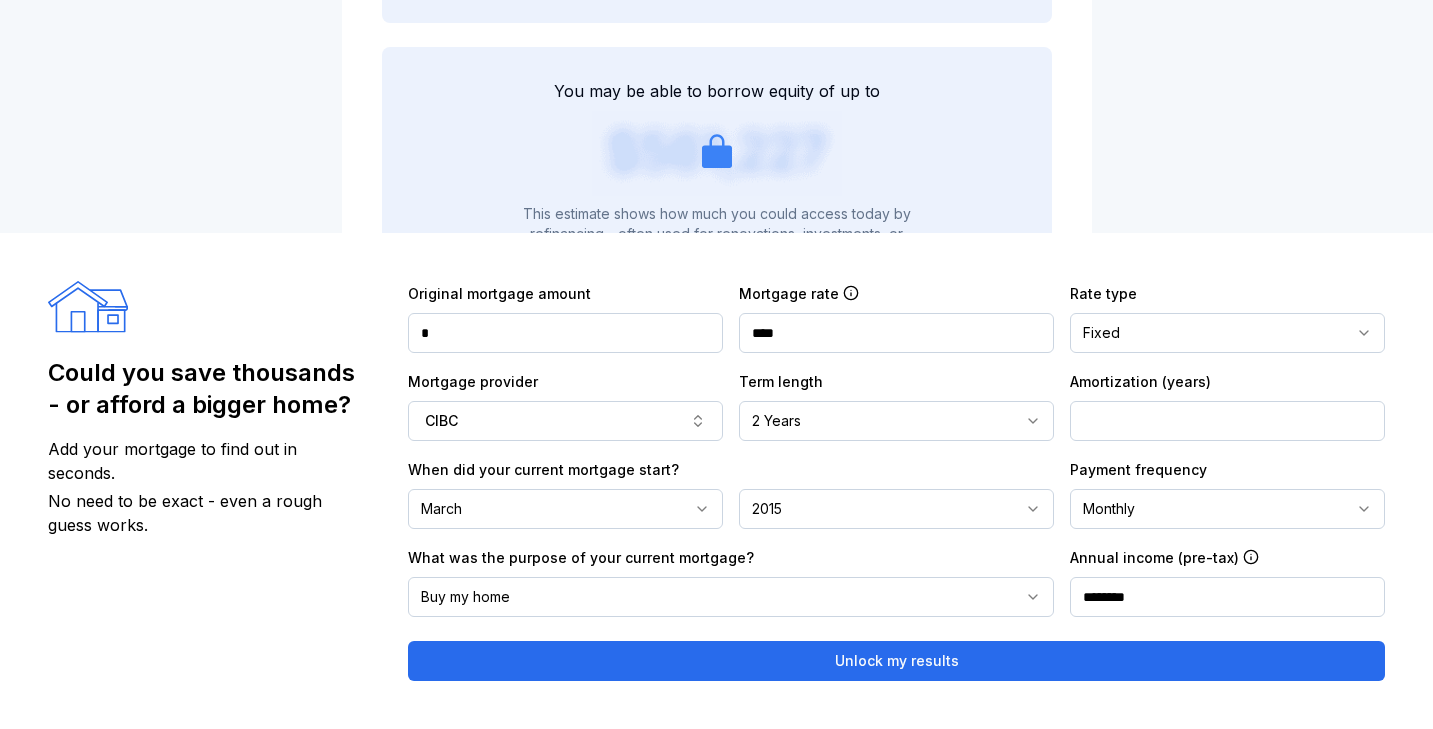 scroll, scrollTop: 1881, scrollLeft: 0, axis: vertical 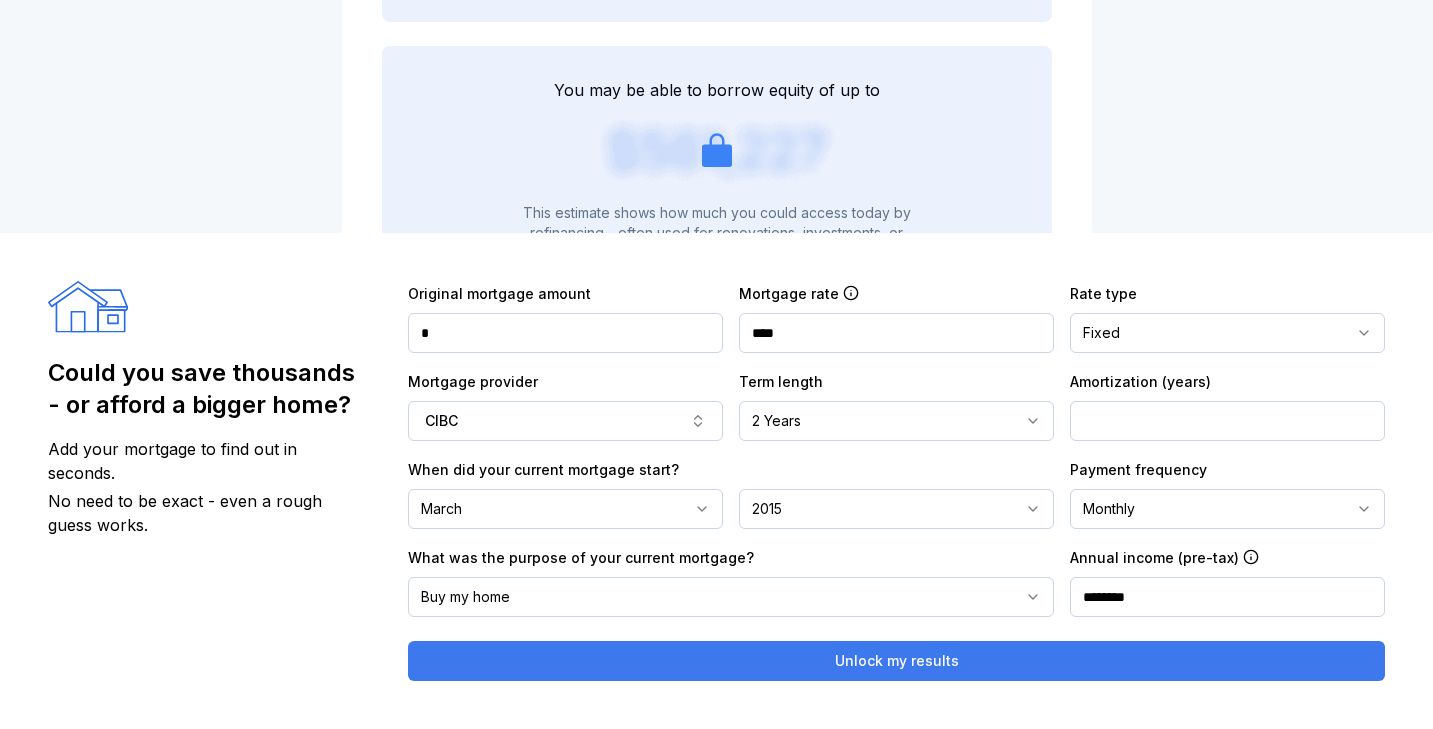 type on "********" 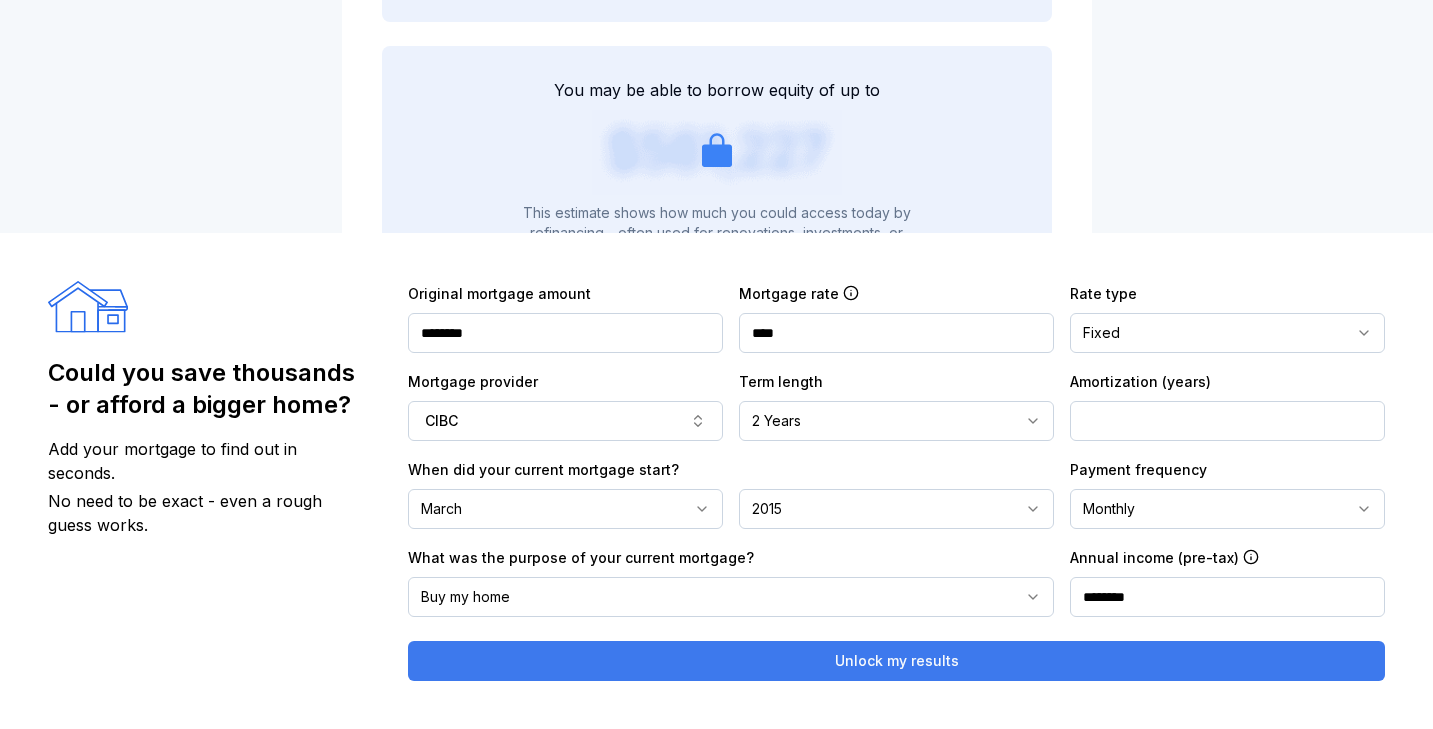 type on "********" 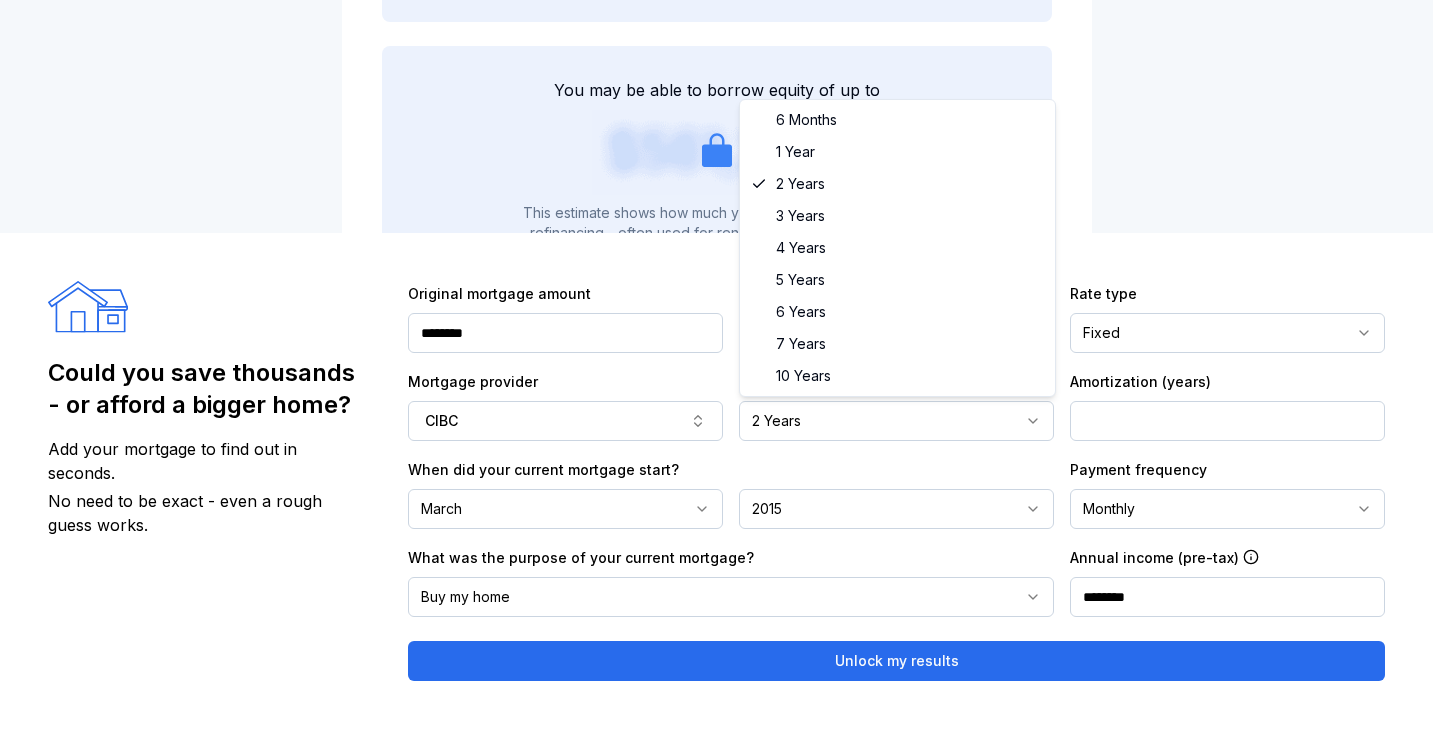 click on "2 Years" at bounding box center [896, 421] 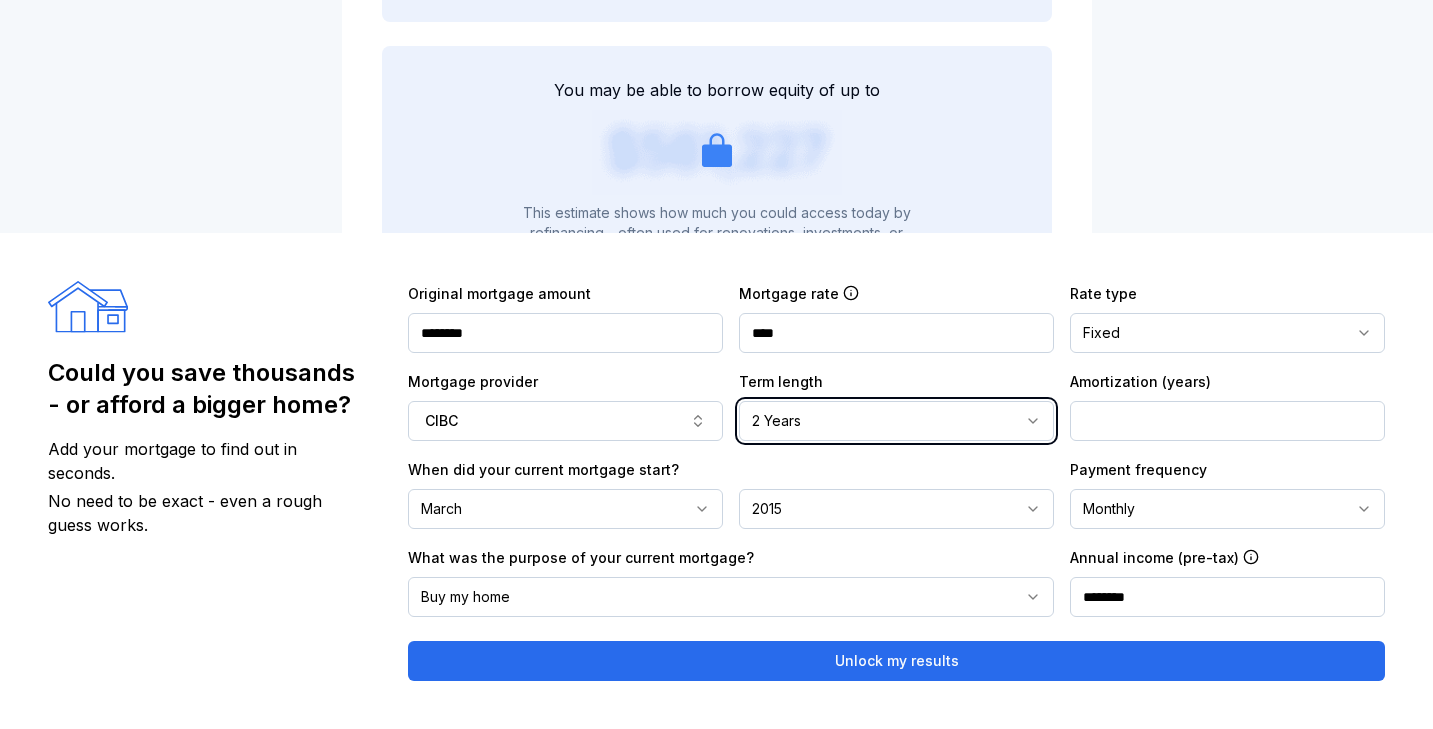 click on "**********" at bounding box center [716, -247] 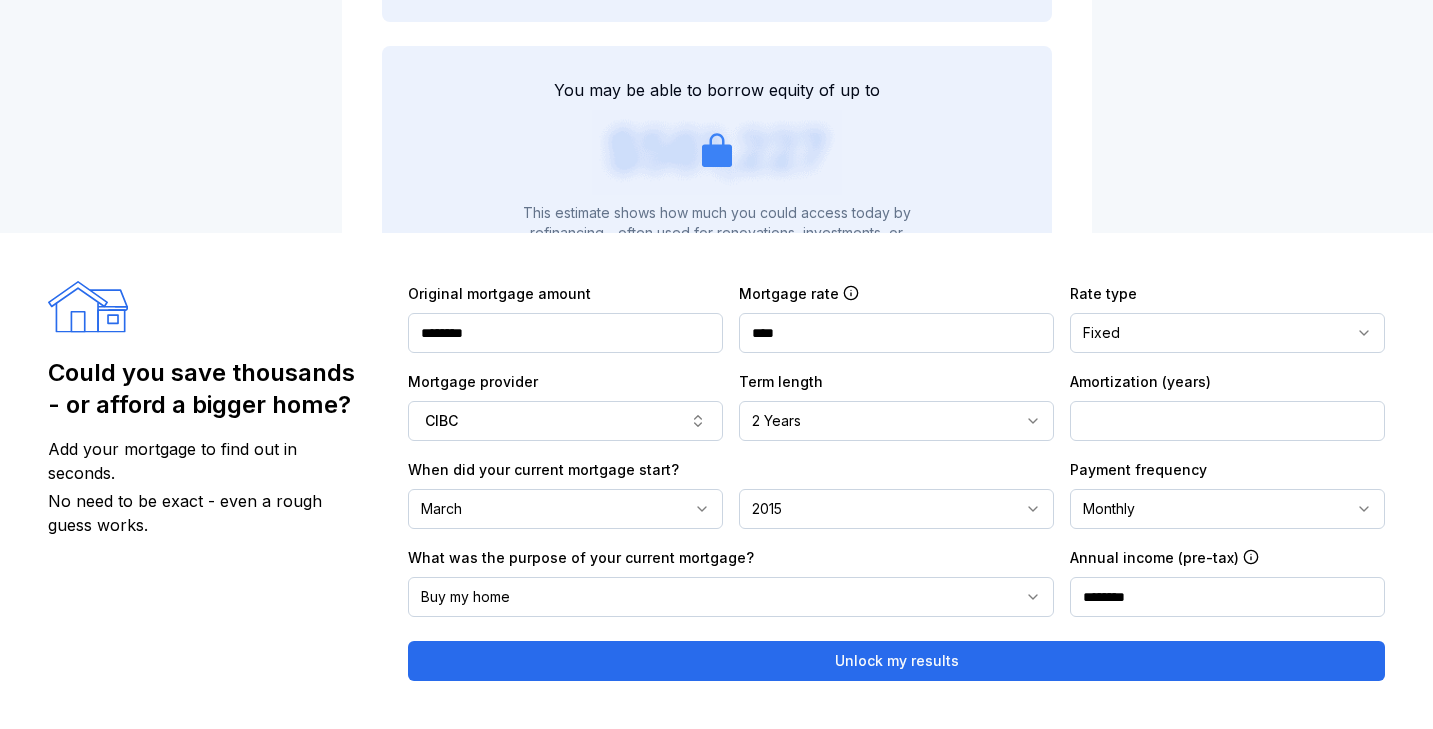 click on "**" at bounding box center [1227, 421] 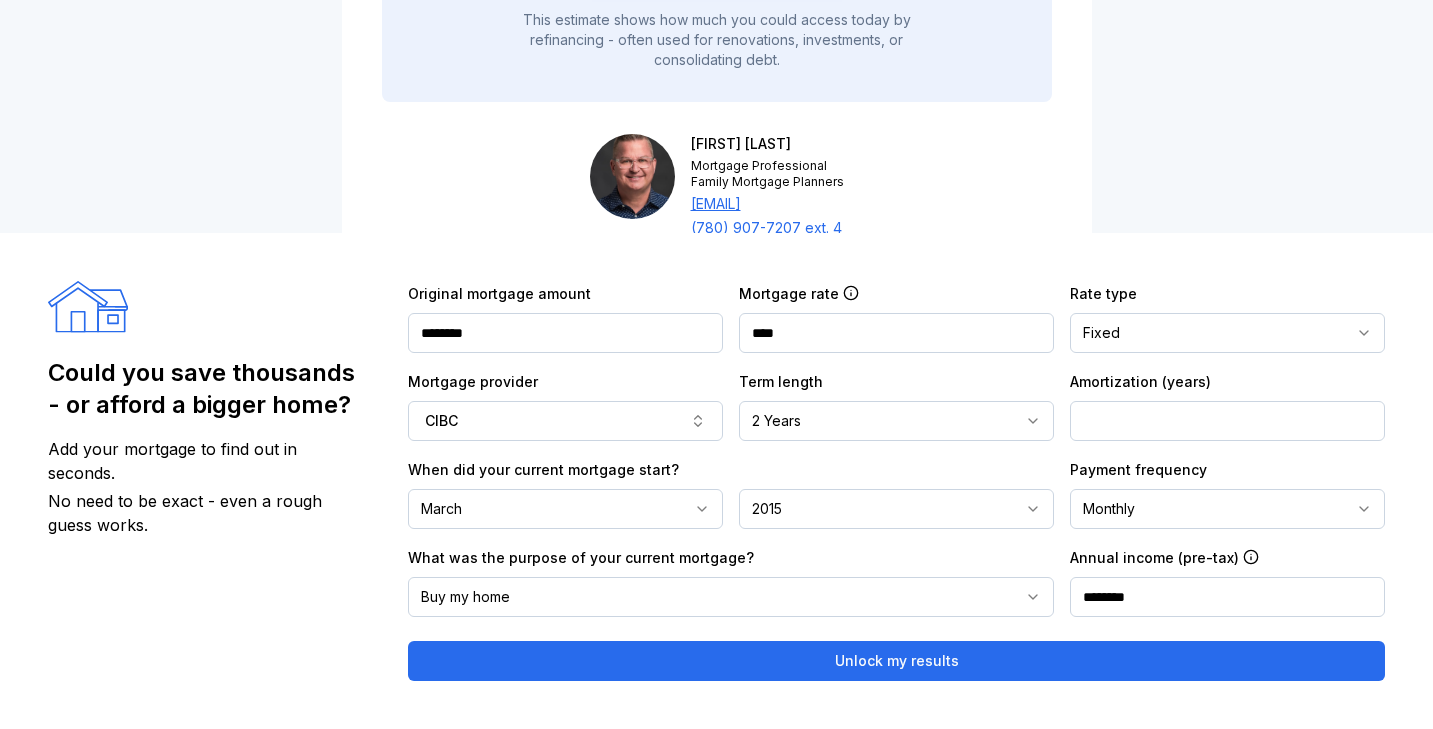 scroll, scrollTop: 2087, scrollLeft: 0, axis: vertical 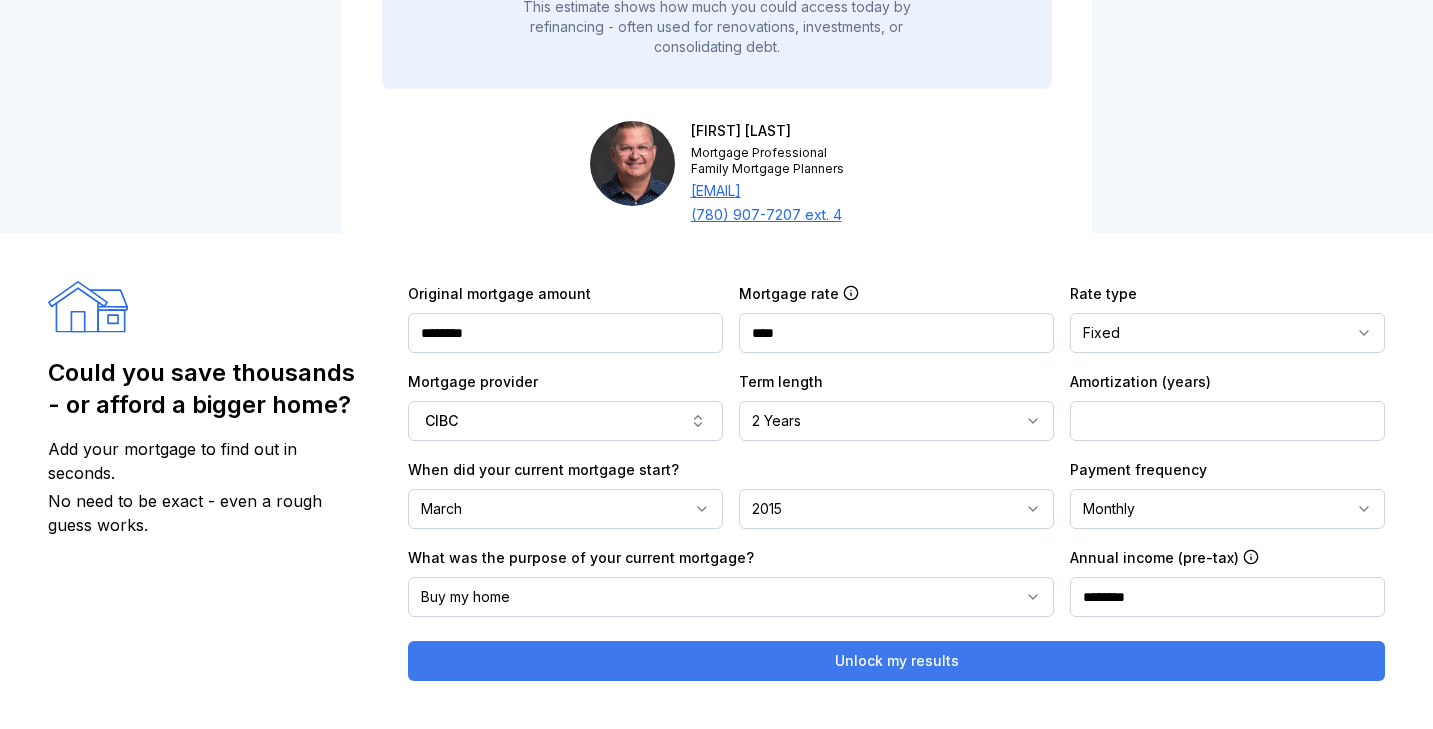 click on "Unlock my results" at bounding box center (896, 661) 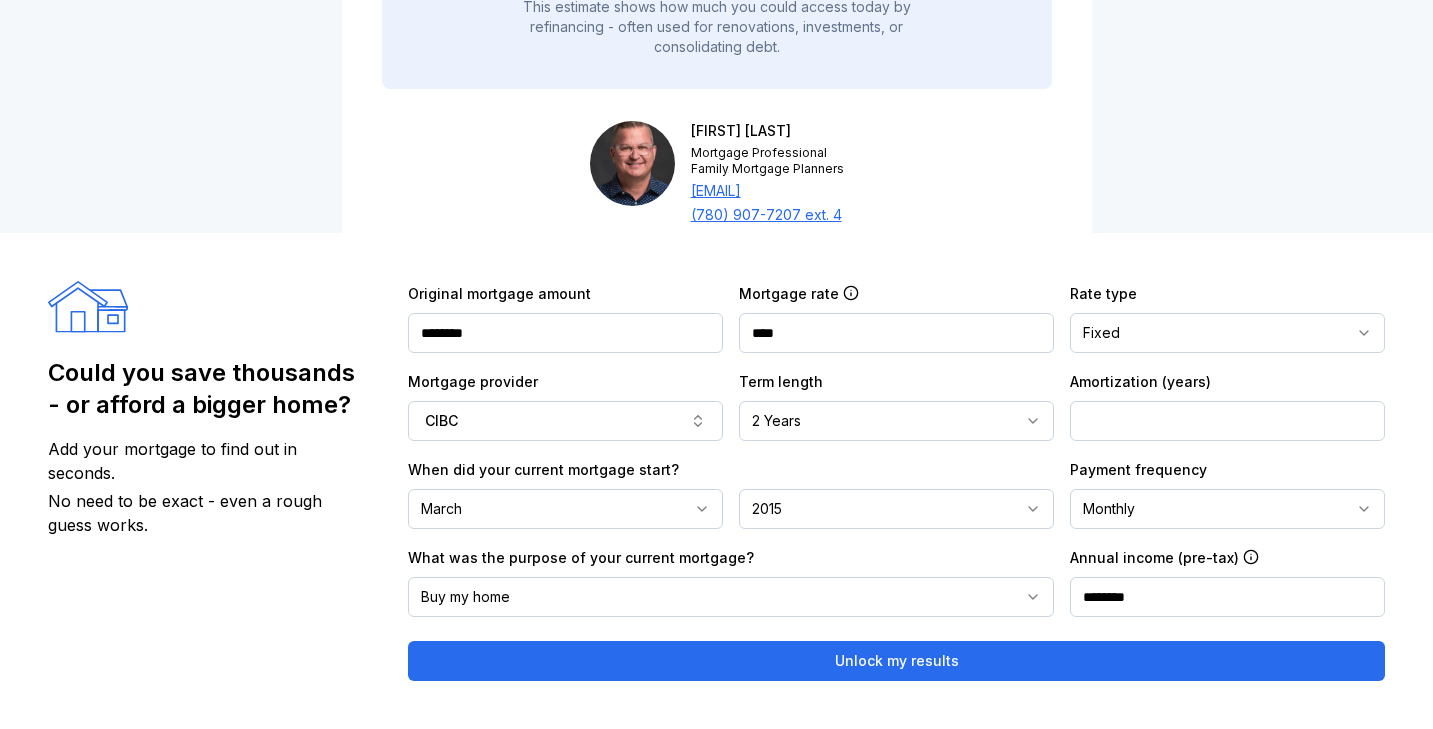 click on "2015" at bounding box center (896, 509) 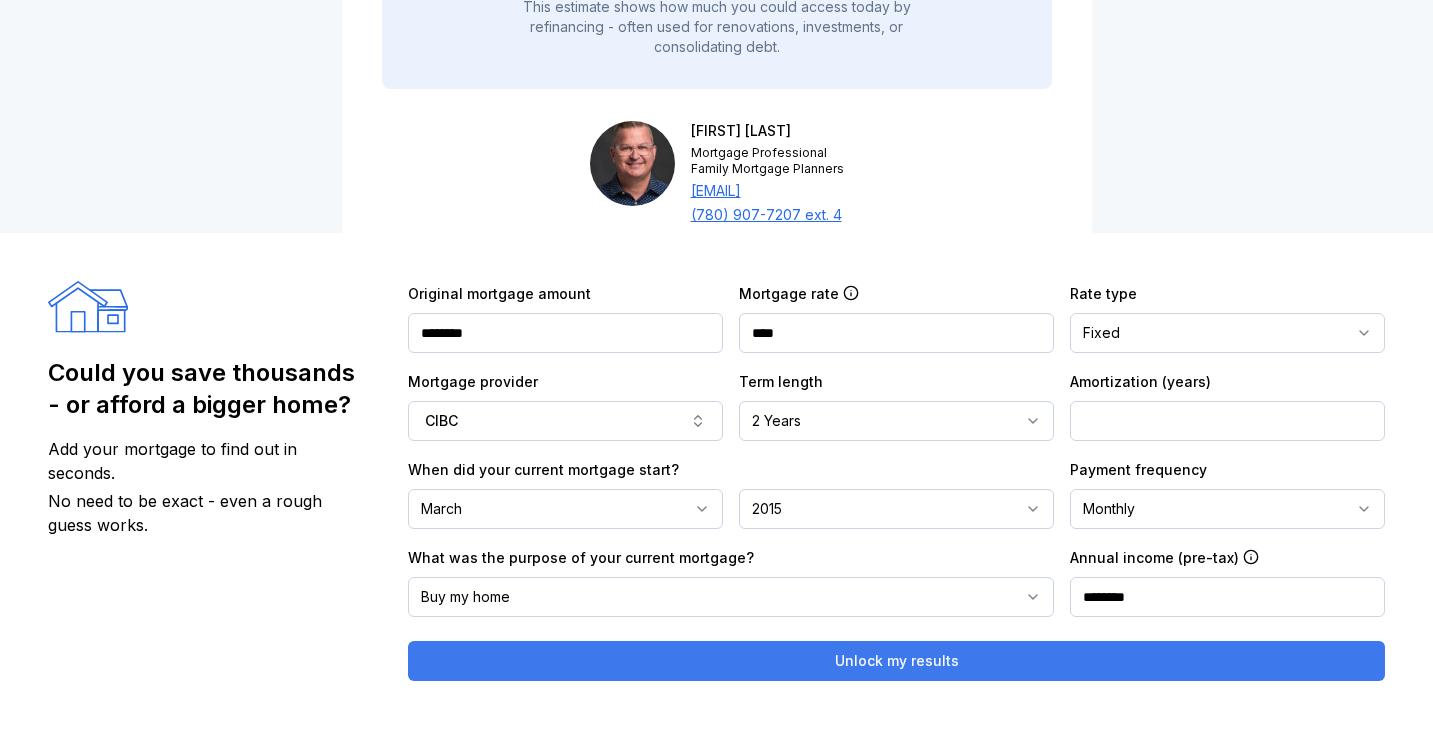 click on "Unlock my results" at bounding box center [896, 661] 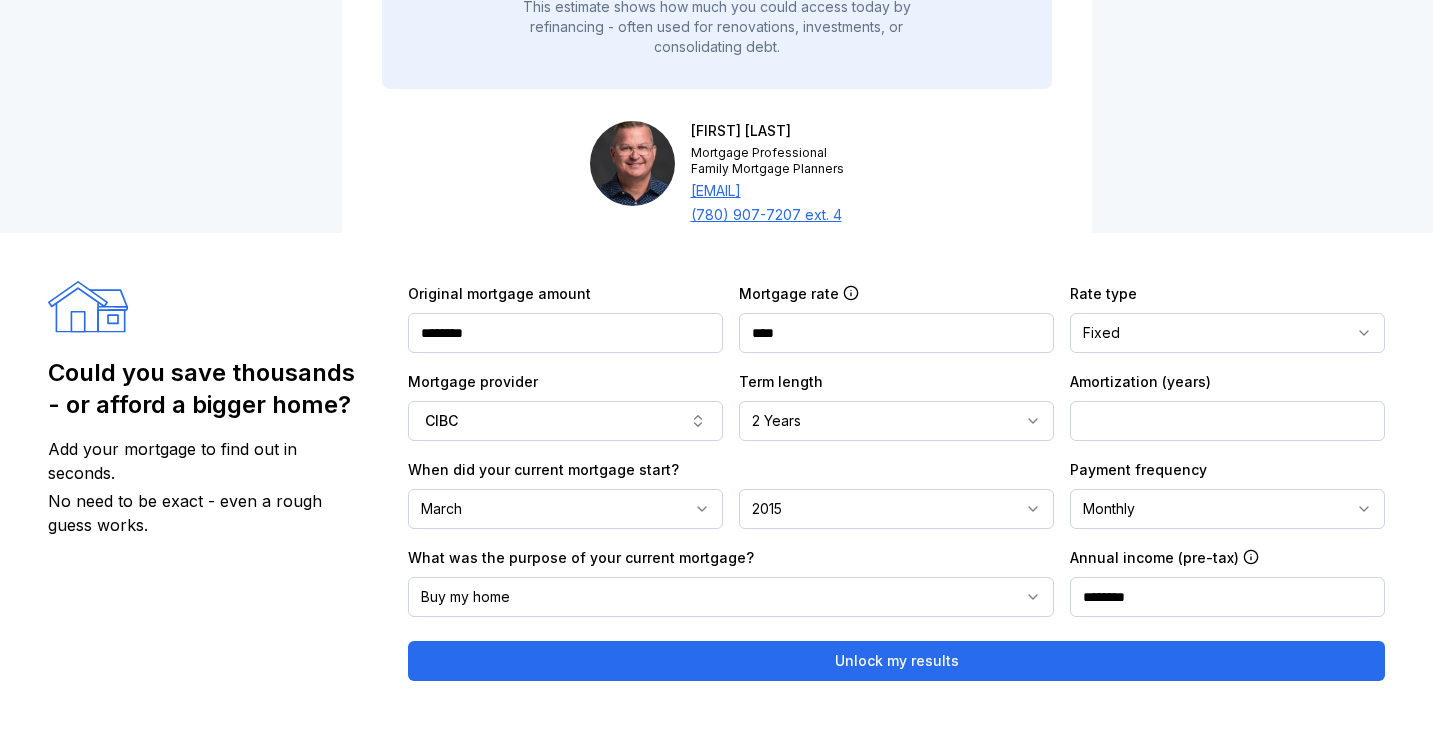 click on "**" at bounding box center (1227, 421) 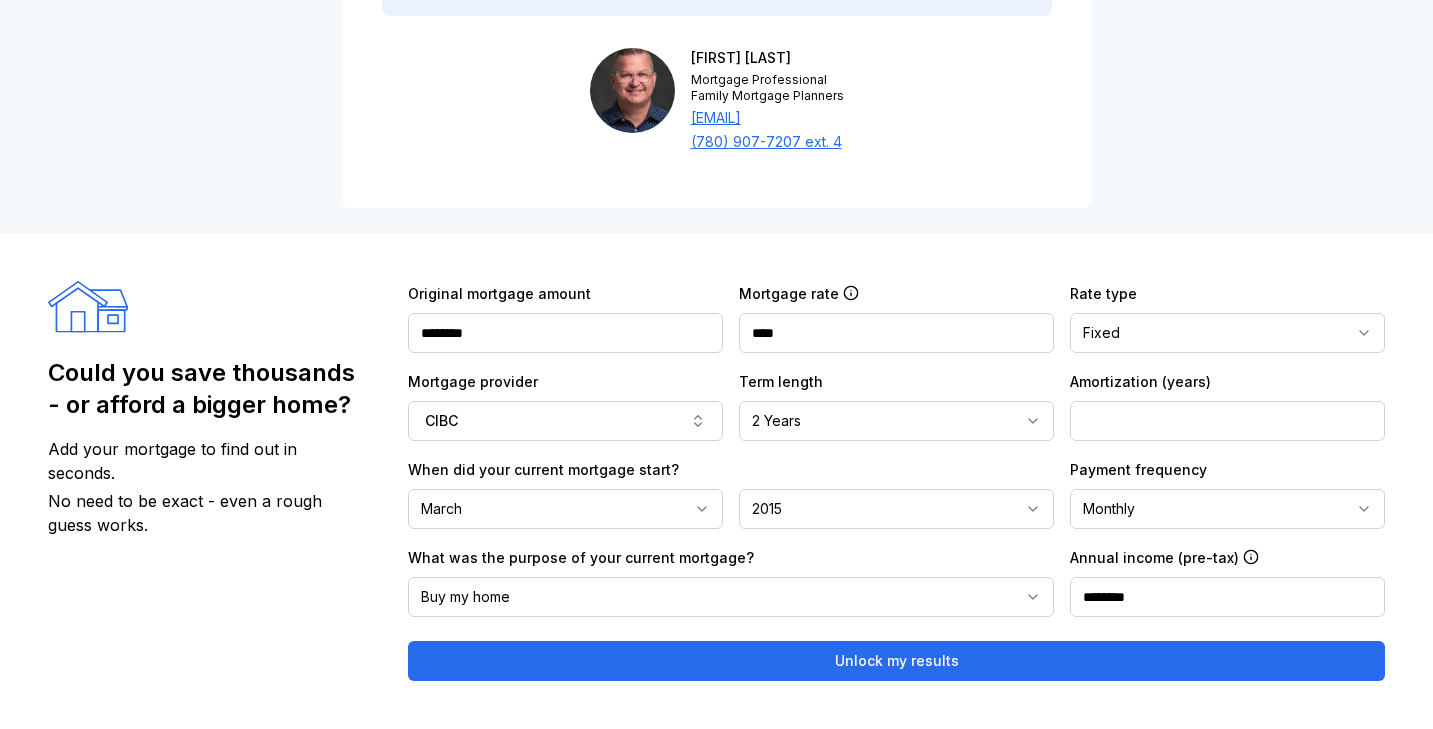 scroll, scrollTop: 2159, scrollLeft: 0, axis: vertical 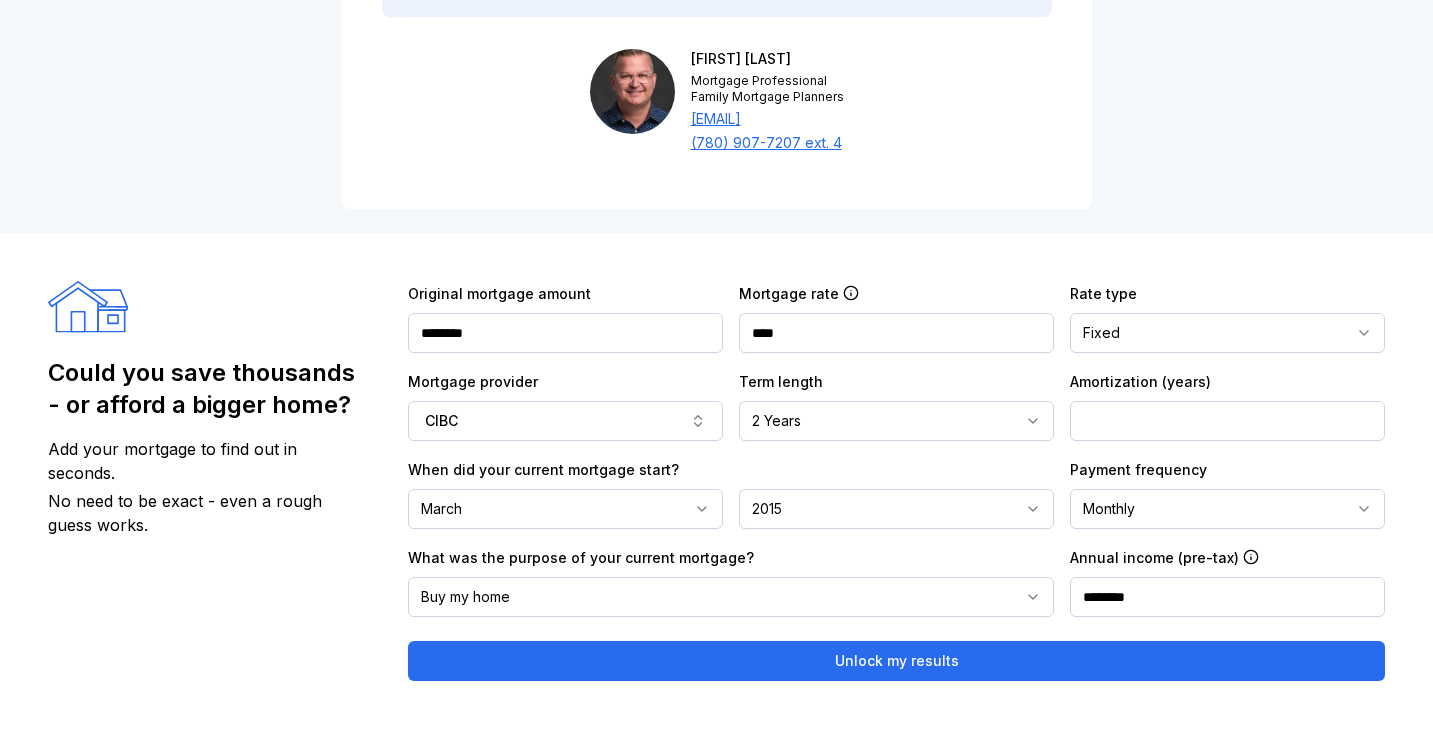 click on "2 Years" at bounding box center [896, 421] 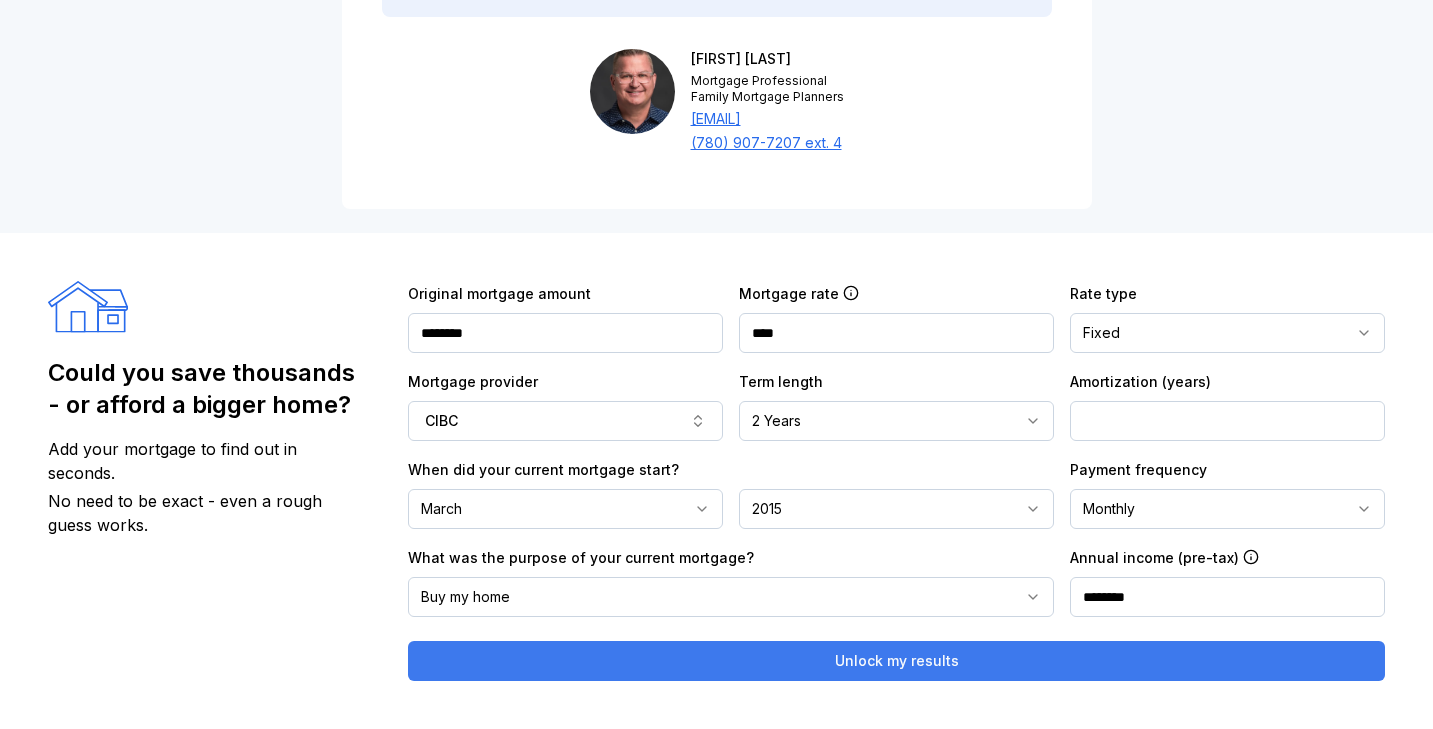 click on "Unlock my results" at bounding box center [896, 661] 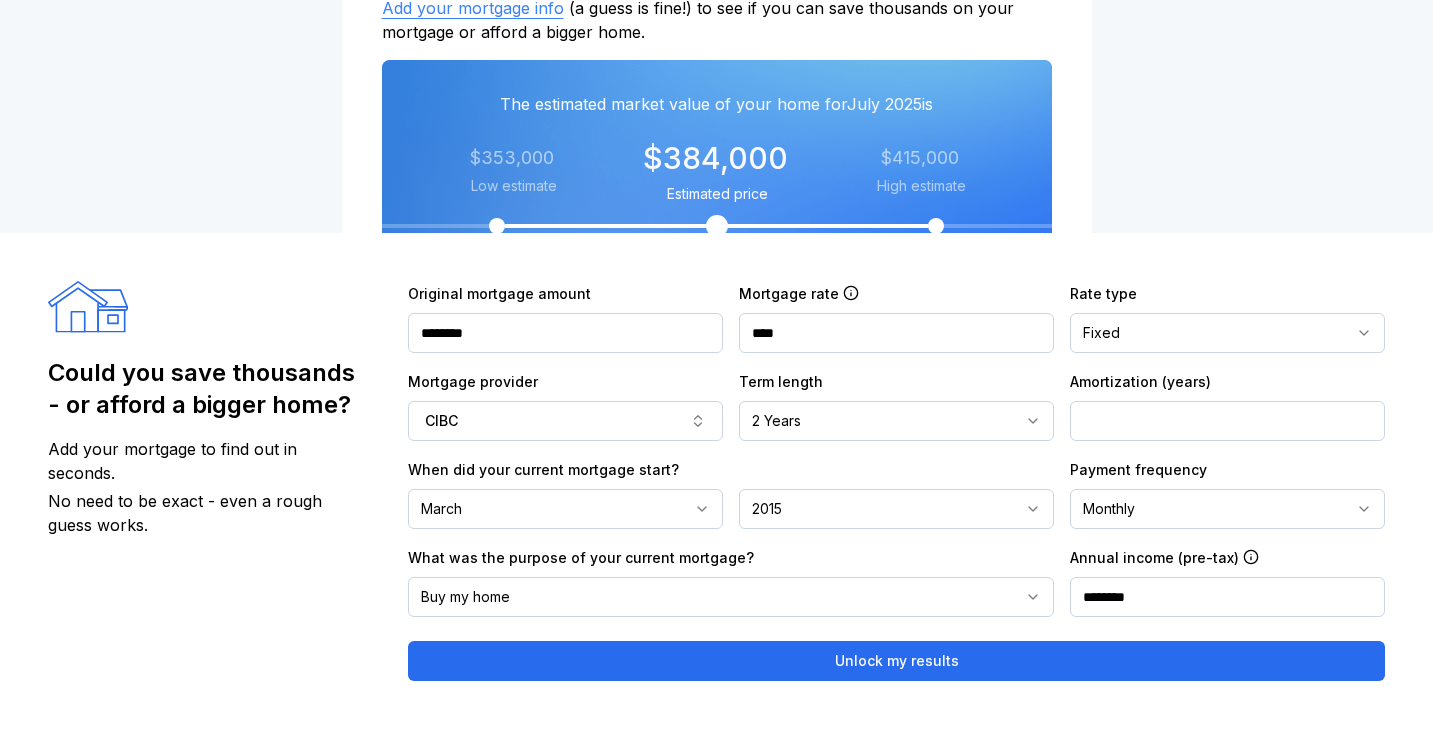 scroll, scrollTop: 633, scrollLeft: 0, axis: vertical 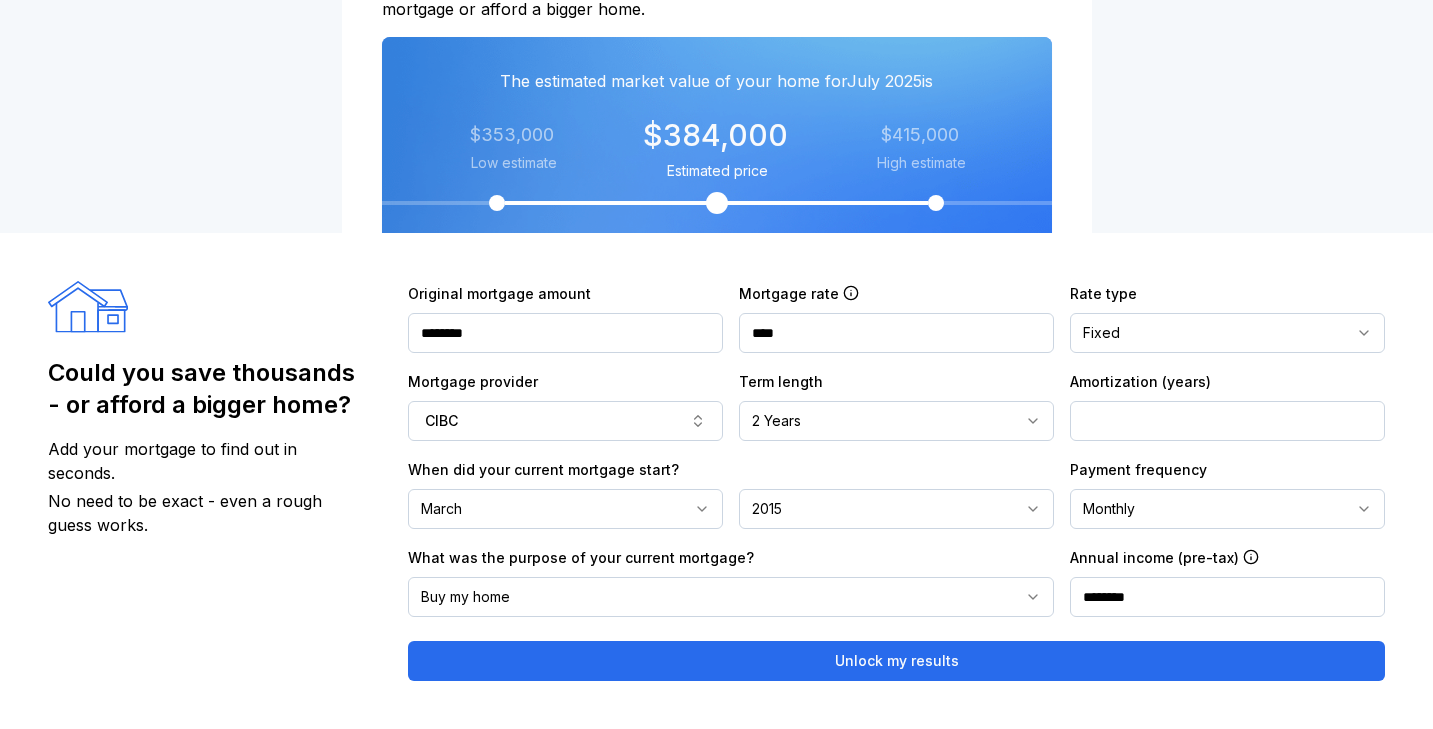 drag, startPoint x: 1134, startPoint y: 407, endPoint x: 1142, endPoint y: 429, distance: 23.409399 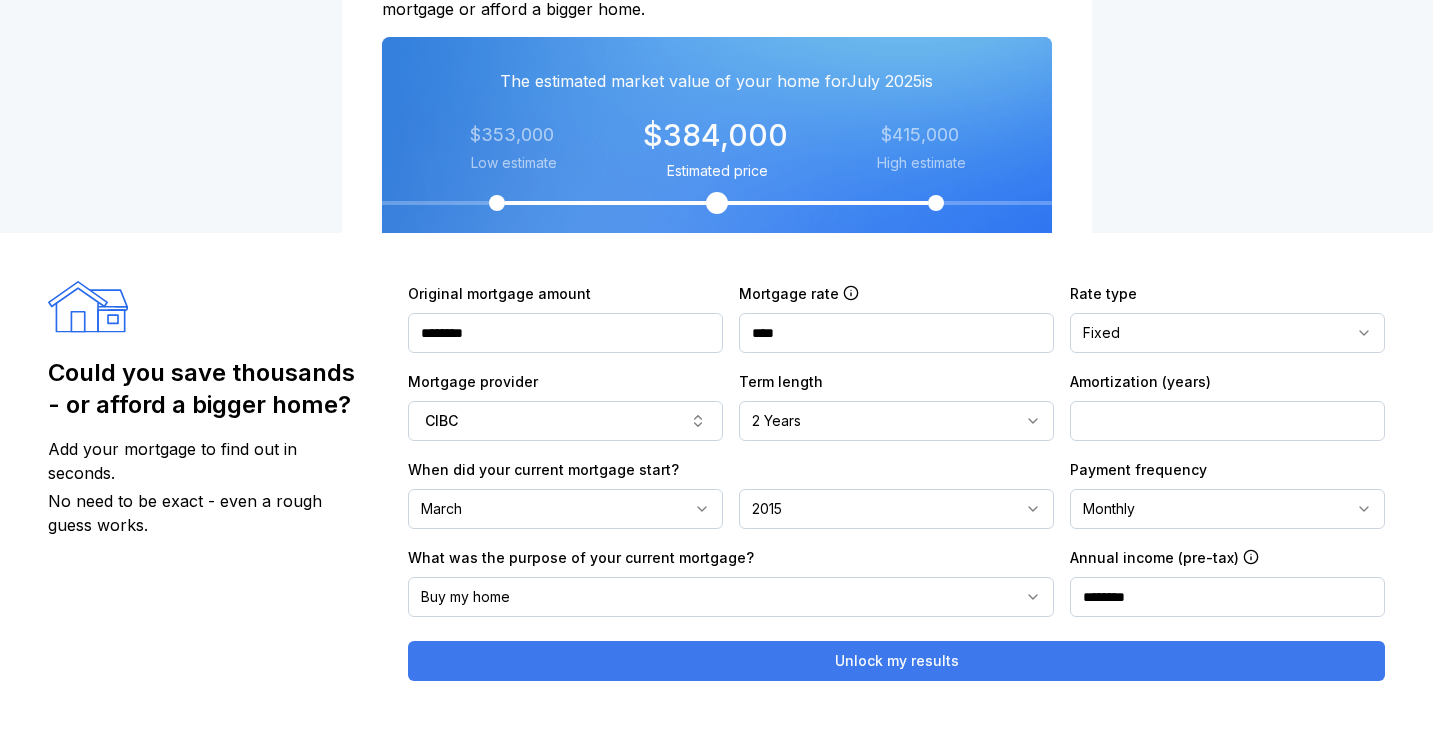 click on "Unlock my results" at bounding box center (896, 661) 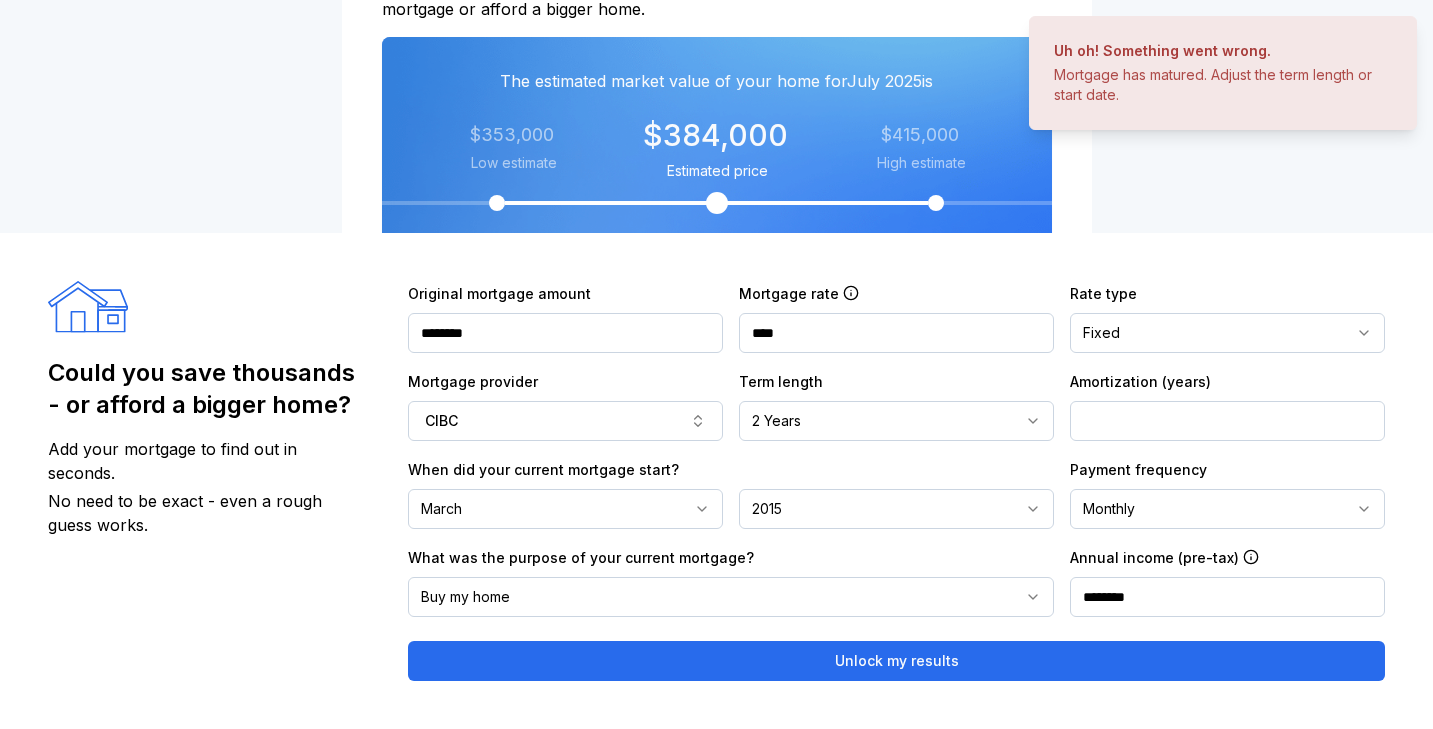 drag, startPoint x: 1112, startPoint y: 411, endPoint x: 1036, endPoint y: 413, distance: 76.02631 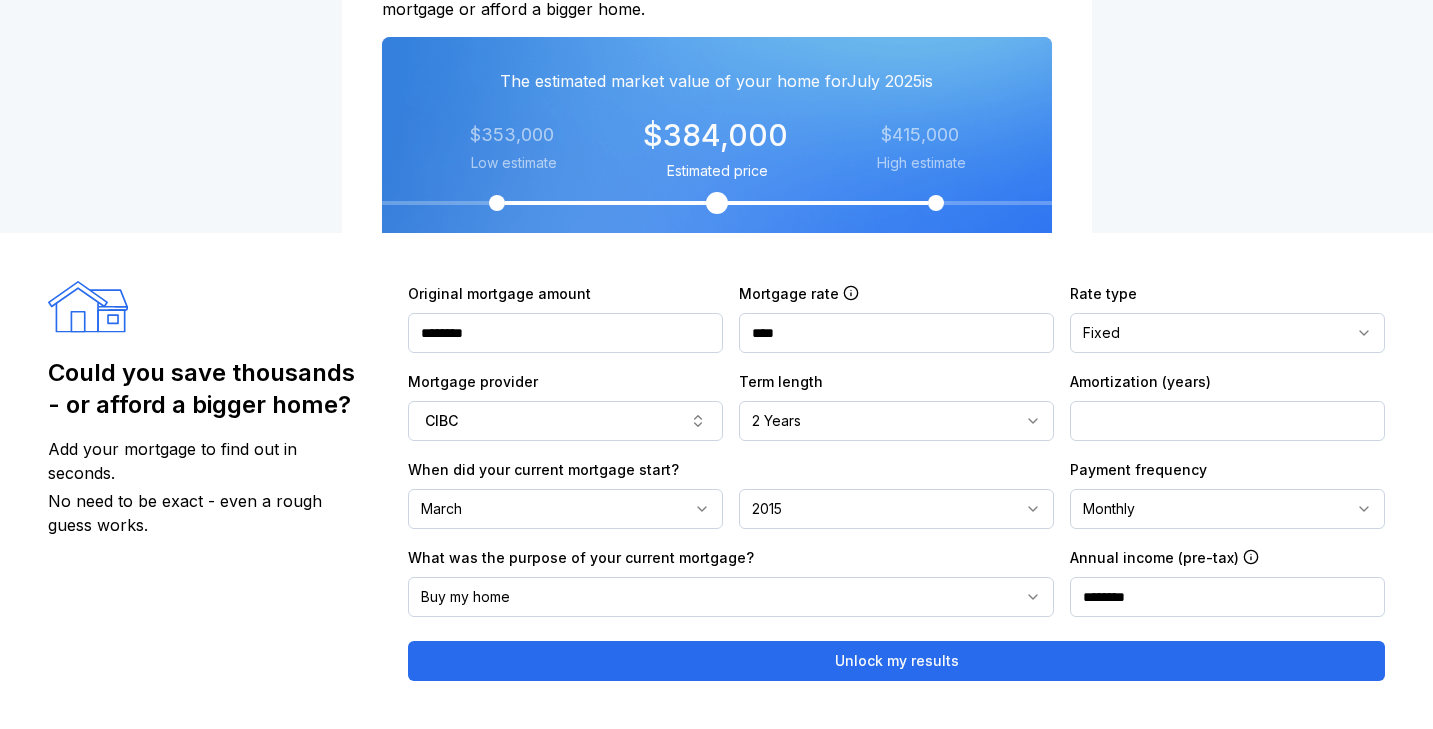 click on "Unlock my results" at bounding box center (896, 661) 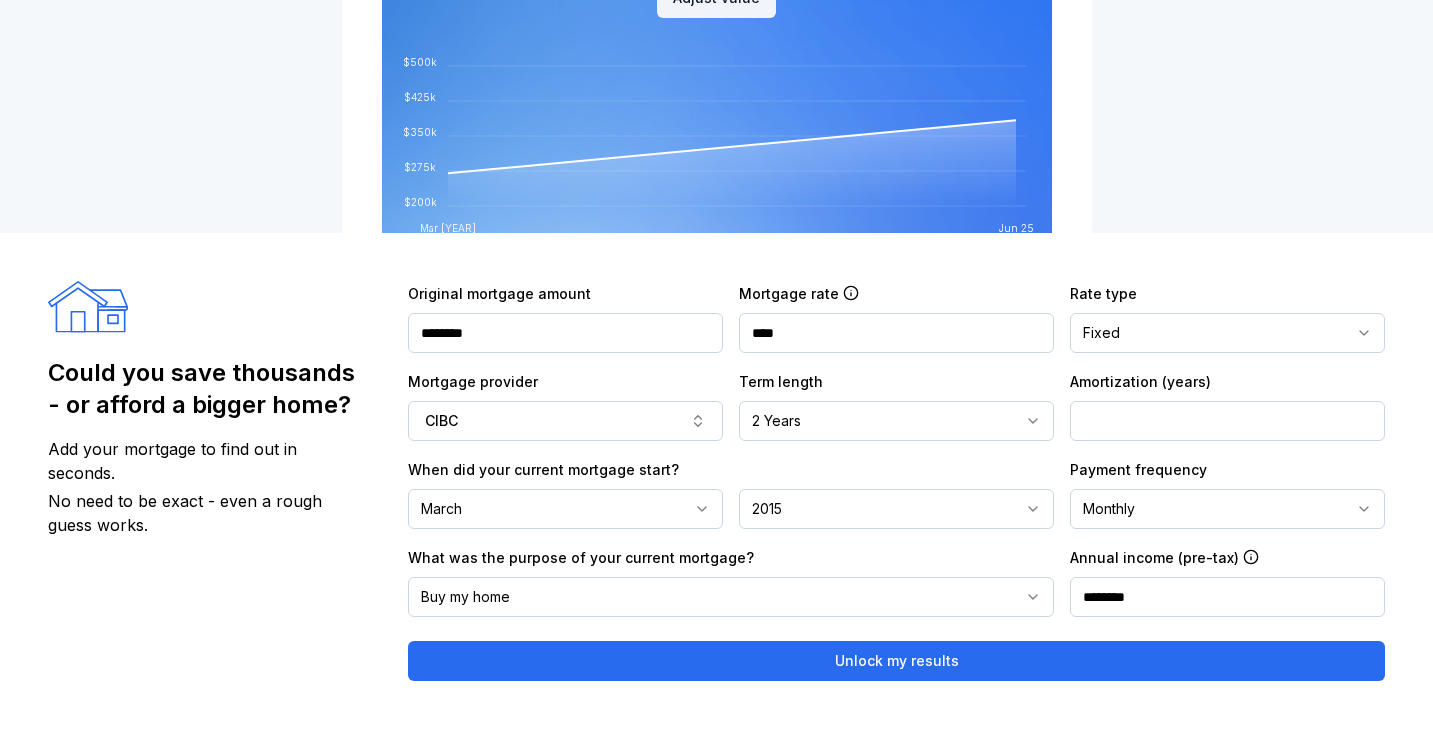 scroll, scrollTop: 952, scrollLeft: 0, axis: vertical 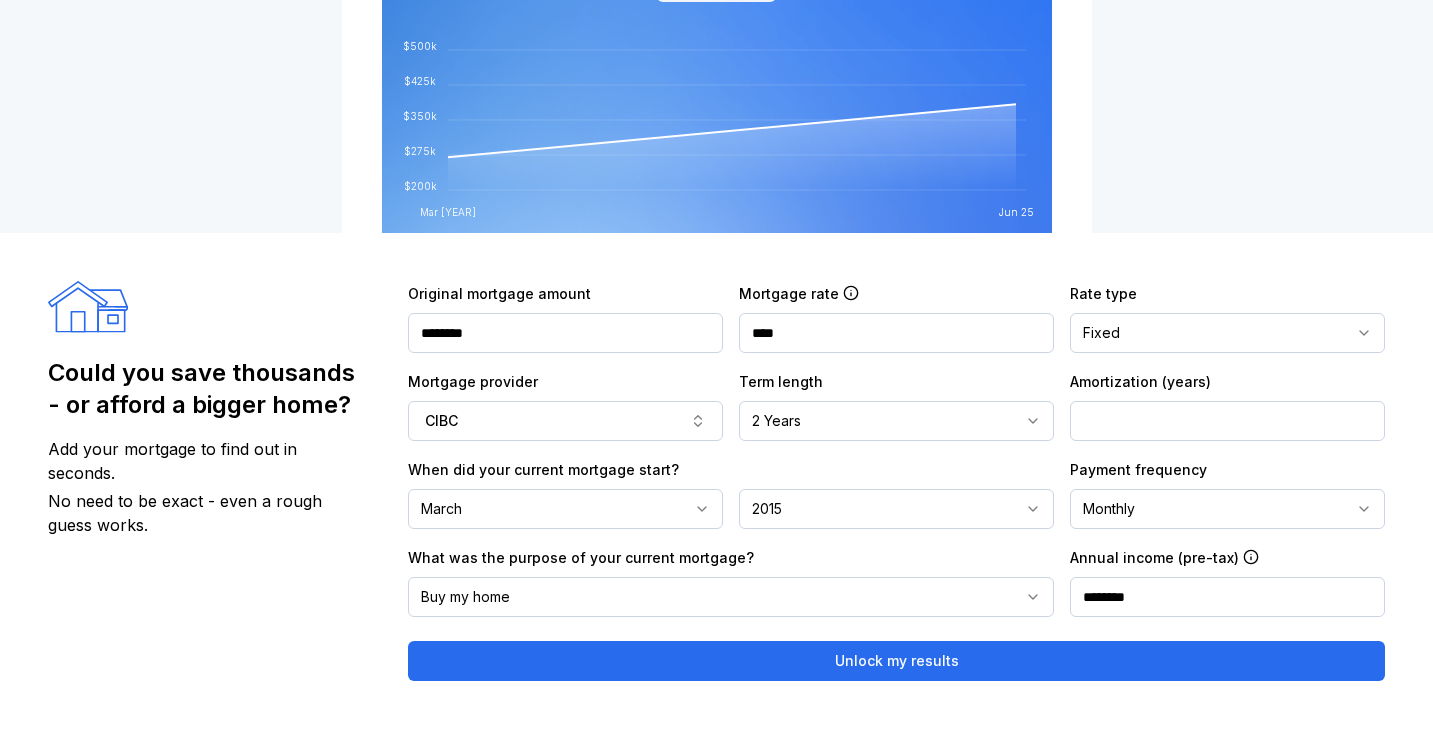 click on "Fixed" at bounding box center (1227, 333) 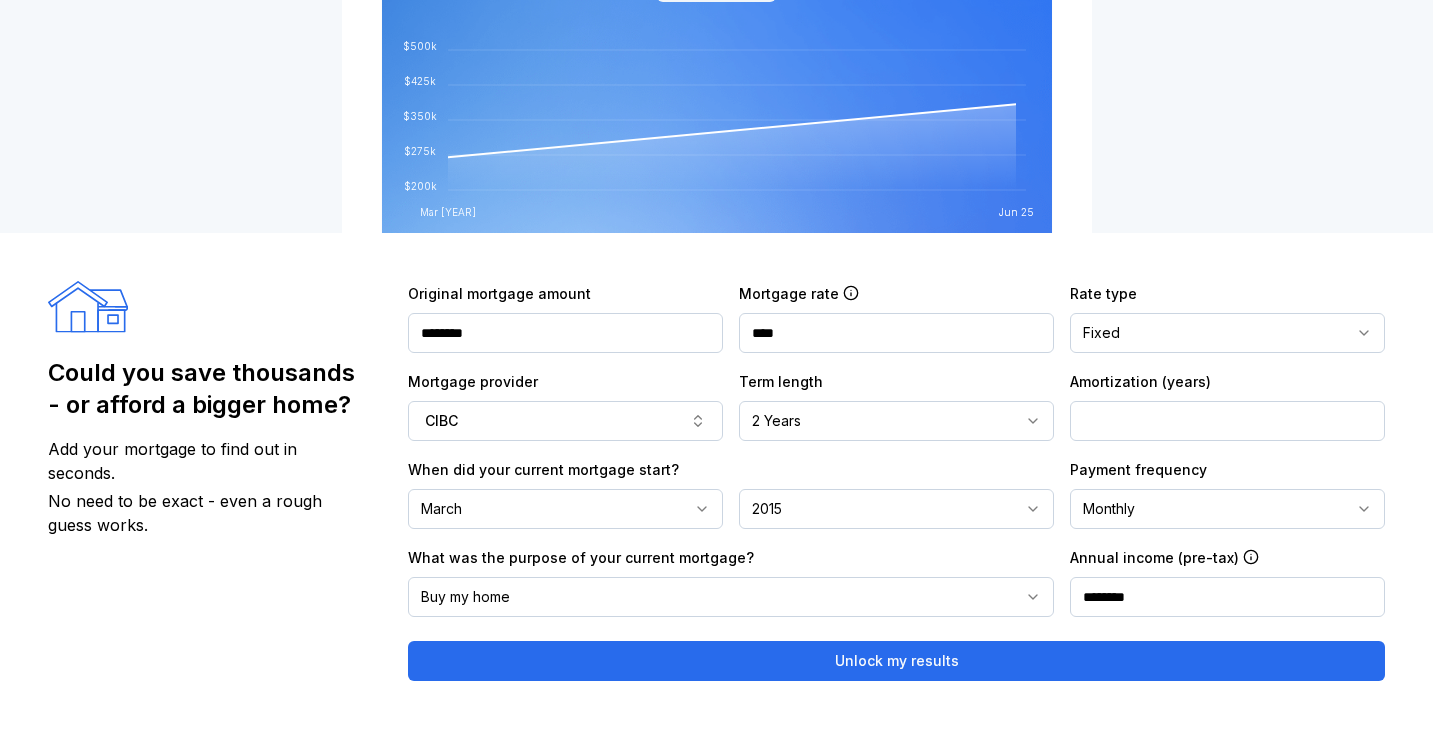 click on "**" at bounding box center (1227, 421) 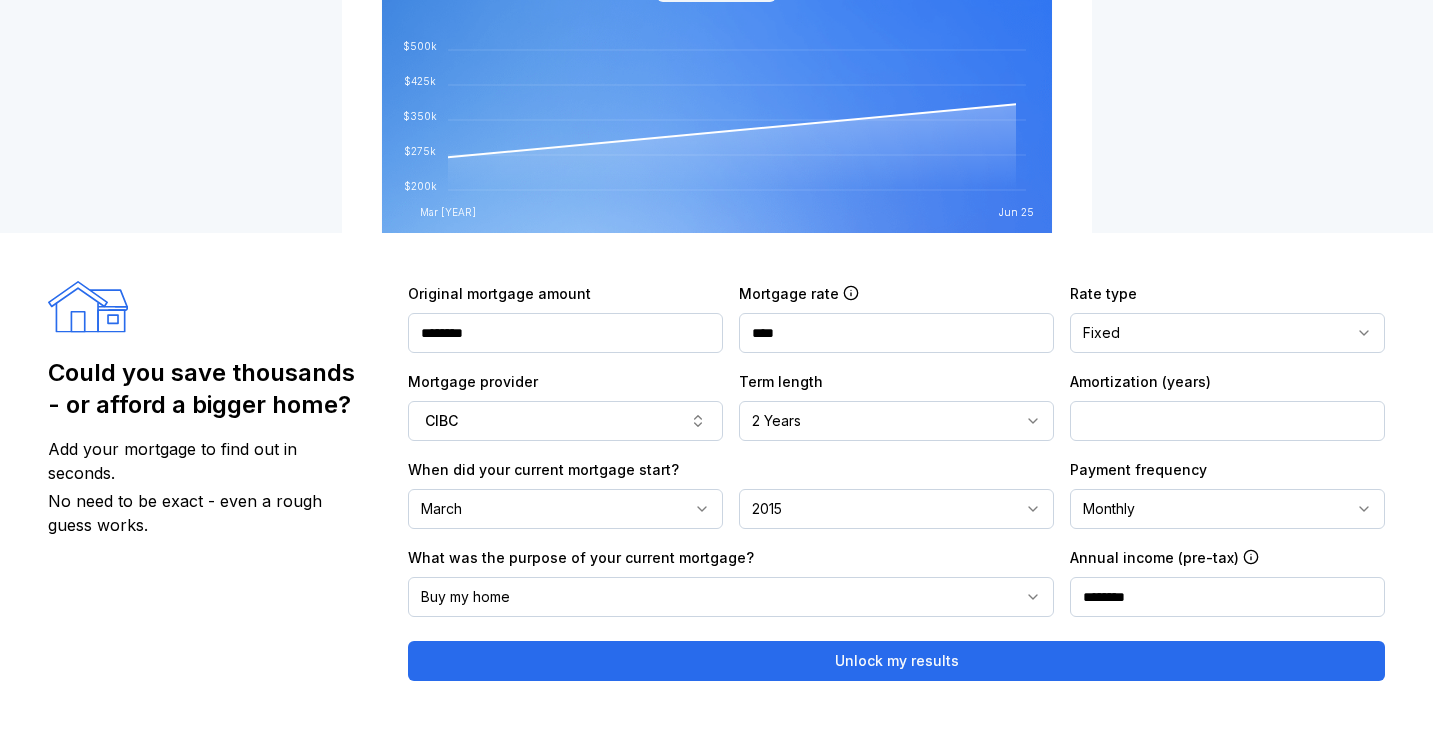 type on "*" 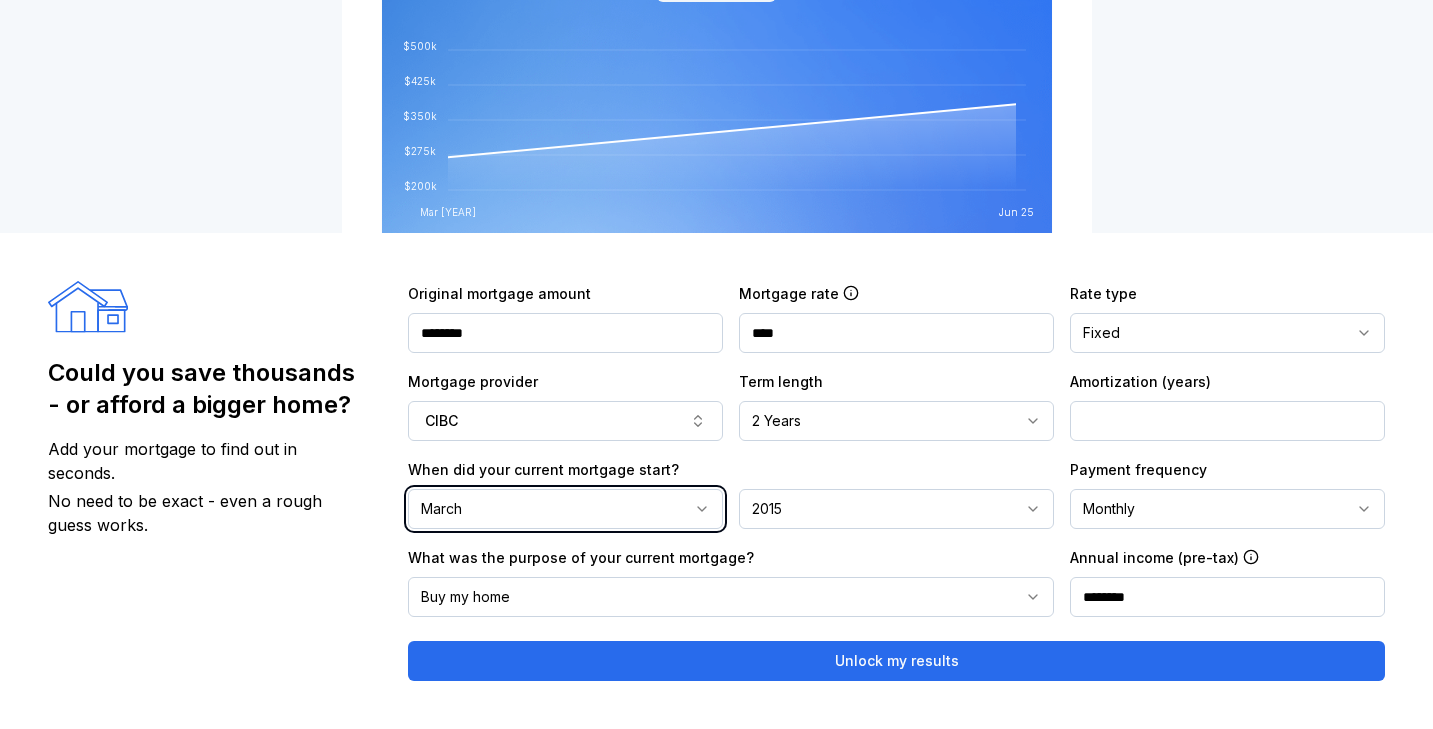 type 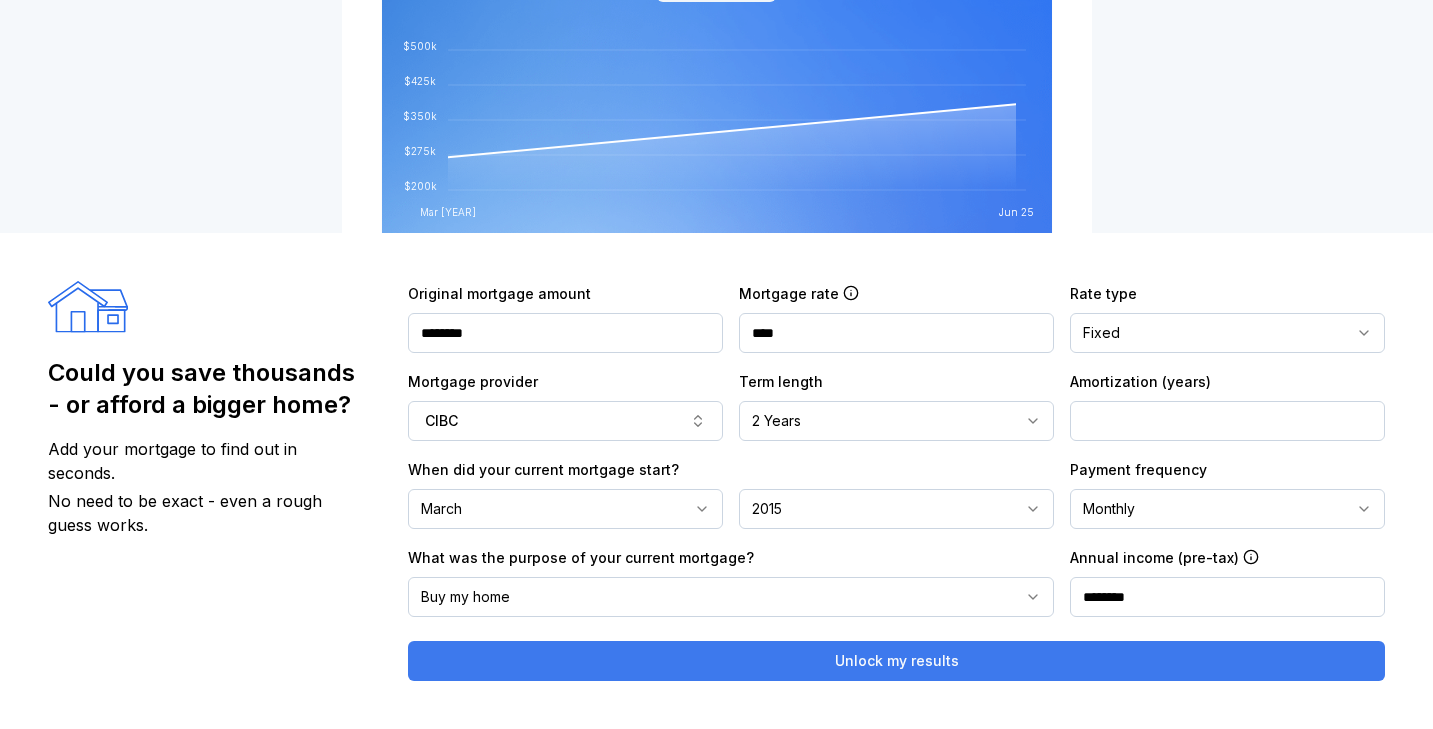 click on "Unlock my results" at bounding box center [896, 661] 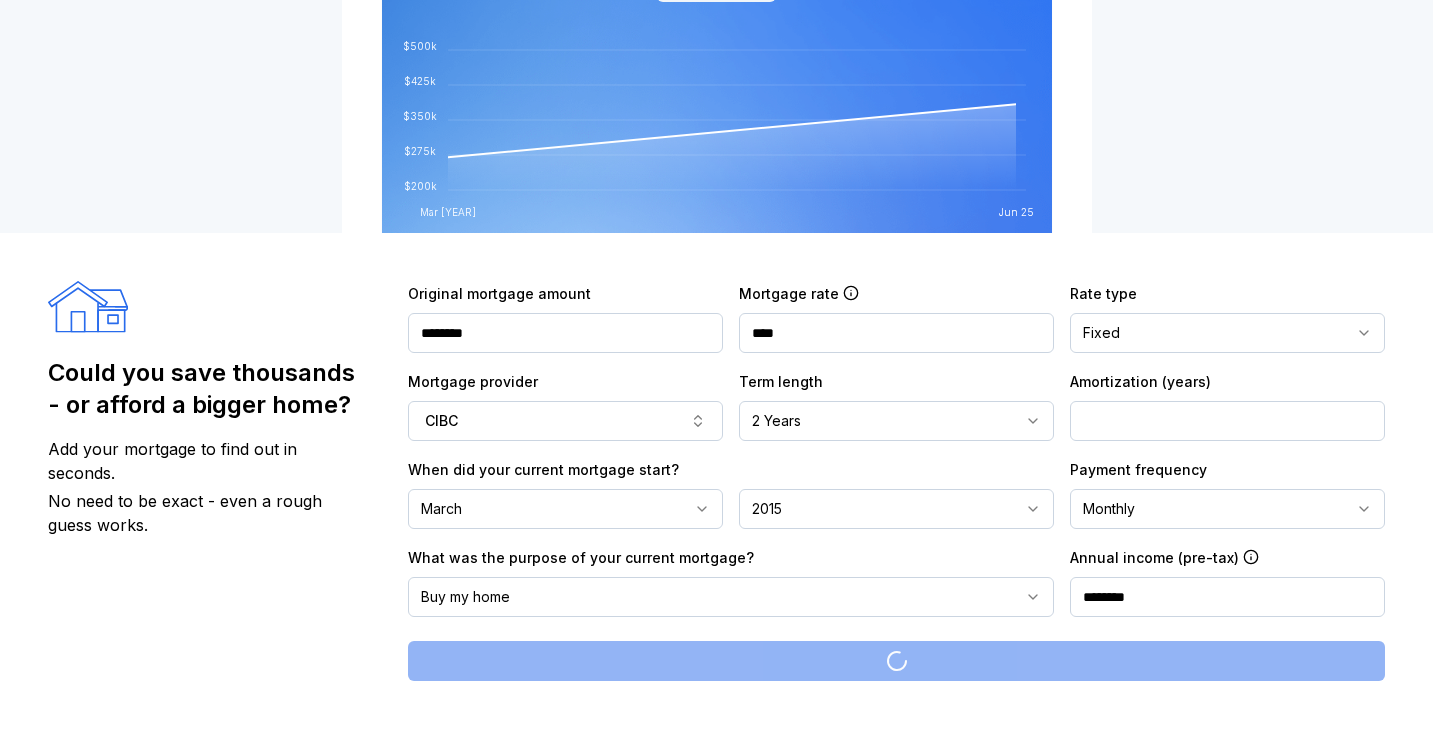 click on "**********" at bounding box center (896, 481) 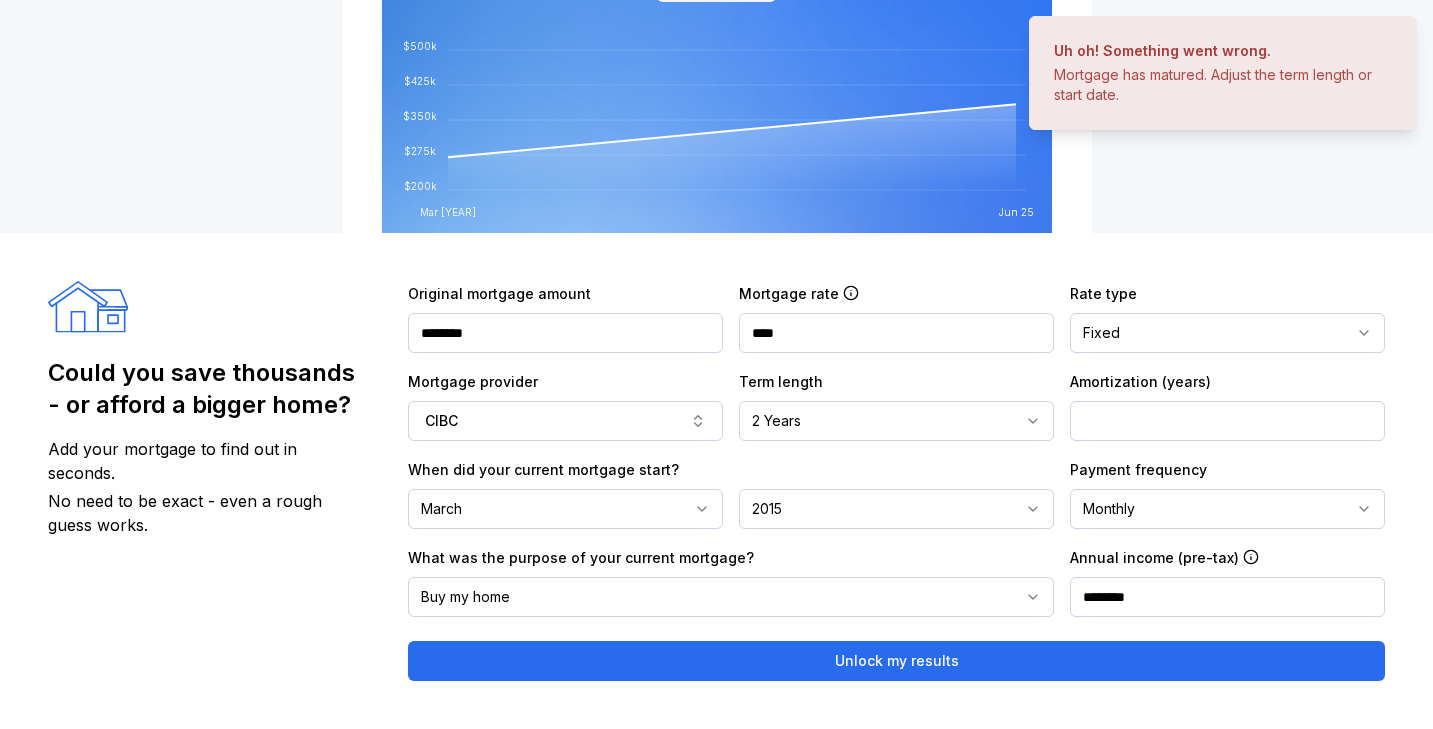drag, startPoint x: 1134, startPoint y: 412, endPoint x: 1095, endPoint y: 436, distance: 45.79301 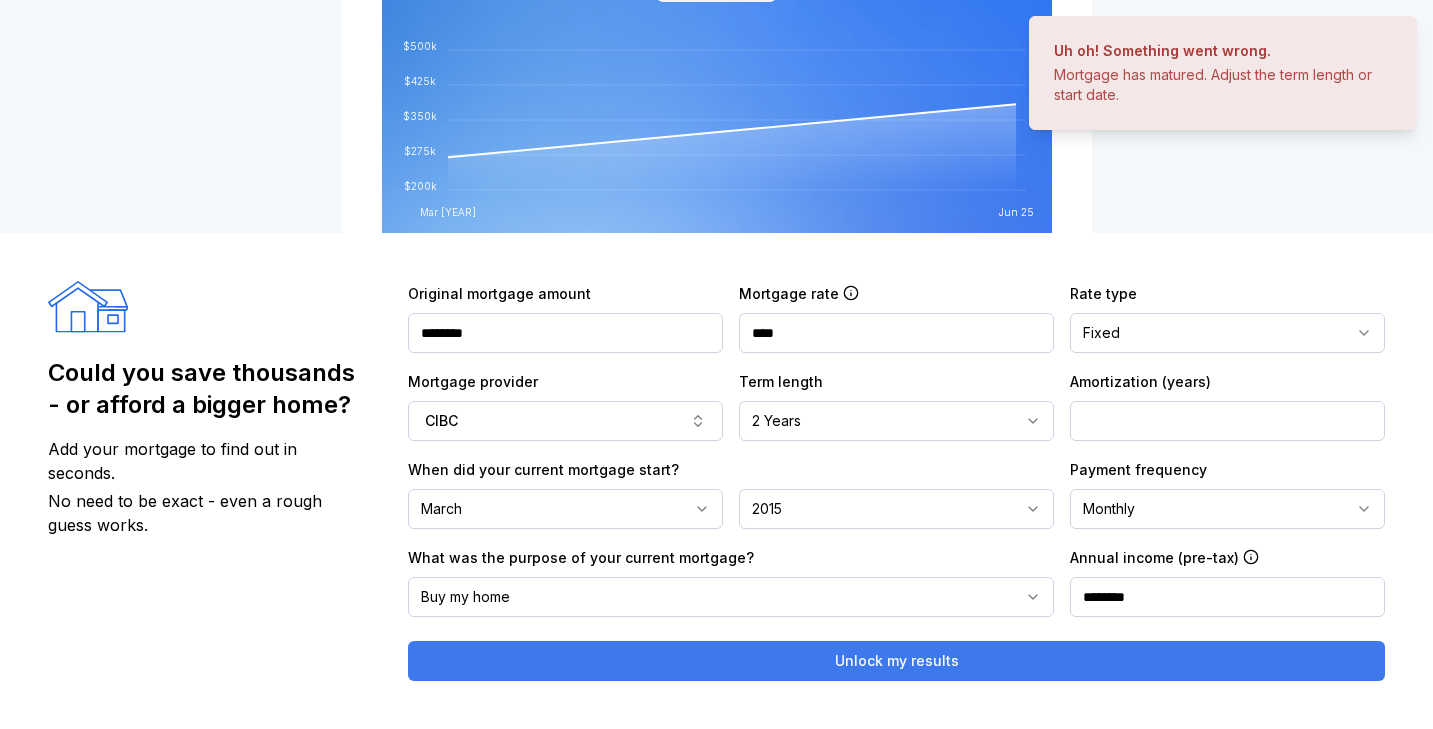type on "**" 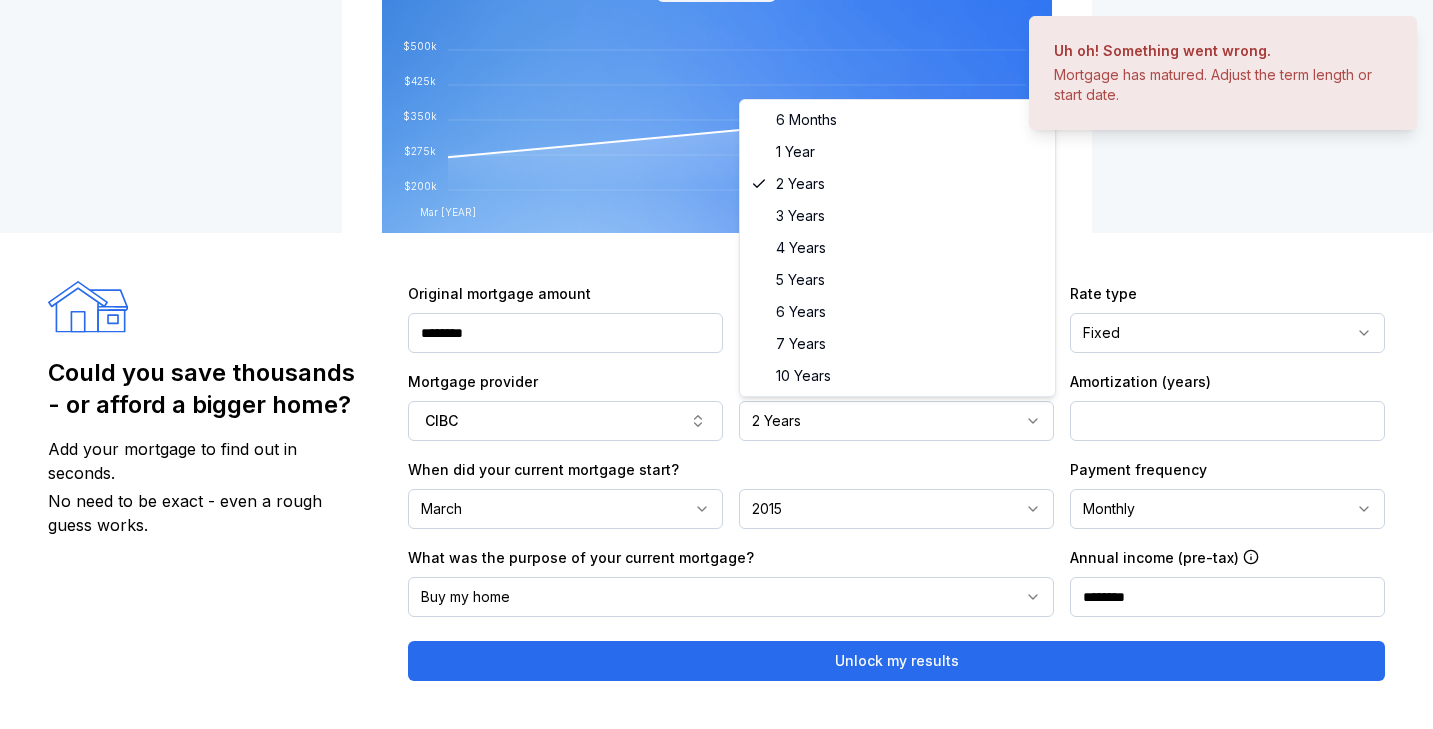 click on "2 Years" at bounding box center [896, 421] 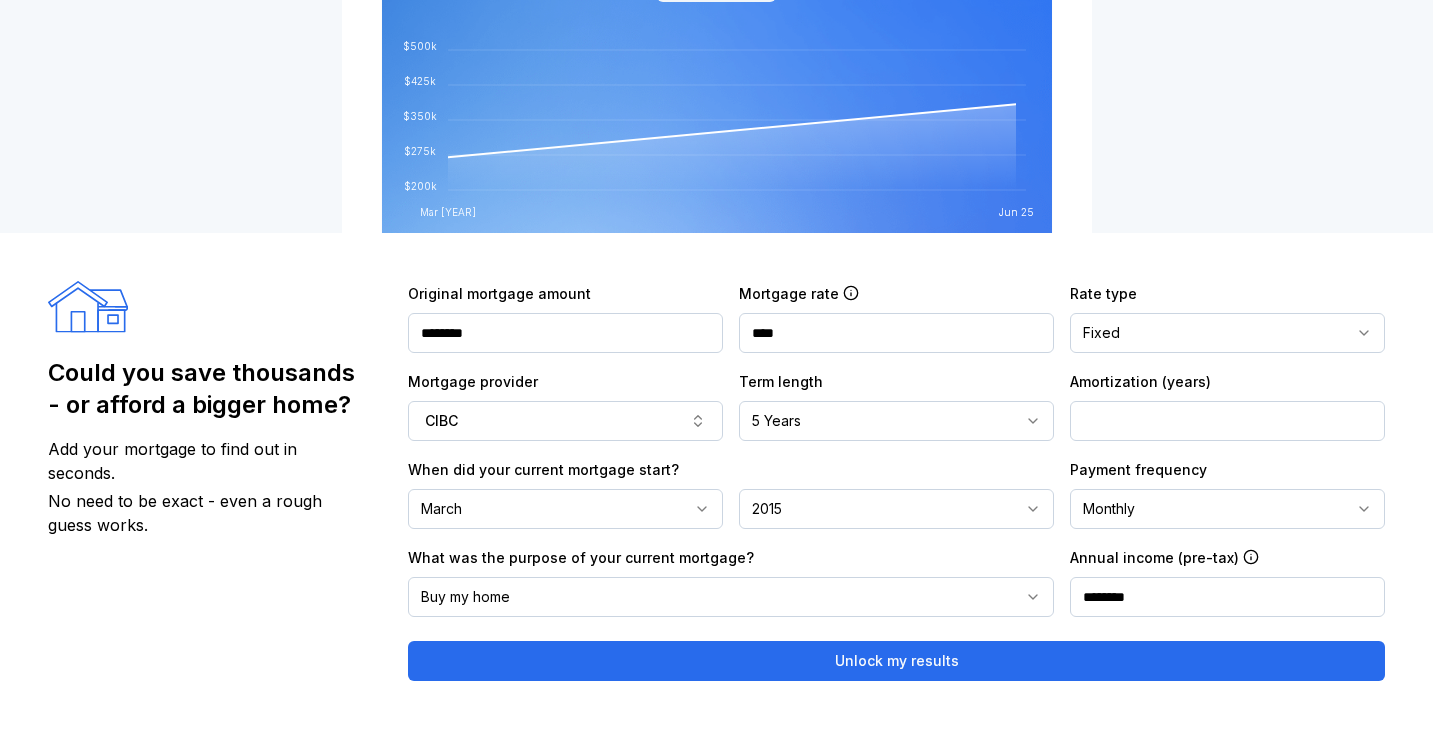 drag, startPoint x: 1110, startPoint y: 417, endPoint x: 1049, endPoint y: 423, distance: 61.294373 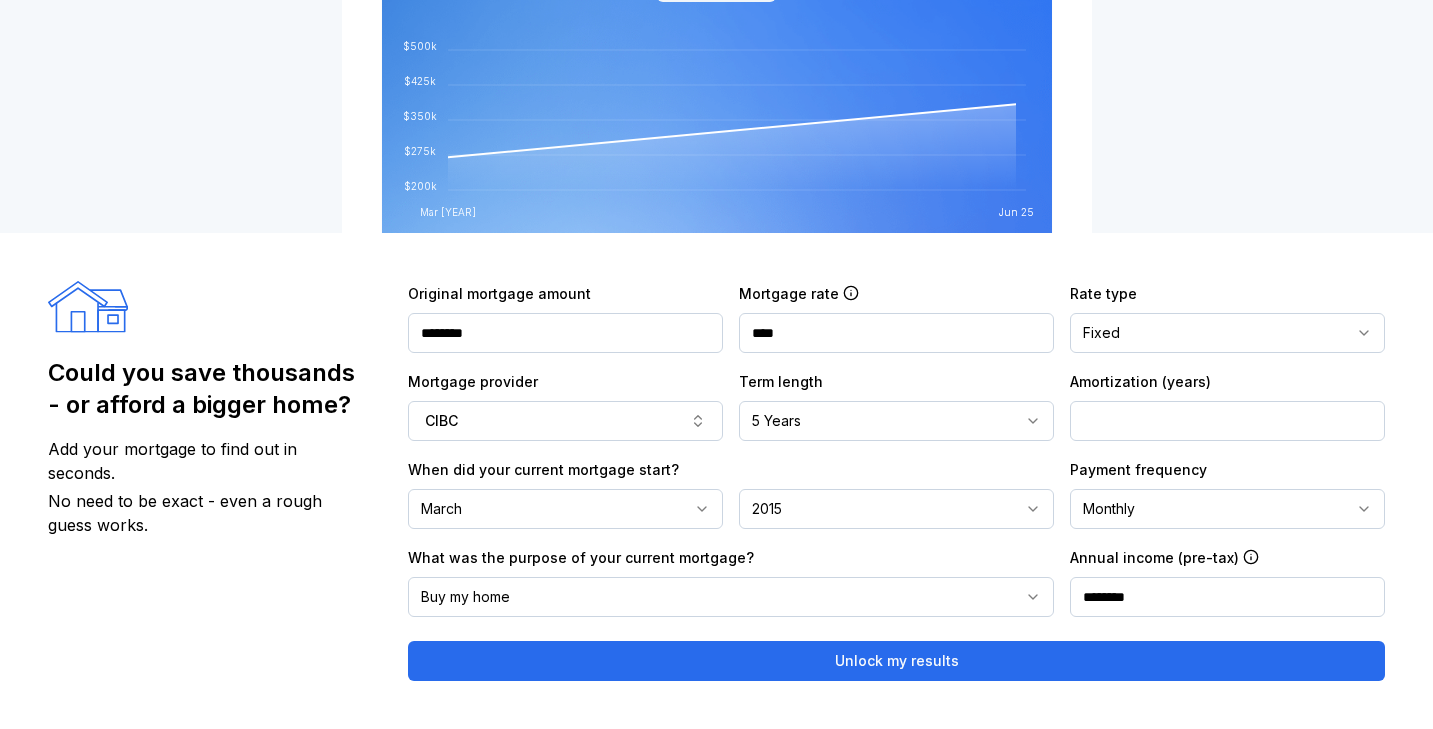 click on "**********" at bounding box center [896, 481] 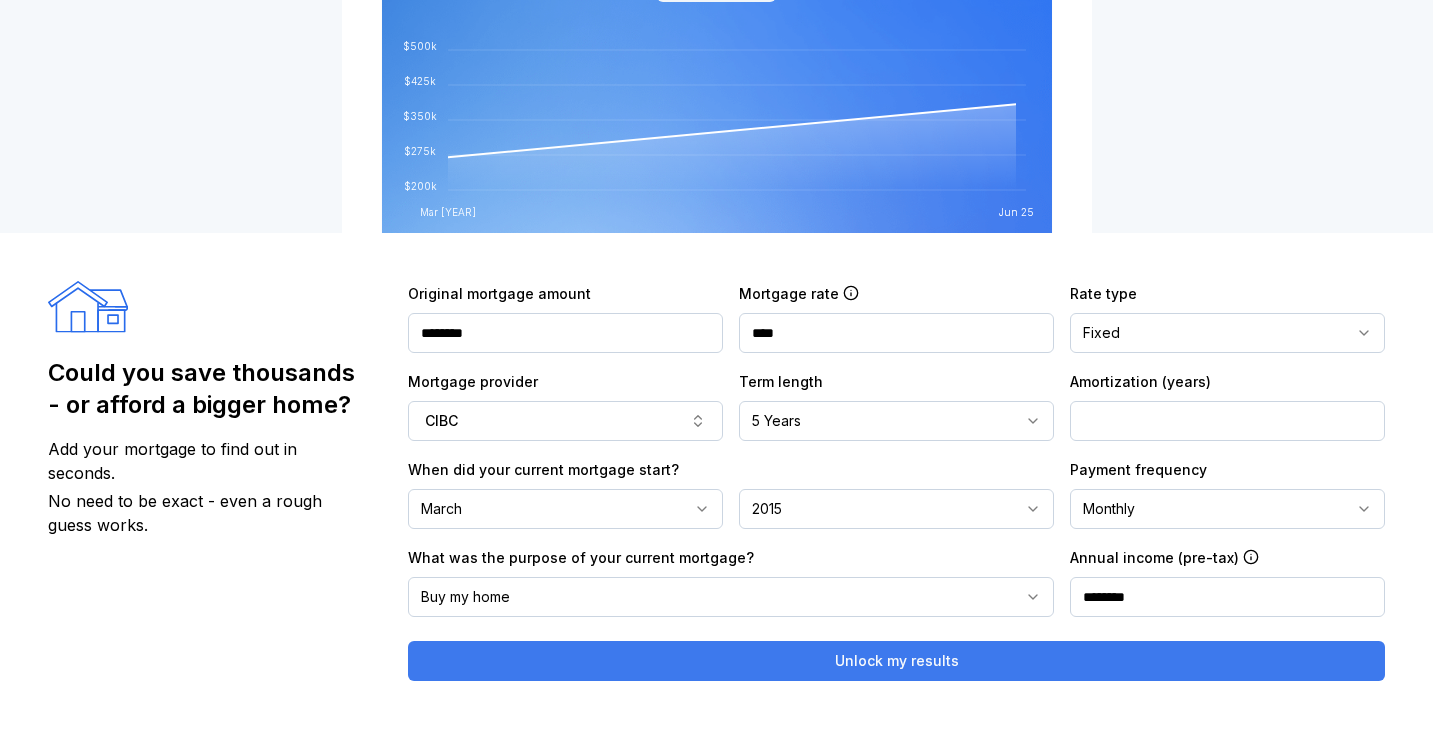 click on "Unlock my results" at bounding box center (896, 661) 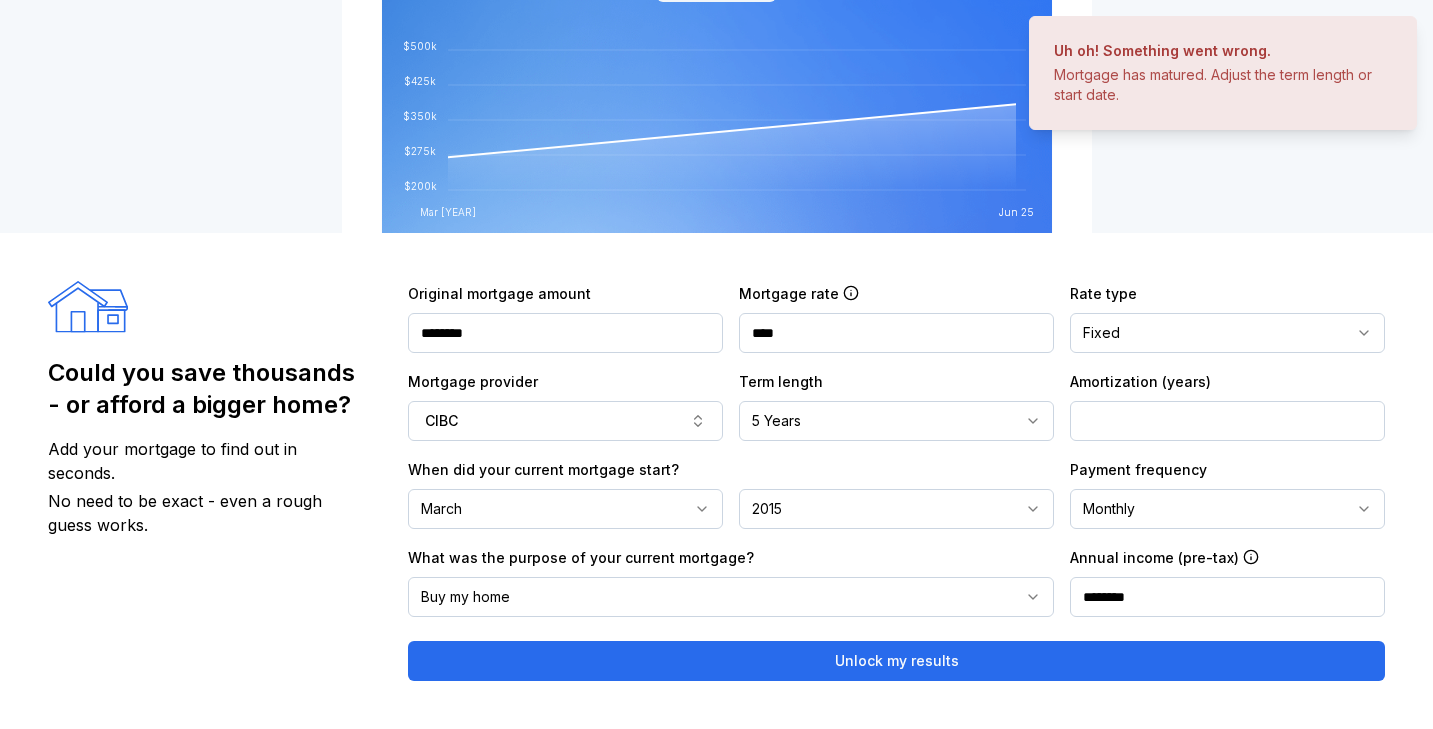click on "**" at bounding box center [1227, 421] 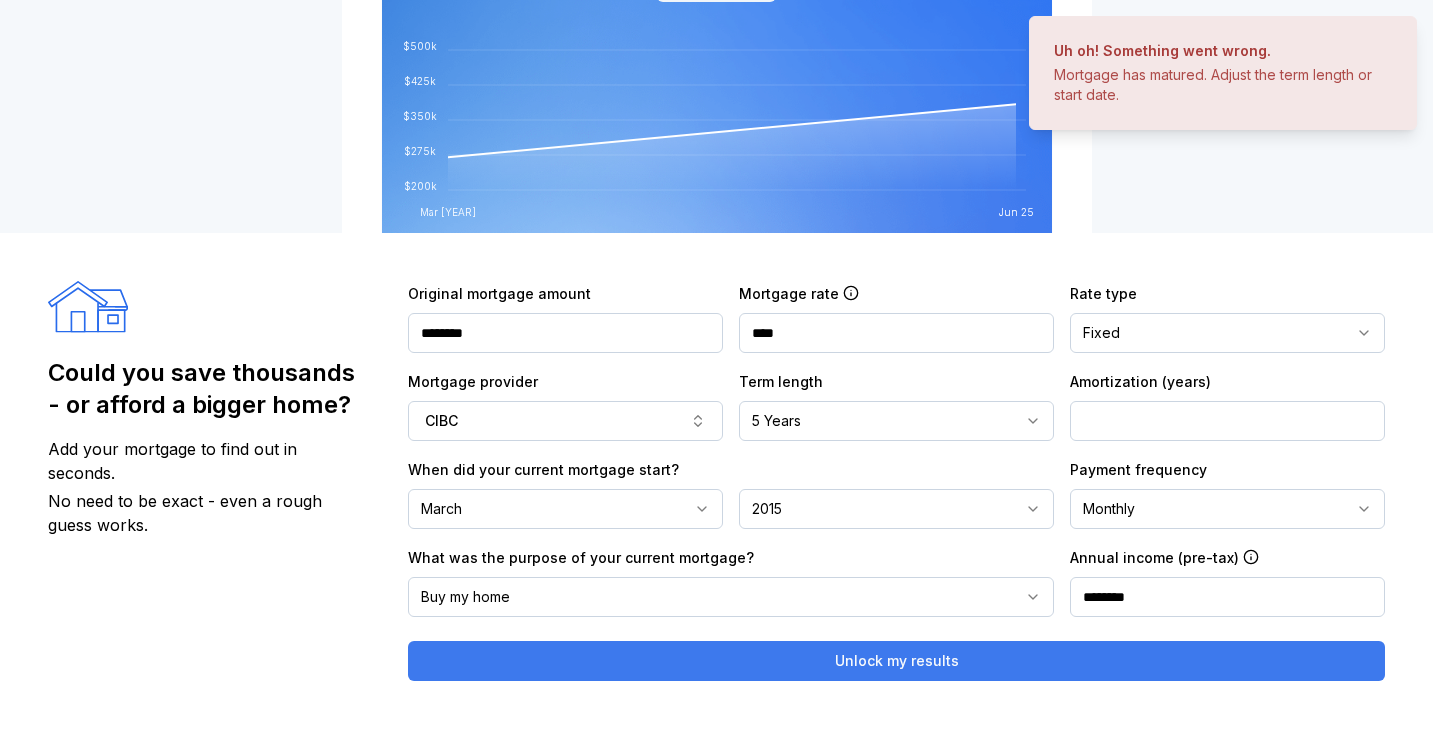 type on "**" 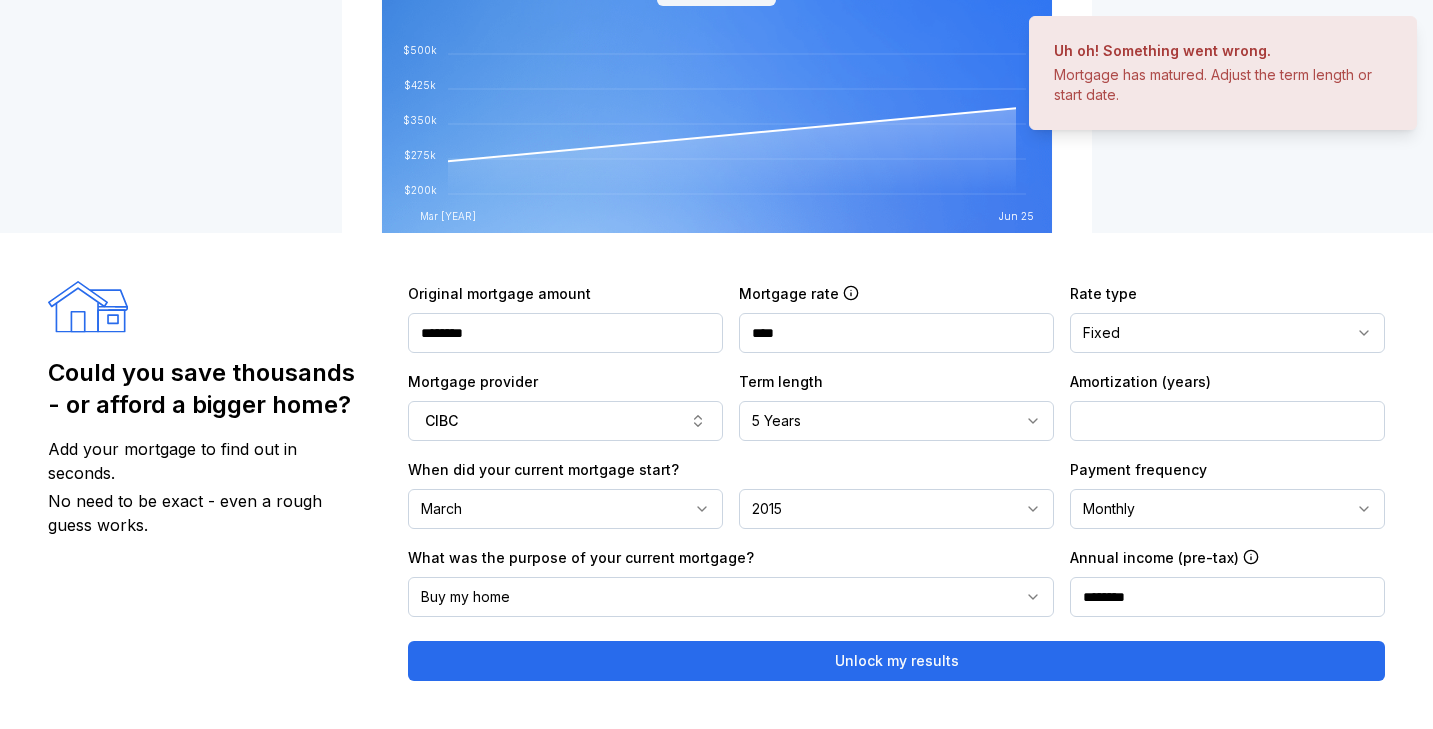 scroll, scrollTop: 962, scrollLeft: 0, axis: vertical 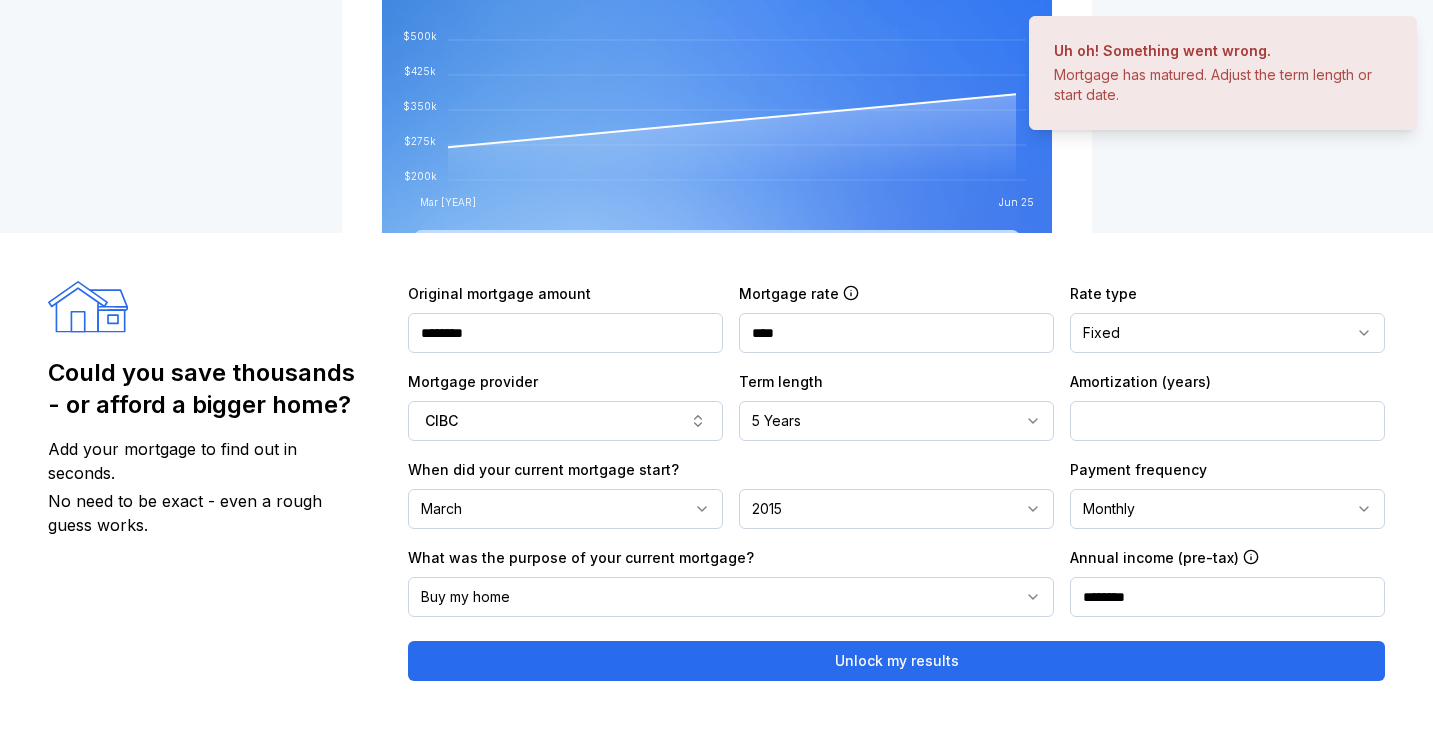 click on "2015" at bounding box center [896, 509] 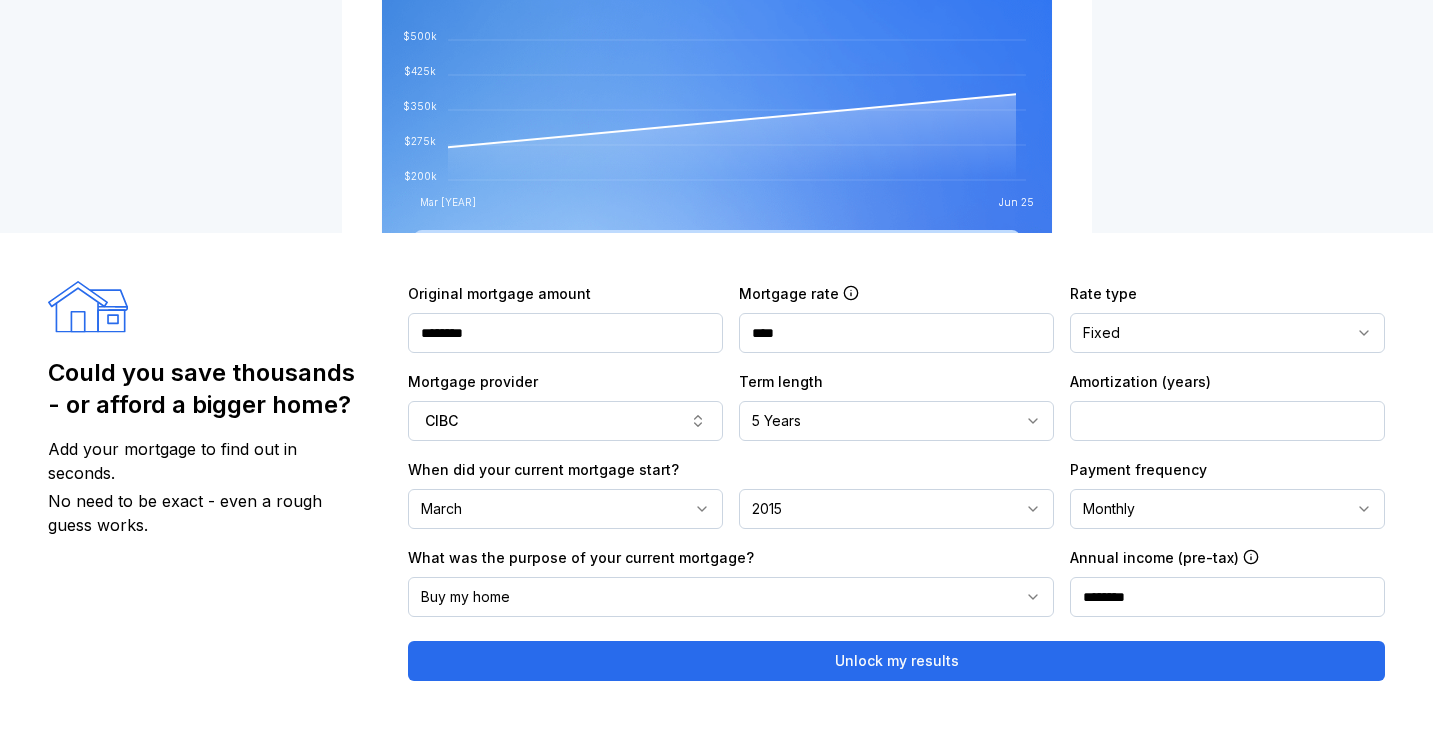 click on "March" at bounding box center [565, 509] 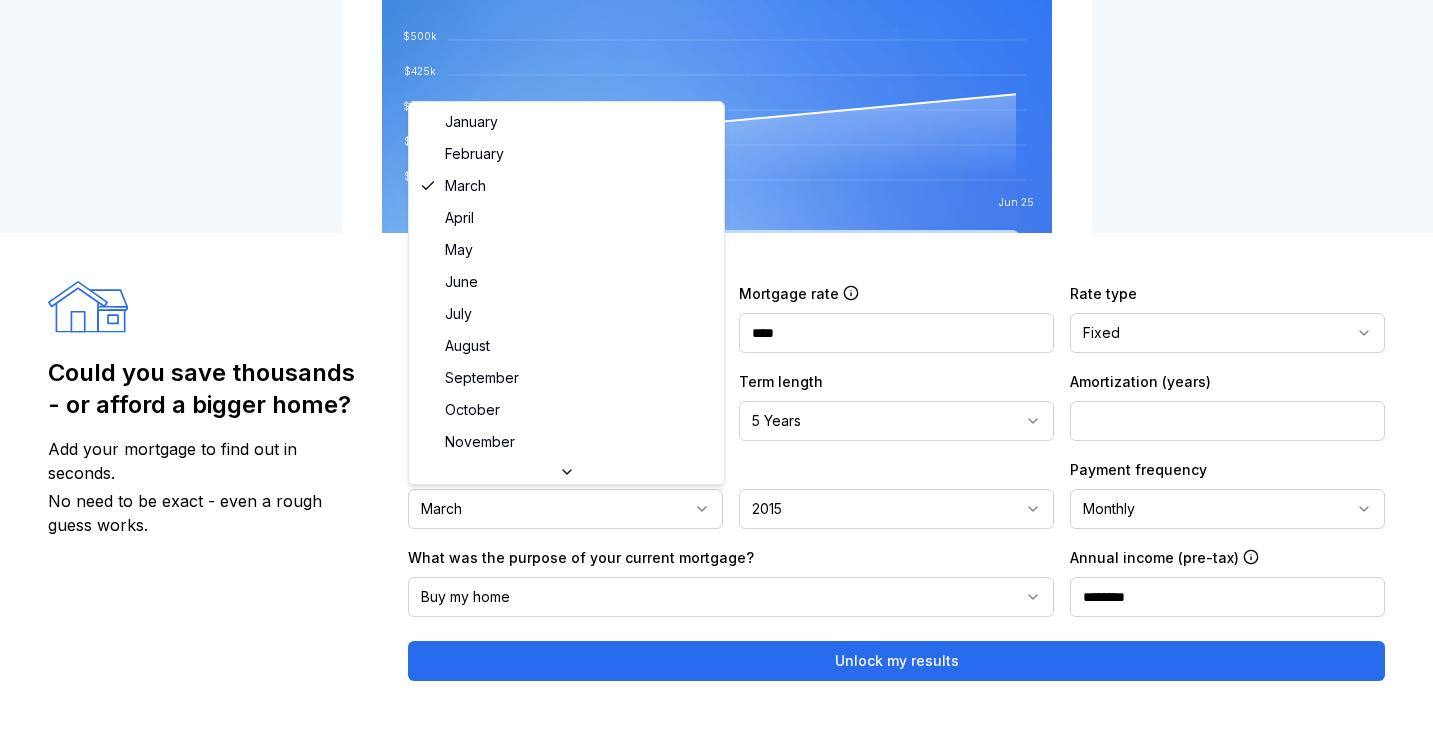 click on "2015" at bounding box center [896, 509] 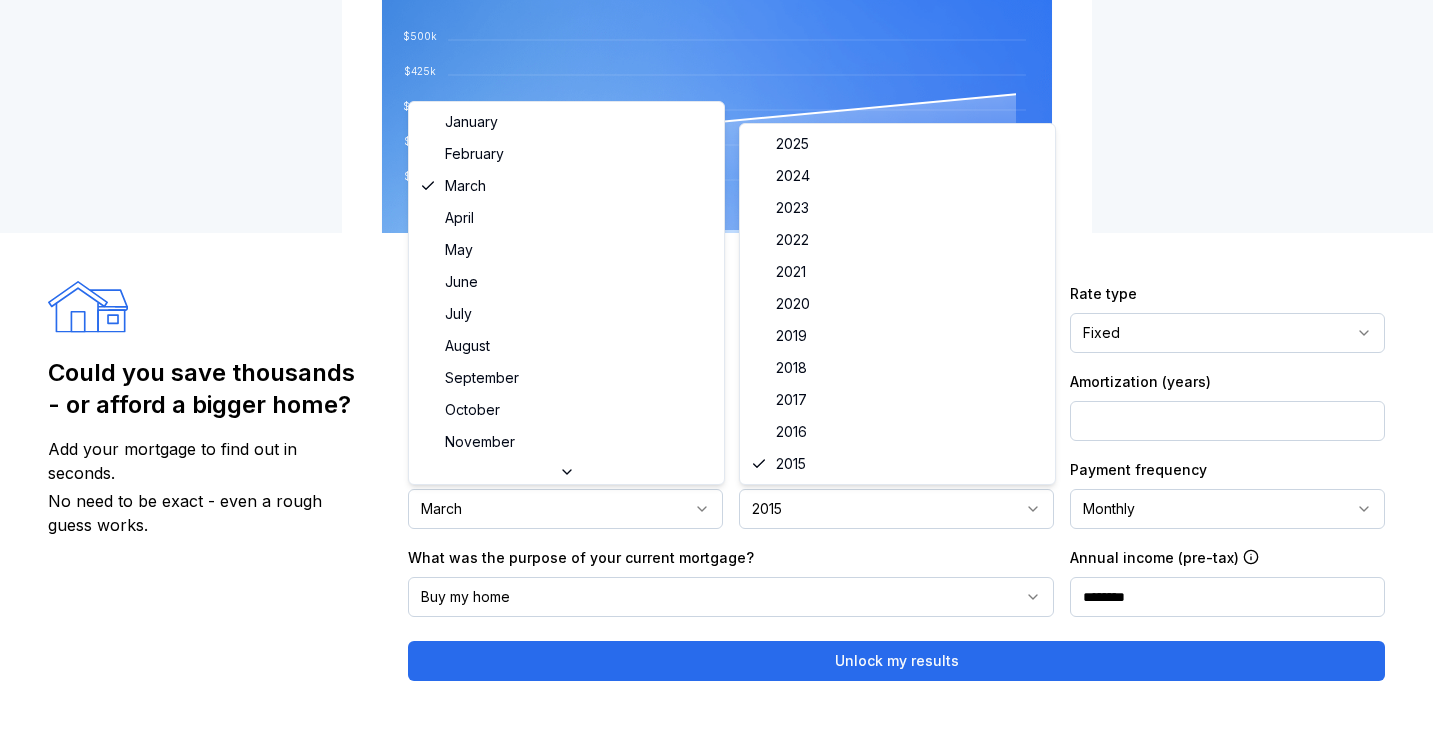 select on "****" 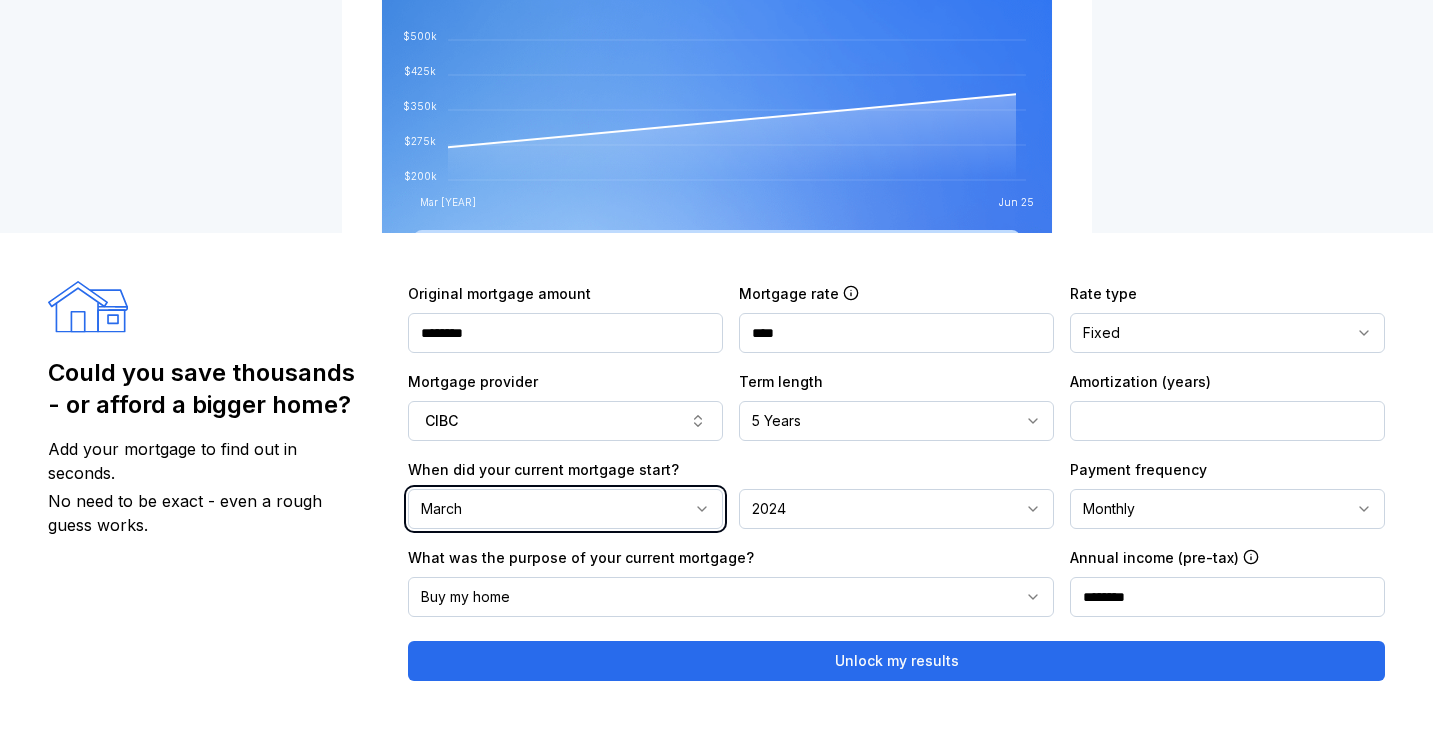 drag, startPoint x: 1122, startPoint y: 411, endPoint x: 1069, endPoint y: 416, distance: 53.235325 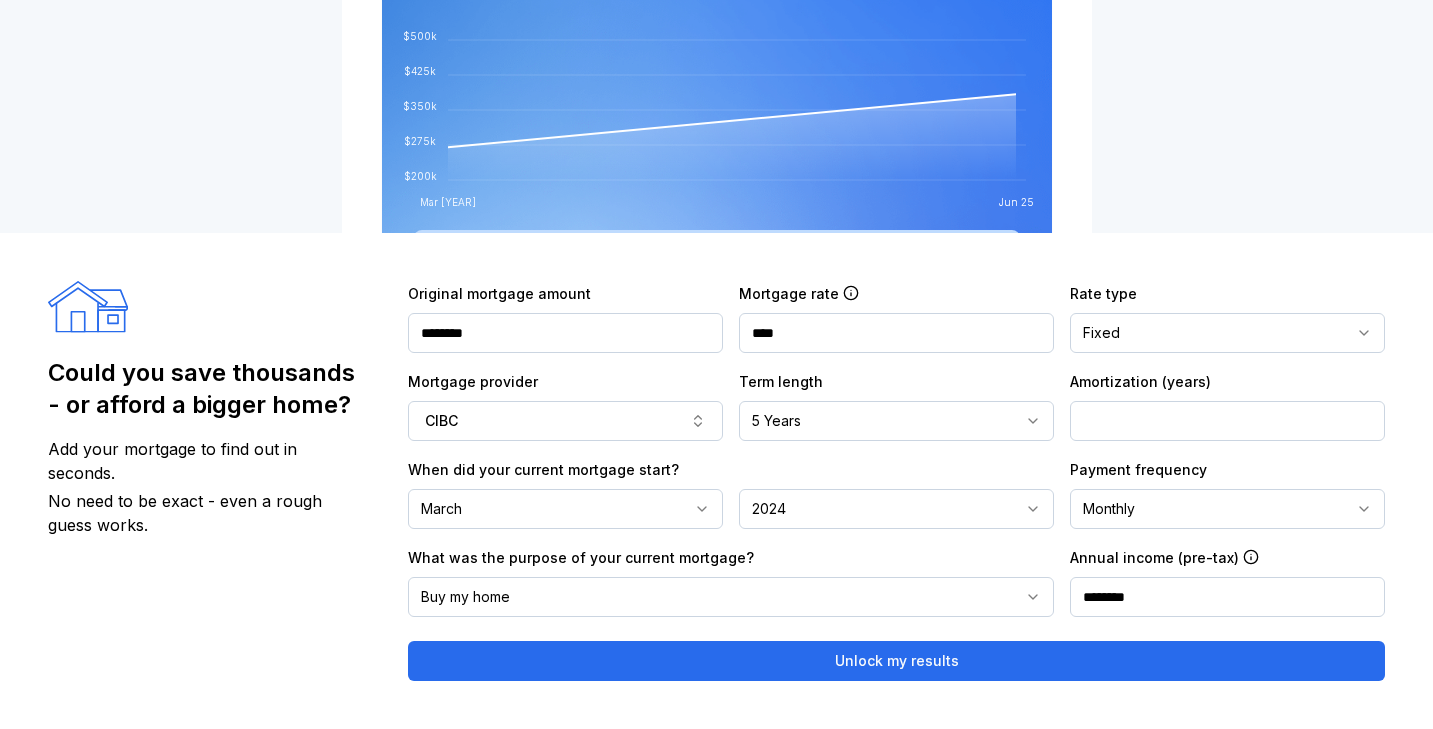 click on "5 Years" at bounding box center (896, 421) 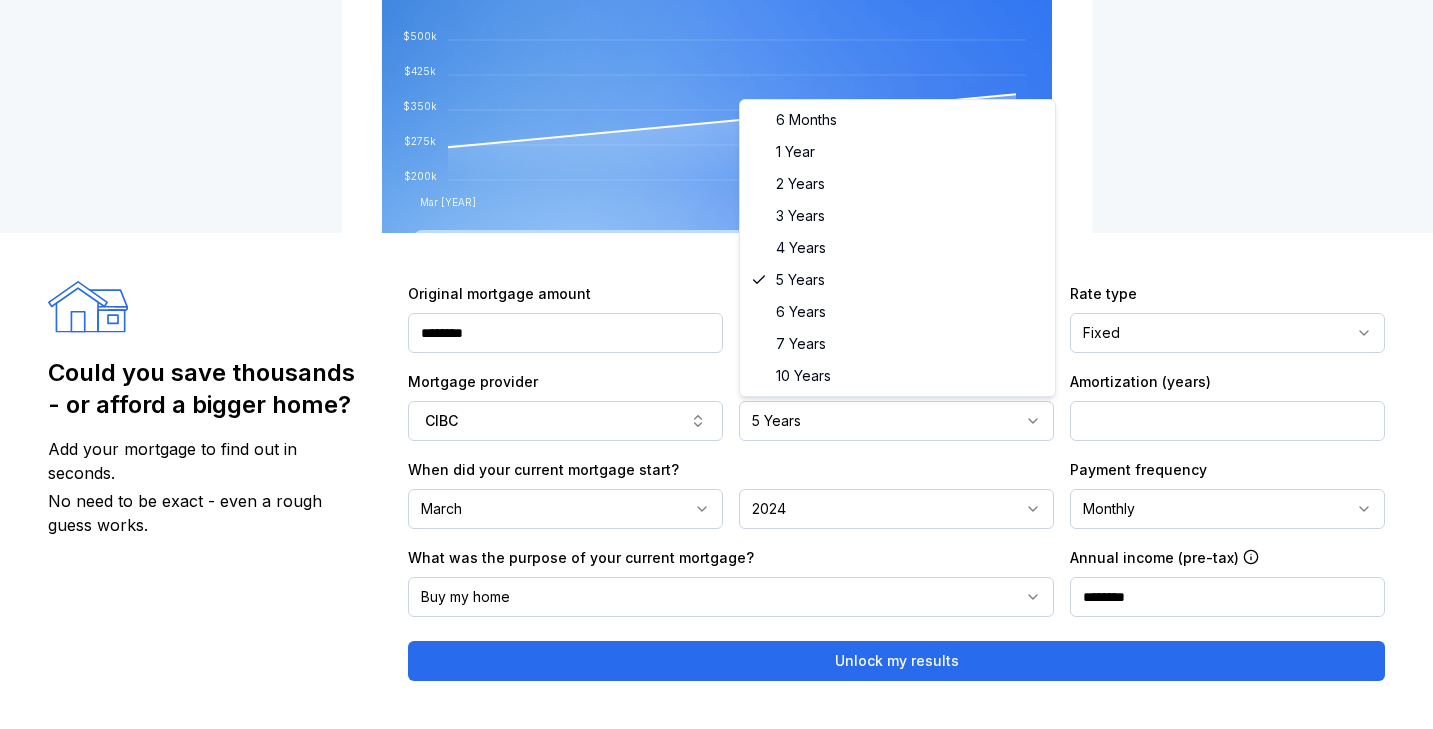 select on "**" 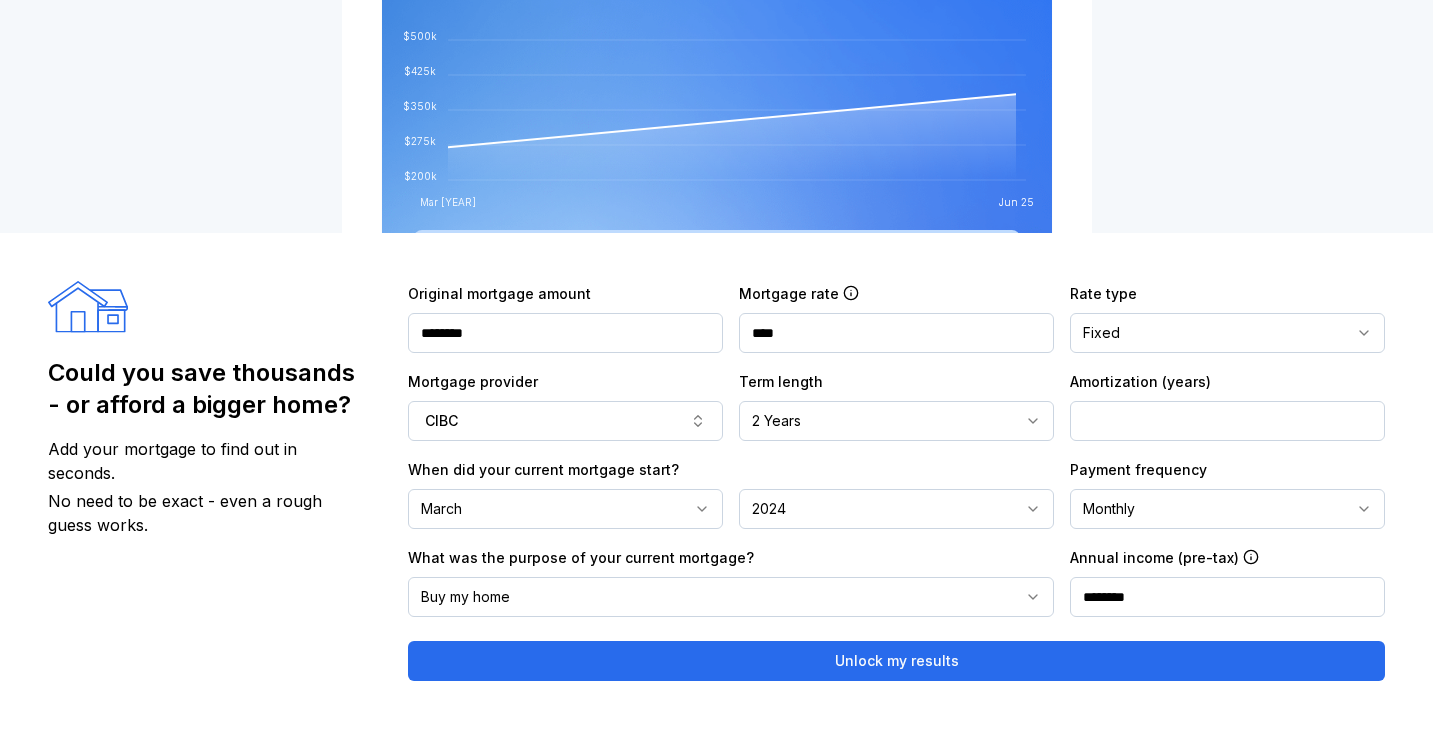 drag, startPoint x: 1124, startPoint y: 424, endPoint x: 1024, endPoint y: 424, distance: 100 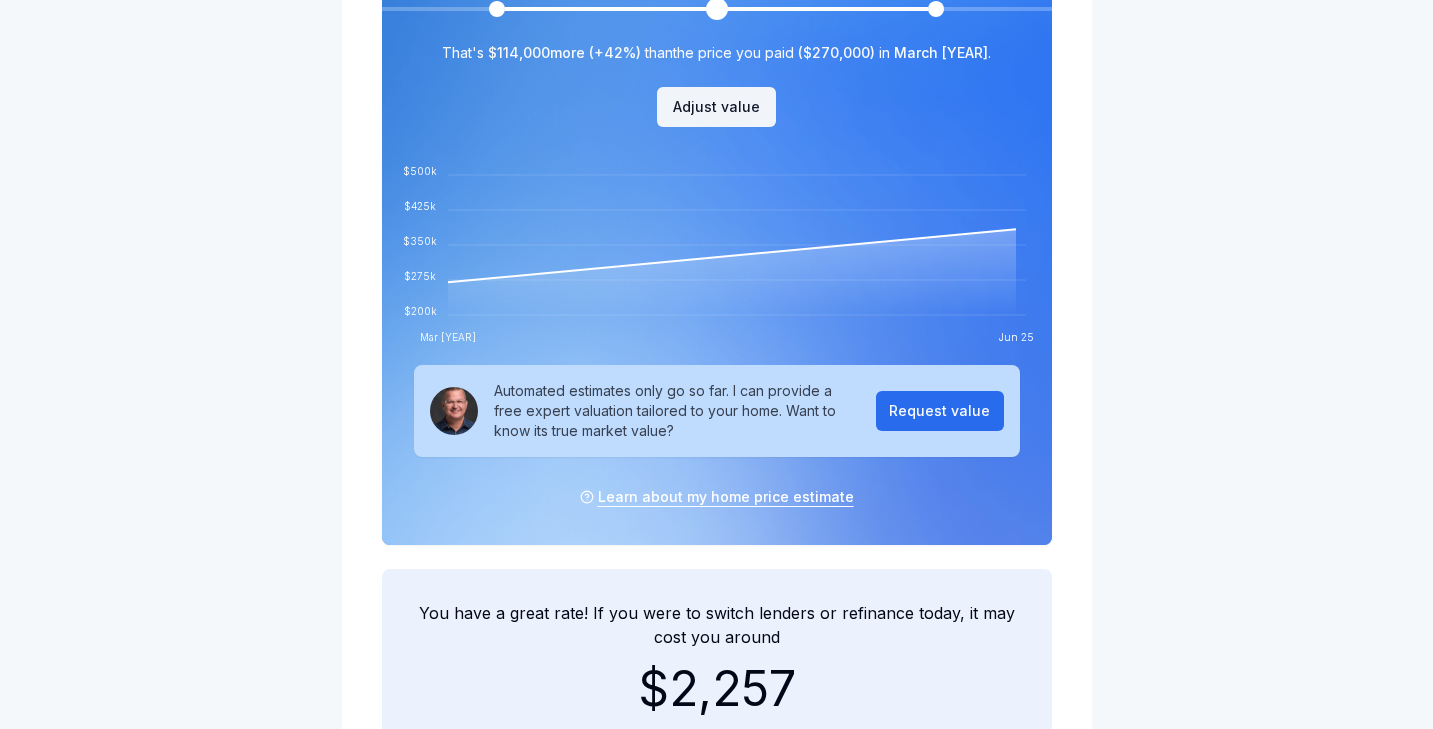 scroll, scrollTop: 933, scrollLeft: 0, axis: vertical 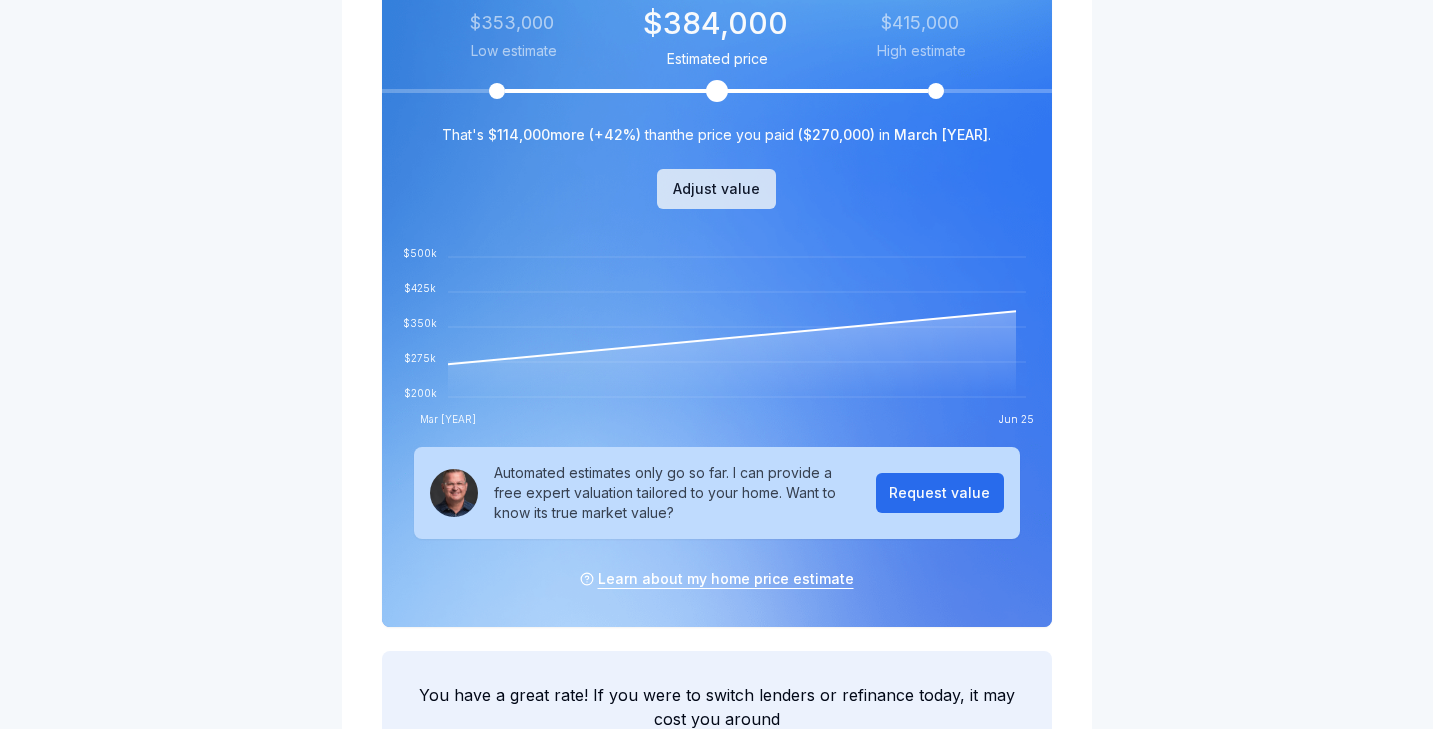 click on "Adjust value" at bounding box center [716, 189] 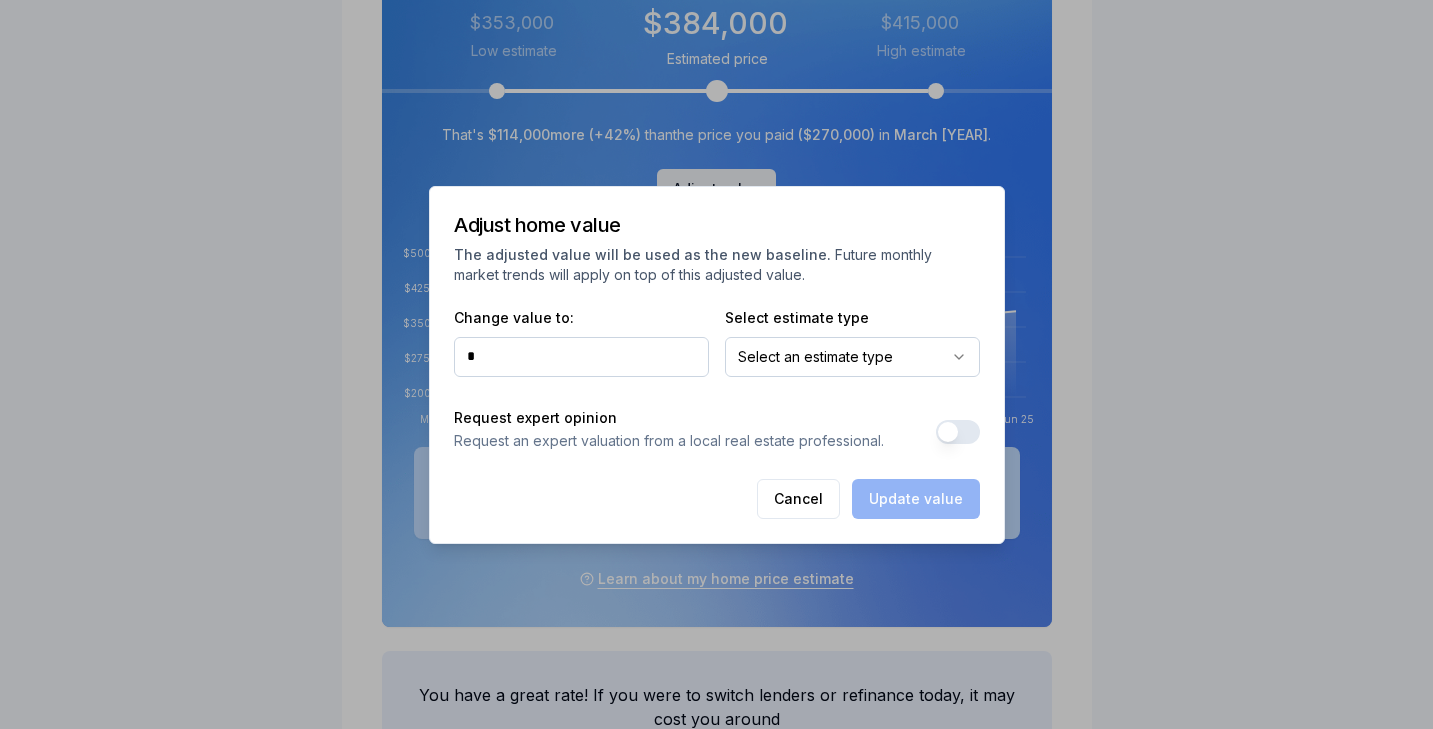 click on "own well Hi  [FIRST] [LAST] , Here's your  July [YEAR]  home report for   [NUMBER] [NUMBER] [STREET]  to help you build wealth through homeownership. Contact me if you have any questions! Book a meeting with [FIRST] [LAST] [FIRST] [LAST] Mortgage Professional Family Mortgage Planners [EMAIL] ([PHONE]) ext. 4 Home finance digest for   [NUMBER] [NUMBER] [STREET] Your mortgage is up for renewal in   7   months   - start planning now. Get in touch $384,000   current est. value 42% $137,718  Est. home equity $2,968   monthly 5.44%   fixed ,  2  year term $246,282  outstanding balance March 1, [YEAR]  maturity date The estimated market value of your home for  July [YEAR]  is $353,000 Low estimate $384,000 Estimated price $415,000 High estimate $384,000 Estimated price $353,000 Low estimate $415,000 High estimate That's   $114,000  more (+ 42% )   than  the price you paid   ( $270,000 )   in   March [YEAR] . Adjust value Mar [YEAR] Jun [YEAR] $200k $275k $350k $425k $500k That's   $114,000  more (+ 42% )   than  the price you paid" at bounding box center [716, 1525] 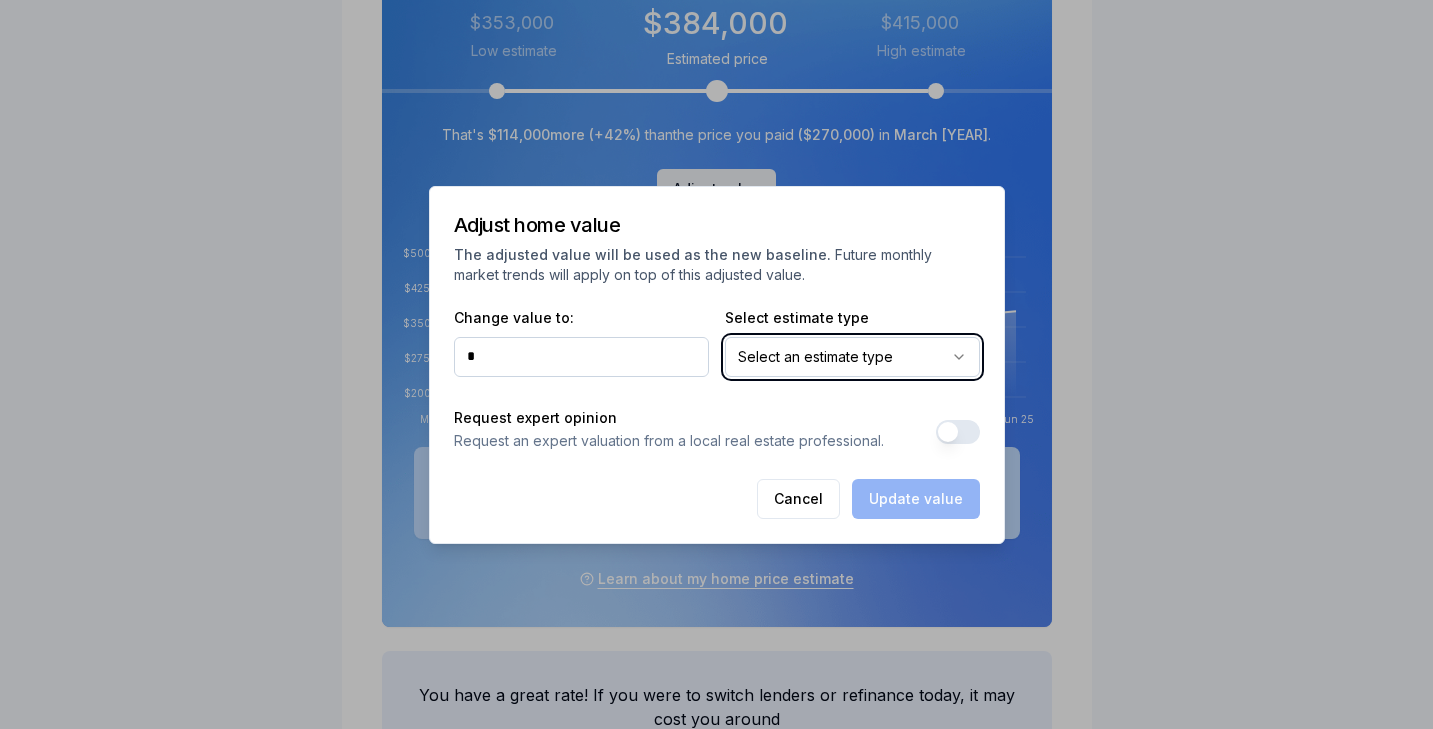 click on "own well Hi  [FIRST] [LAST] , Here's your  July [YEAR]  home report for   [NUMBER] [NUMBER] [STREET]  to help you build wealth through homeownership. Contact me if you have any questions! Book a meeting with [FIRST] [LAST] [FIRST] [LAST] Mortgage Professional Family Mortgage Planners [EMAIL] ([PHONE]) ext. 4 Home finance digest for   [NUMBER] [NUMBER] [STREET] Your mortgage is up for renewal in   7   months   - start planning now. Get in touch $384,000   current est. value 42% $137,718  Est. home equity $2,968   monthly 5.44%   fixed ,  2  year term $246,282  outstanding balance March 1, [YEAR]  maturity date The estimated market value of your home for  July [YEAR]  is $353,000 Low estimate $384,000 Estimated price $415,000 High estimate $384,000 Estimated price $353,000 Low estimate $415,000 High estimate That's   $114,000  more (+ 42% )   than  the price you paid   ( $270,000 )   in   March [YEAR] . Adjust value Mar [YEAR] Jun [YEAR] $200k $275k $350k $425k $500k That's   $114,000  more (+ 42% )   than  the price you paid" at bounding box center [716, 1525] 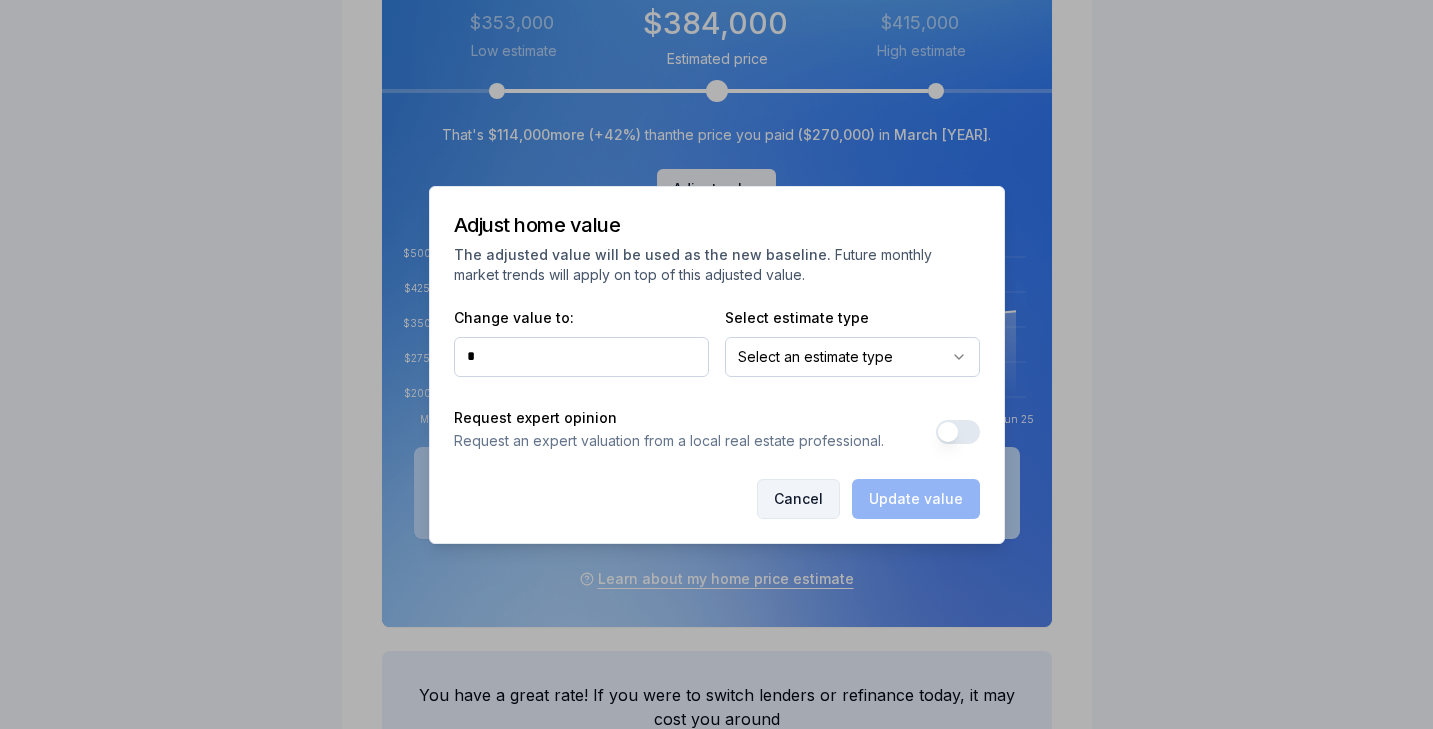 click on "Cancel" at bounding box center [798, 499] 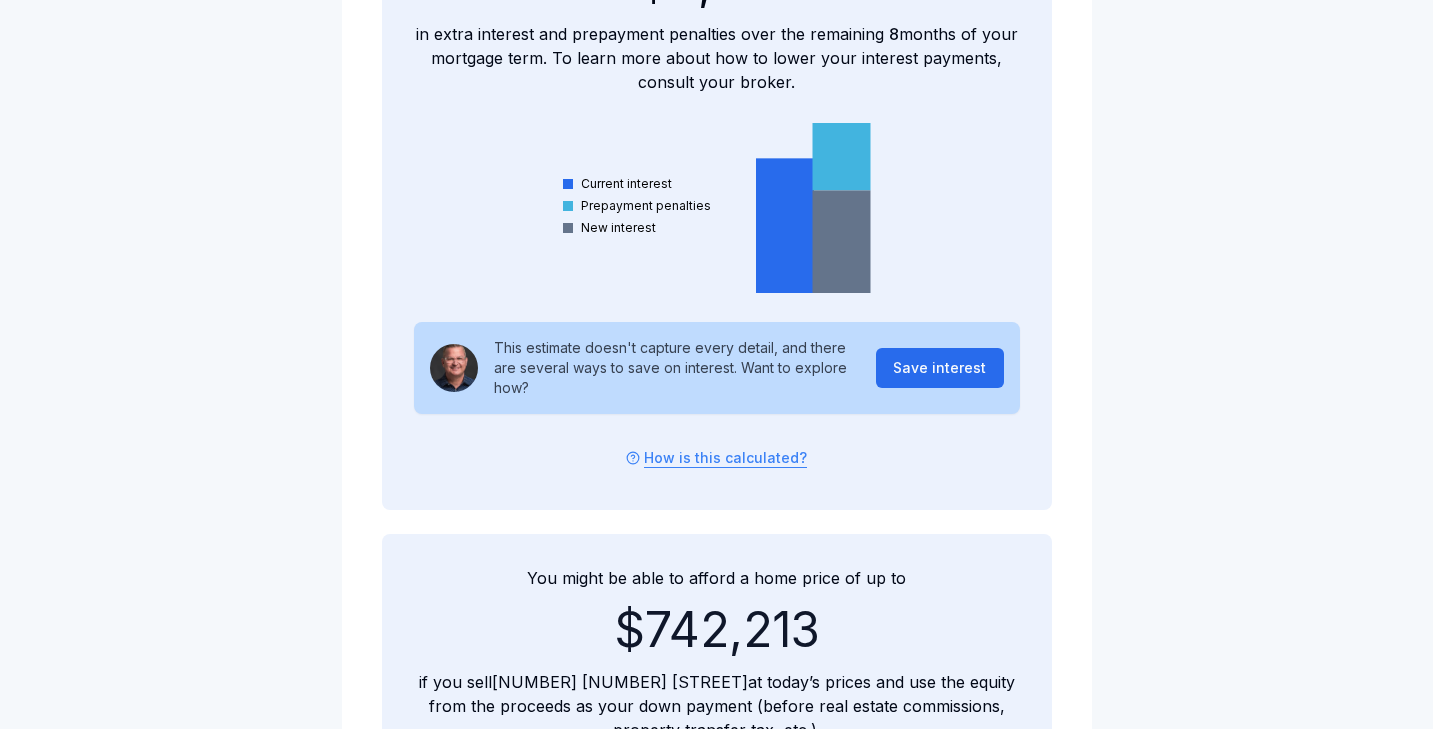 scroll, scrollTop: 2150, scrollLeft: 0, axis: vertical 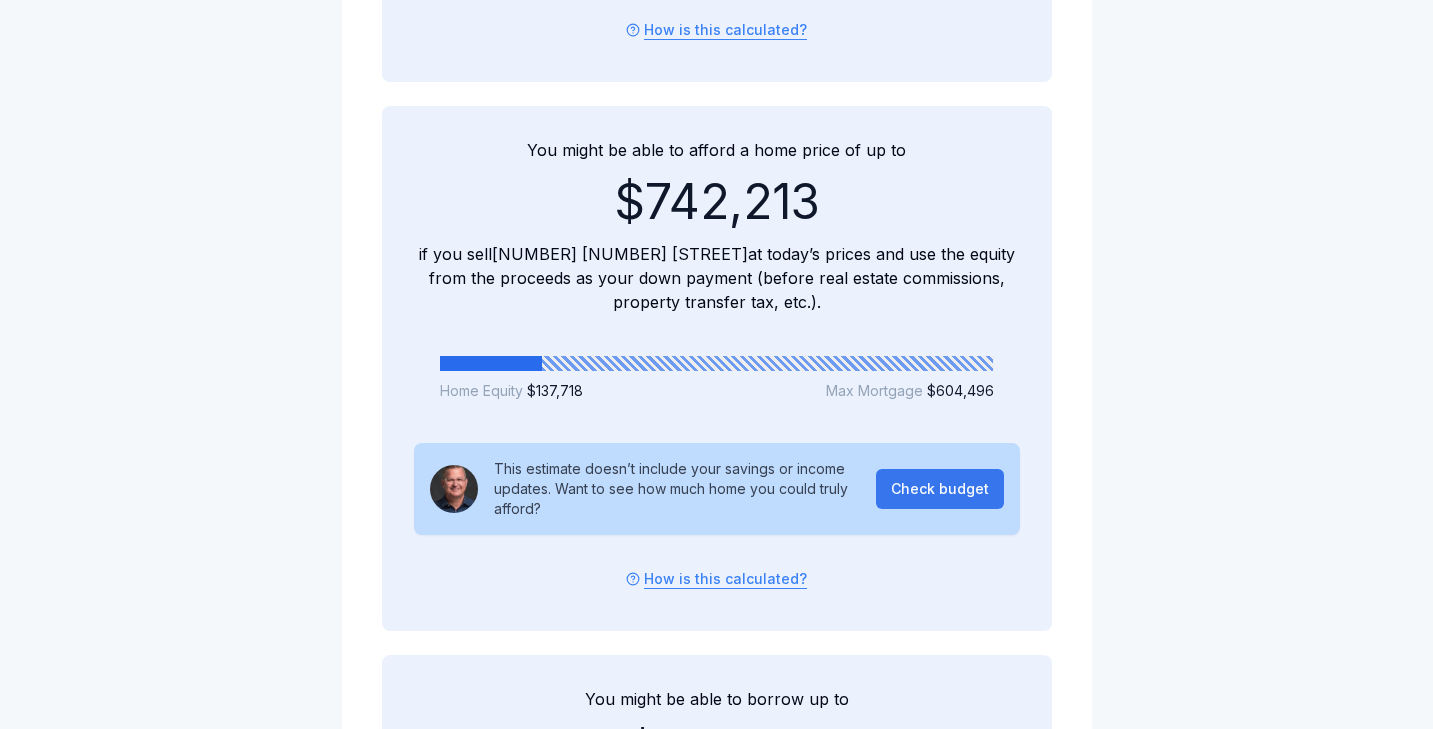 click on "Check budget" at bounding box center (940, 489) 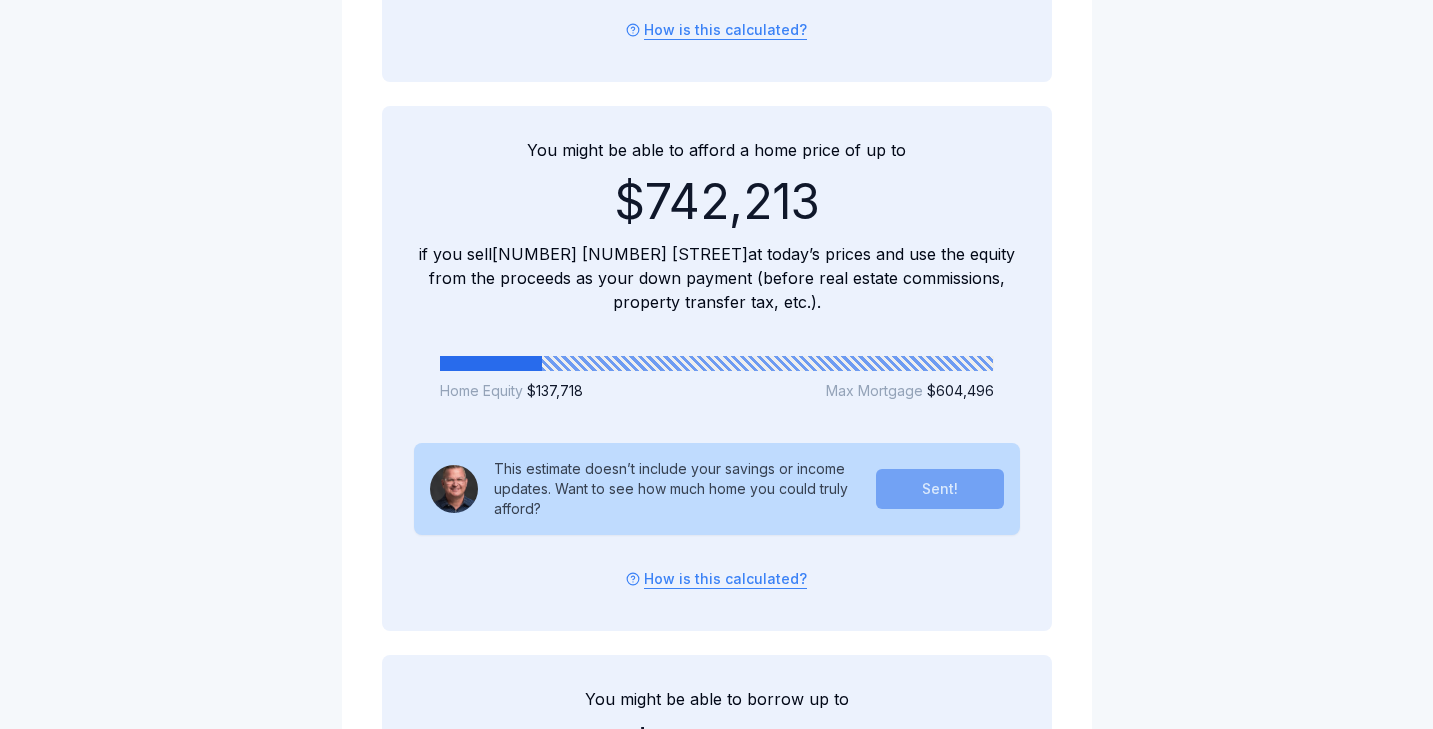 click on "How is this calculated?" at bounding box center (717, 579) 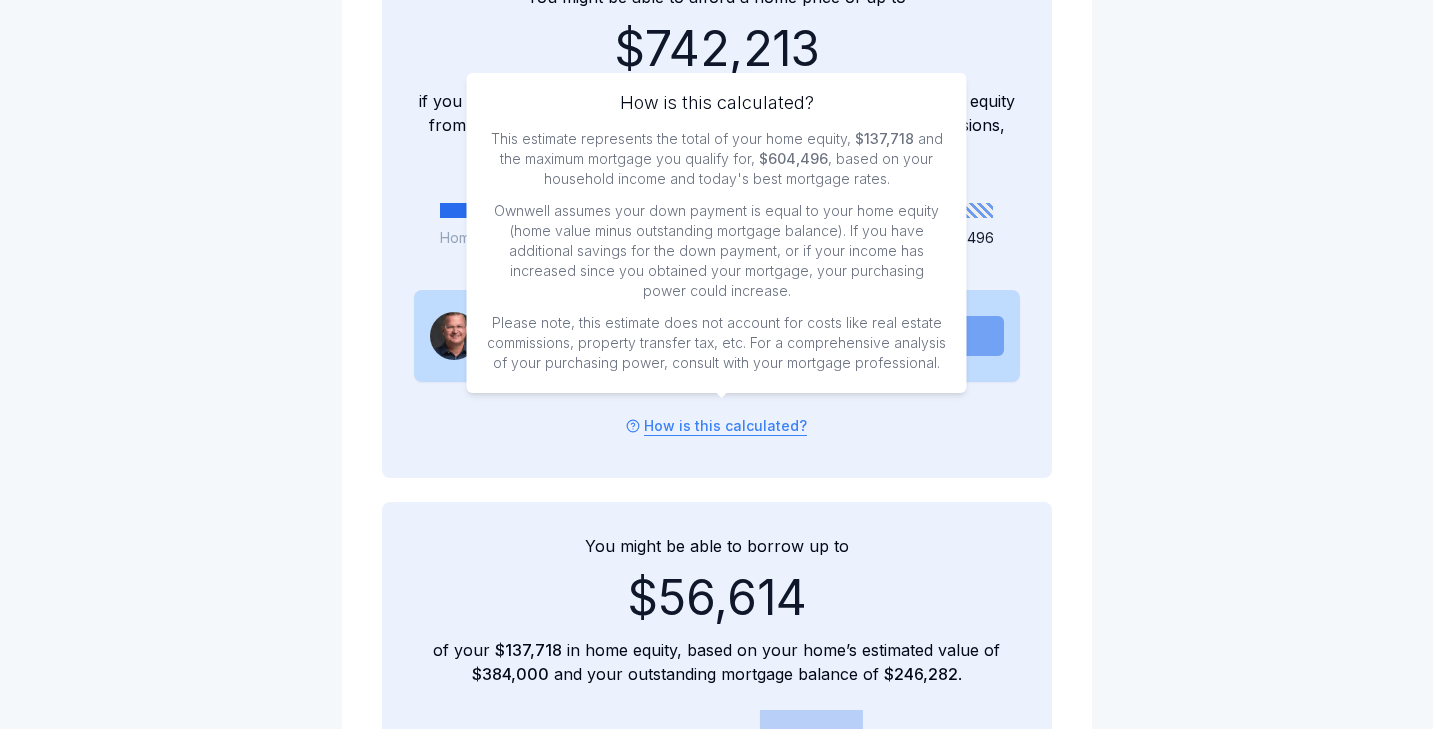 scroll, scrollTop: 2312, scrollLeft: 0, axis: vertical 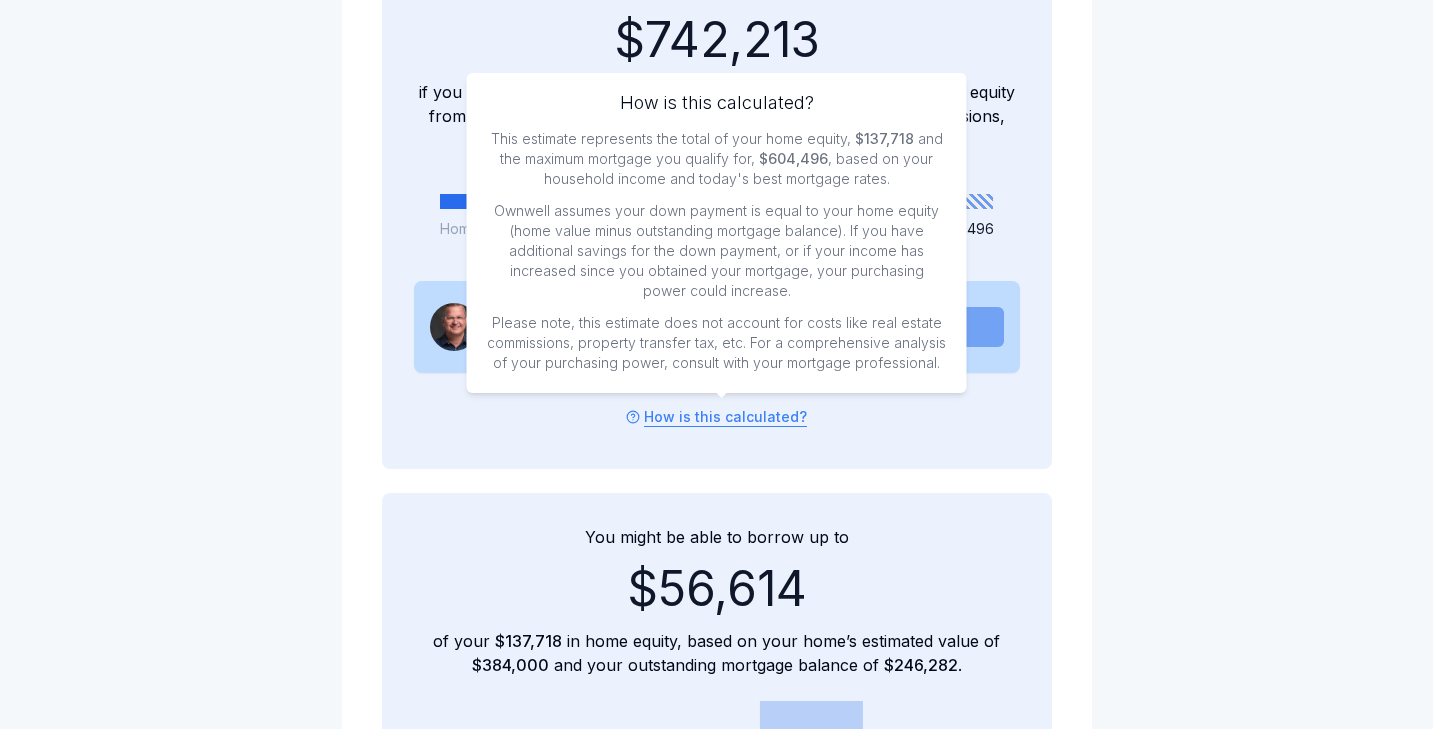 click on "You might be able to afford a home price of up to $742,213 if you sell  [NUMBER] [NUMBER] [STREET]  at today’s prices and use the equity from the proceeds as your down payment (before real estate commissions, property transfer tax, etc.). Home Equity   $137,718 Max Mortgage   $604,496 This estimate doesn’t include your savings or income updates. Want to see how much home you could truly afford?   Sent! How is this calculated? How is this calculated? This estimate represents the total of your home equity,   $137,718   and the maximum mortgage you qualify for,   $604,496 , based on your household income and today's best mortgage rates. Ownwell assumes your down payment is equal to your home equity (home value minus outstanding mortgage balance). If you have additional savings for the down payment, or if your income has increased since you obtained your mortgage, your purchasing power could increase. How is this calculated? This estimate represents the total of your home equity,   $137,718     $604,496" at bounding box center (717, 206) 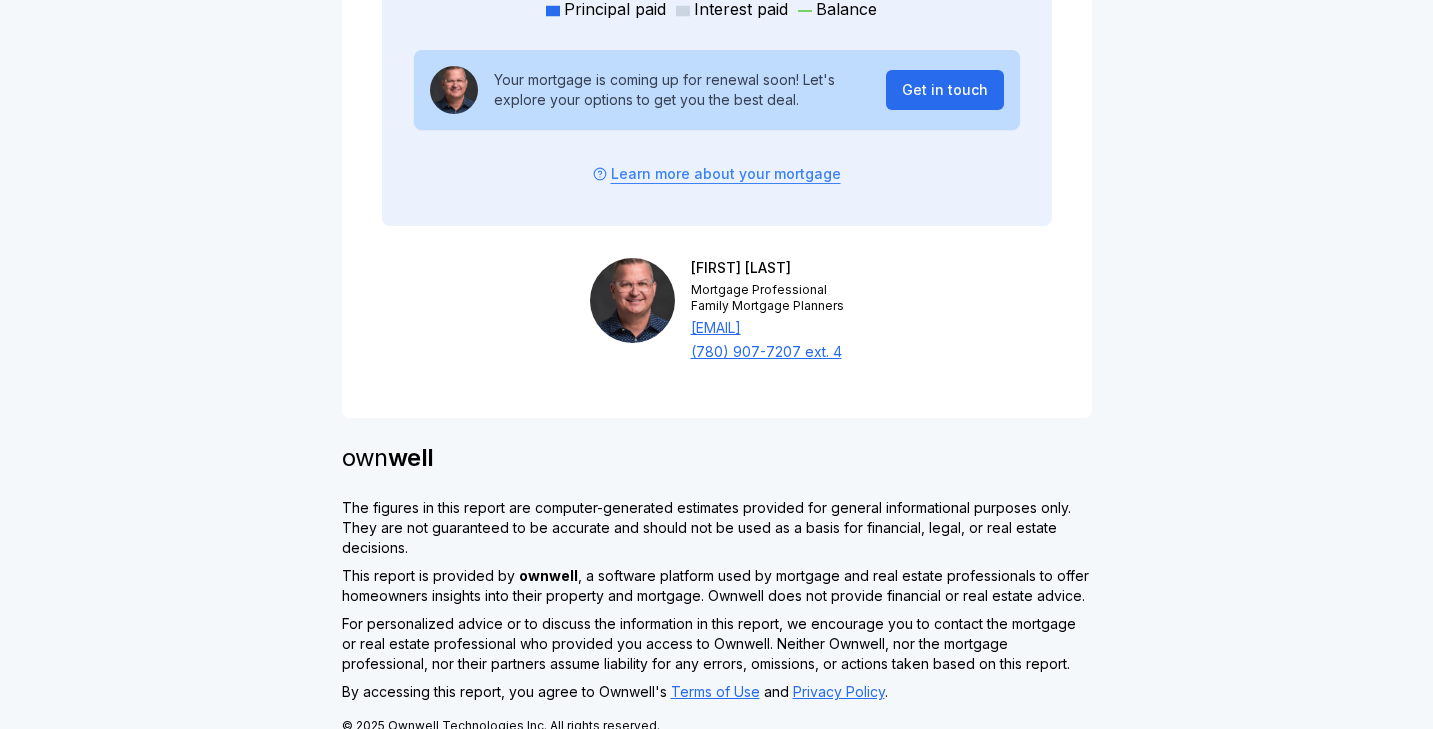 scroll, scrollTop: 4098, scrollLeft: 0, axis: vertical 